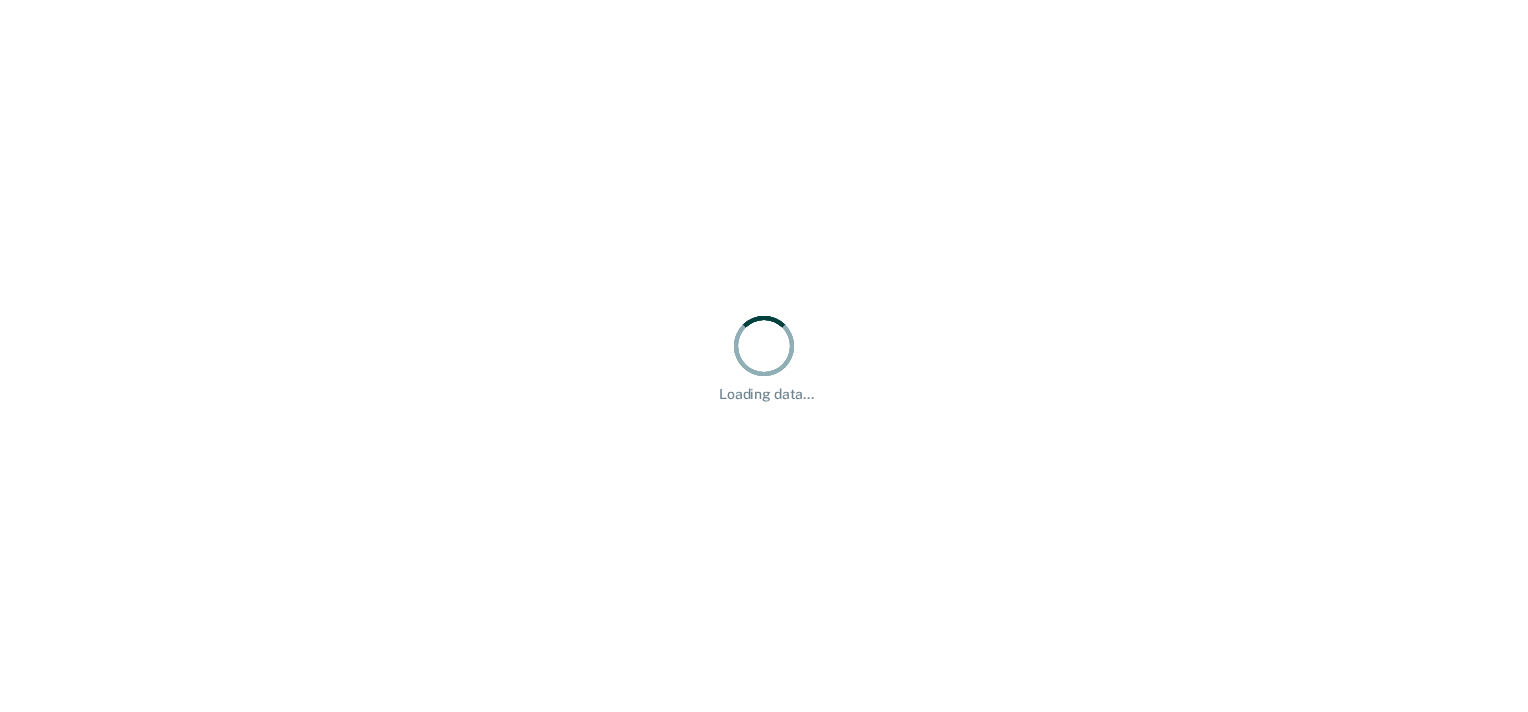 scroll, scrollTop: 0, scrollLeft: 0, axis: both 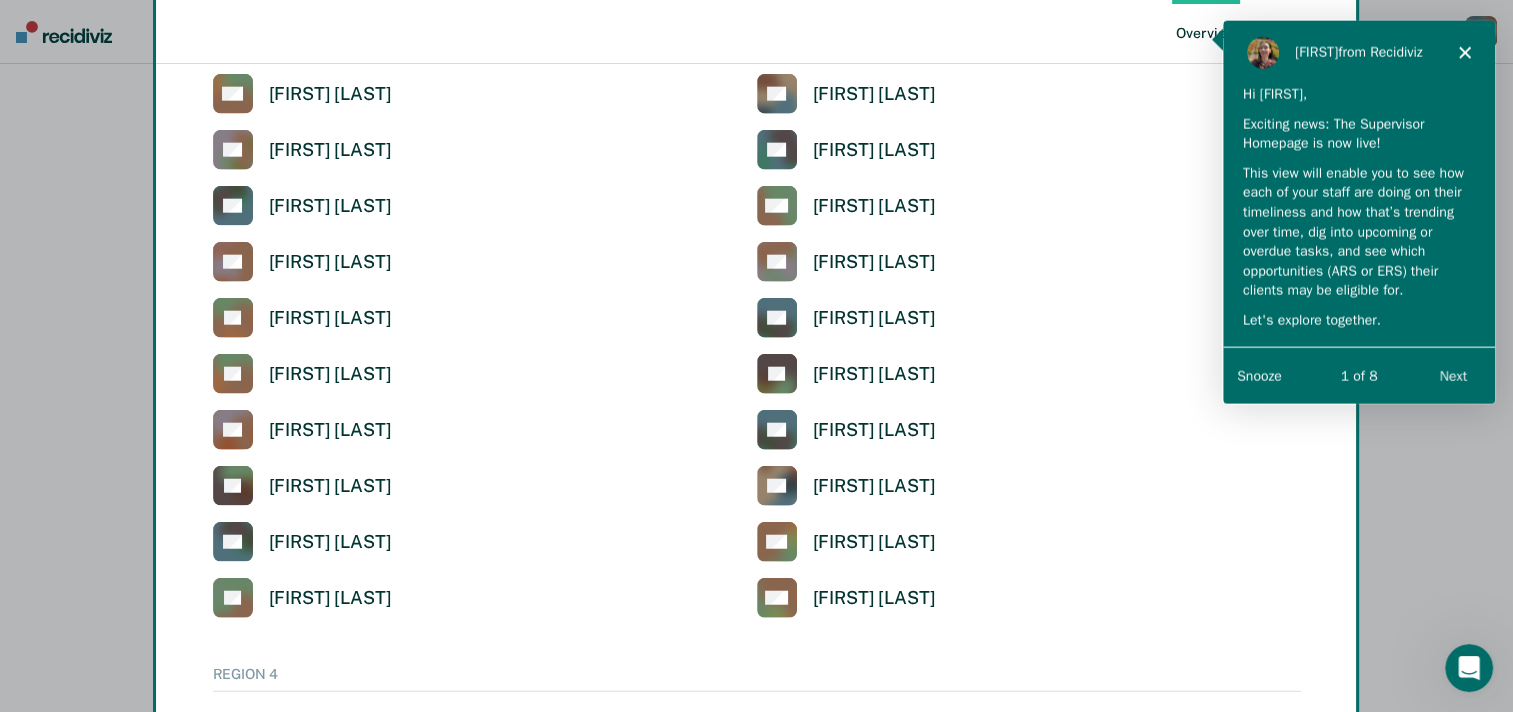click at bounding box center [756, 356] 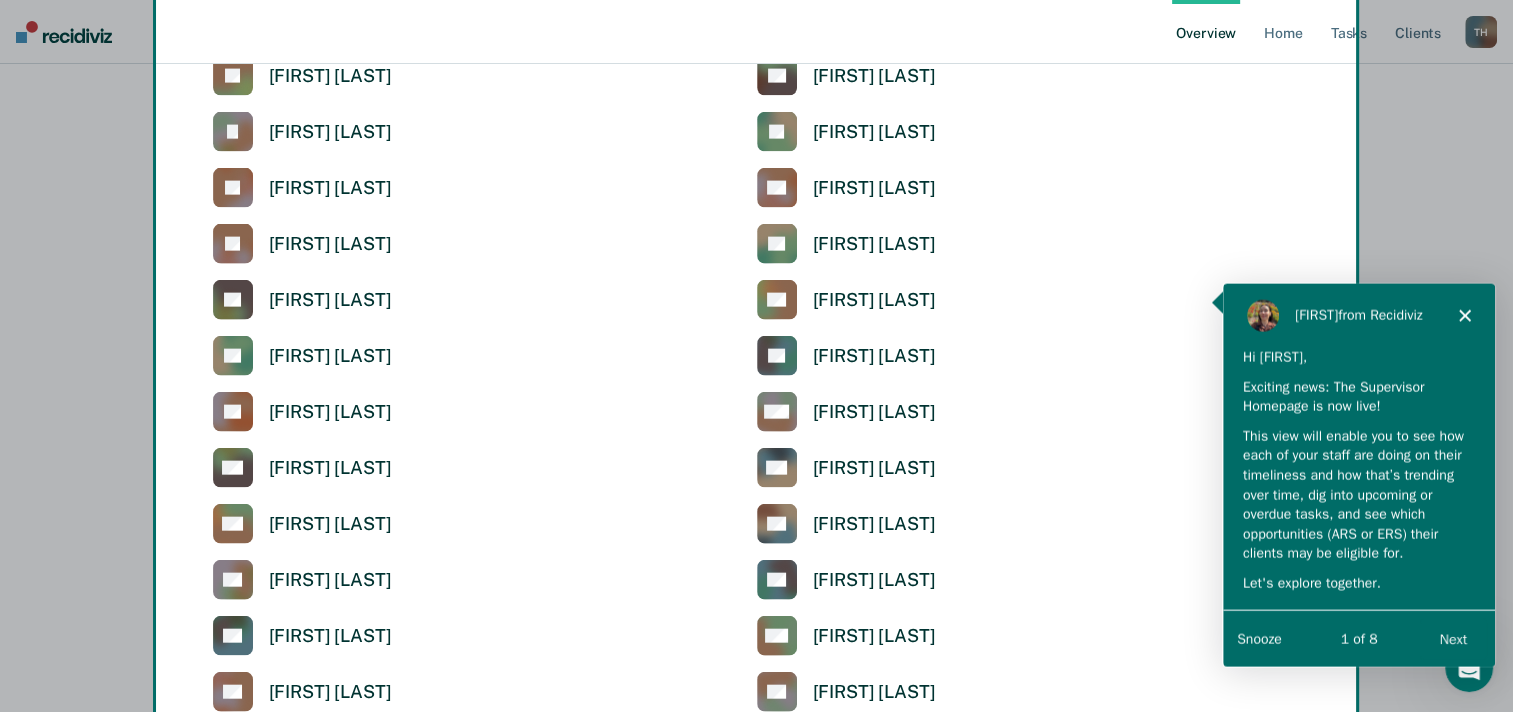 click at bounding box center (756, 356) 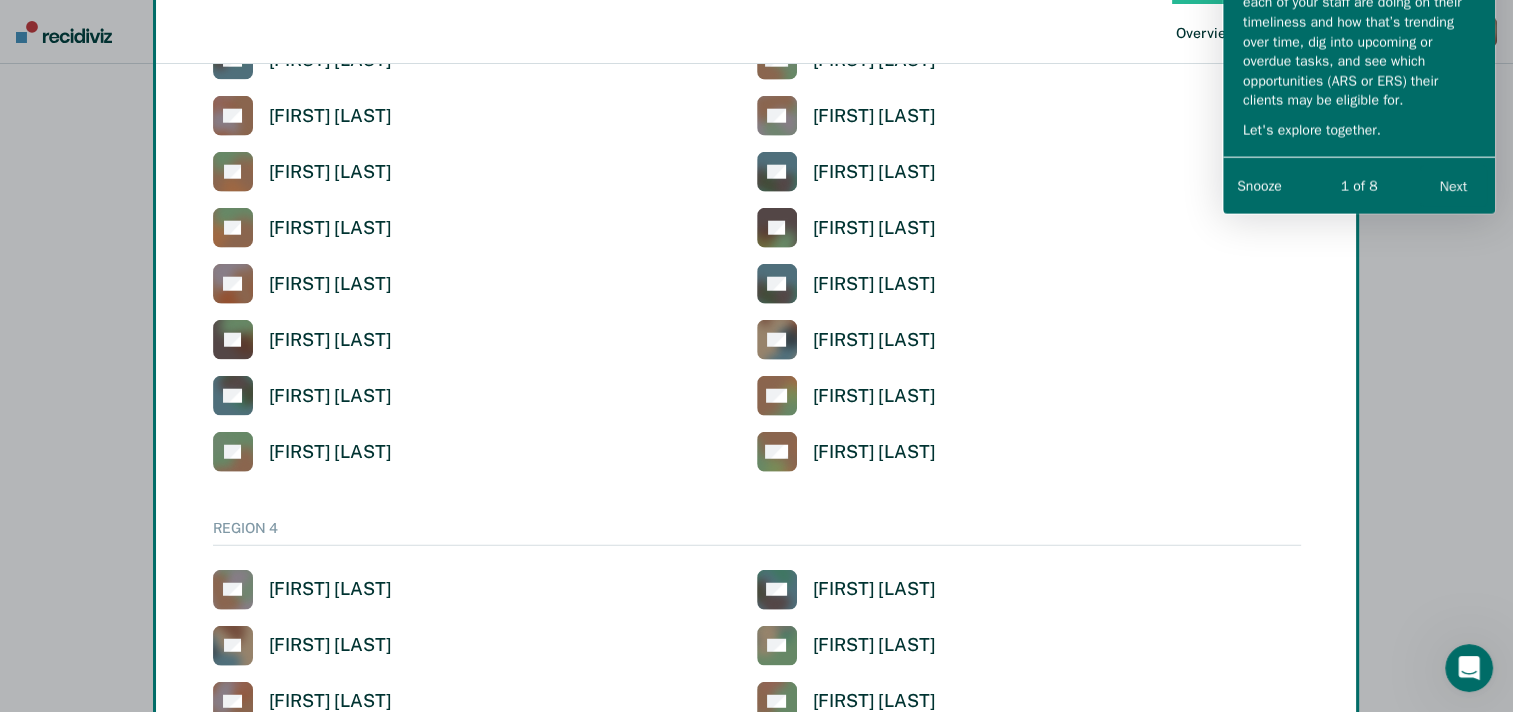 scroll, scrollTop: 5110, scrollLeft: 0, axis: vertical 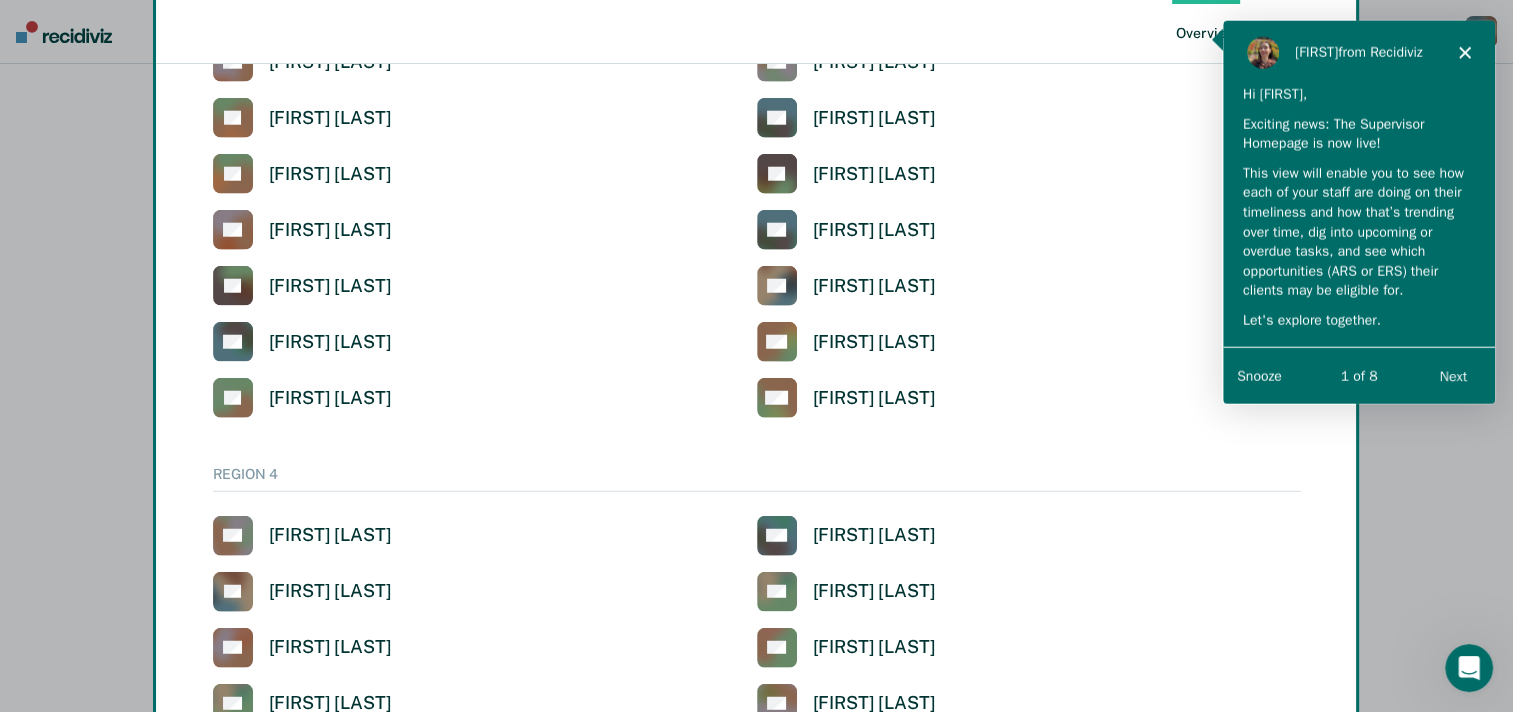 click at bounding box center [756, 356] 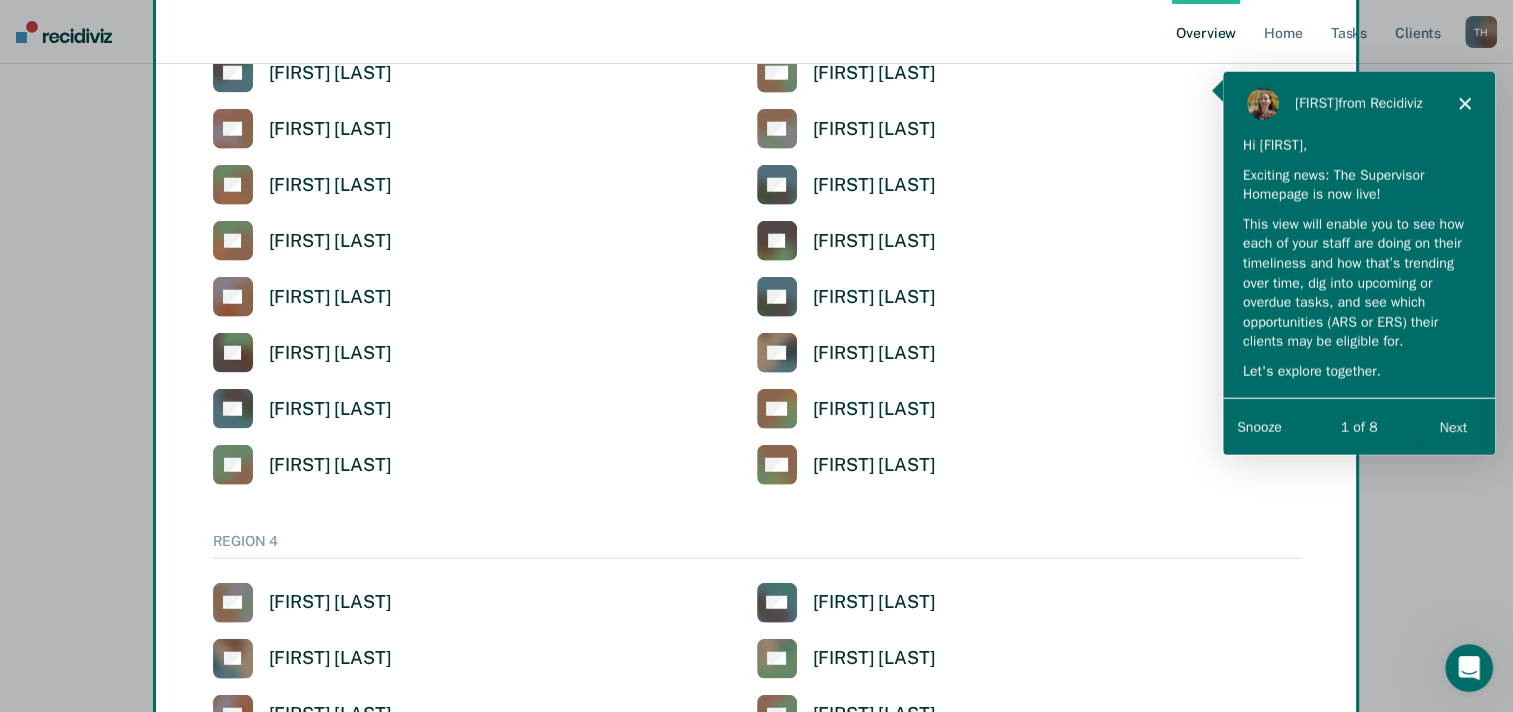 scroll, scrollTop: 5210, scrollLeft: 0, axis: vertical 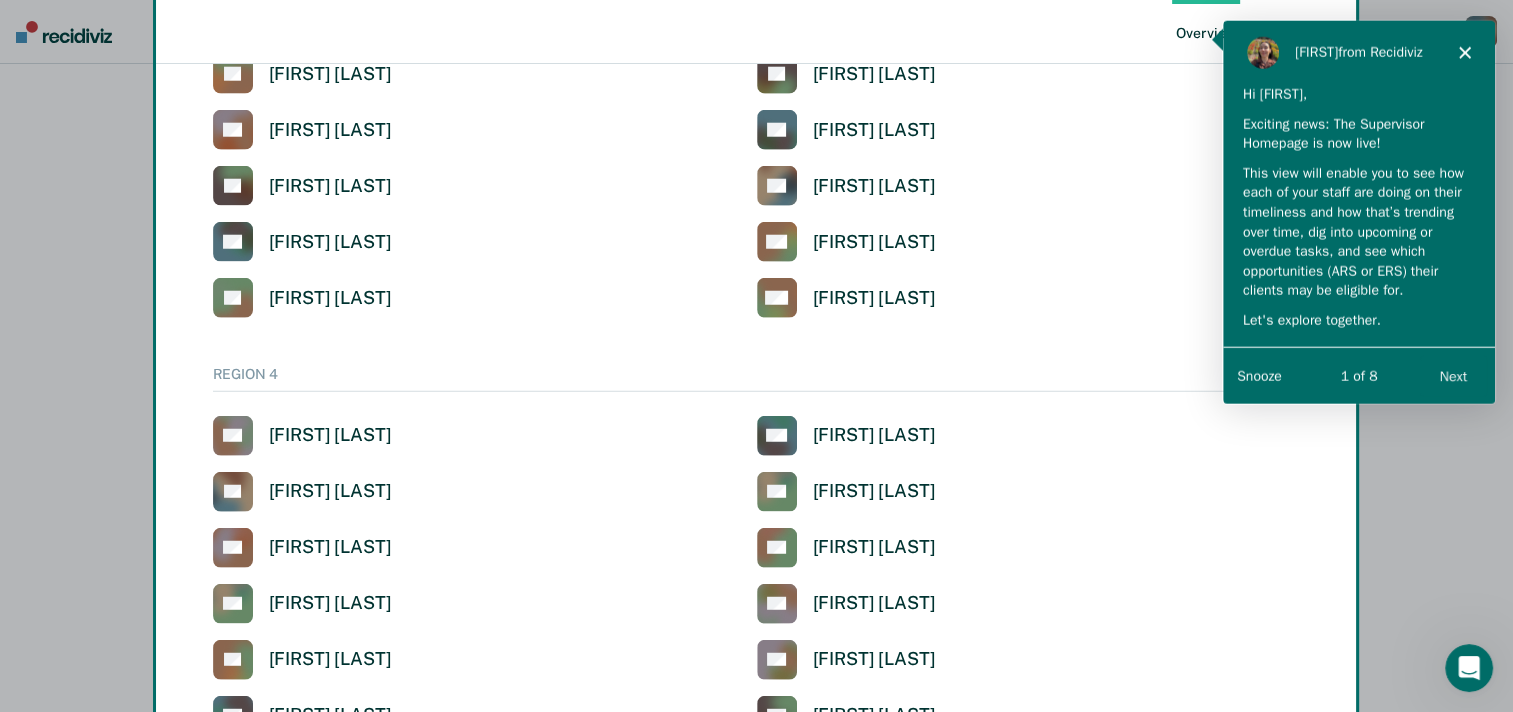 click 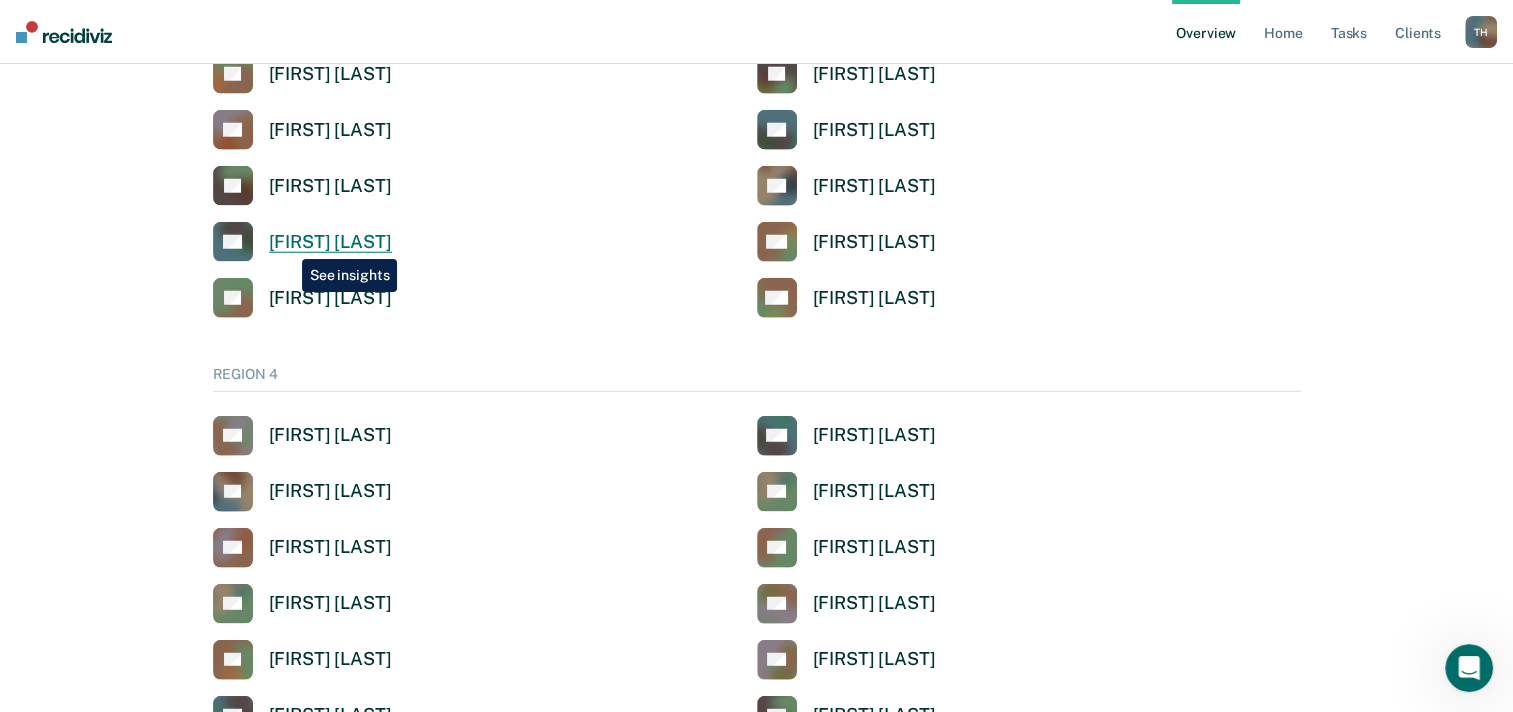 click on "[FIRST] [LAST]" at bounding box center (330, 242) 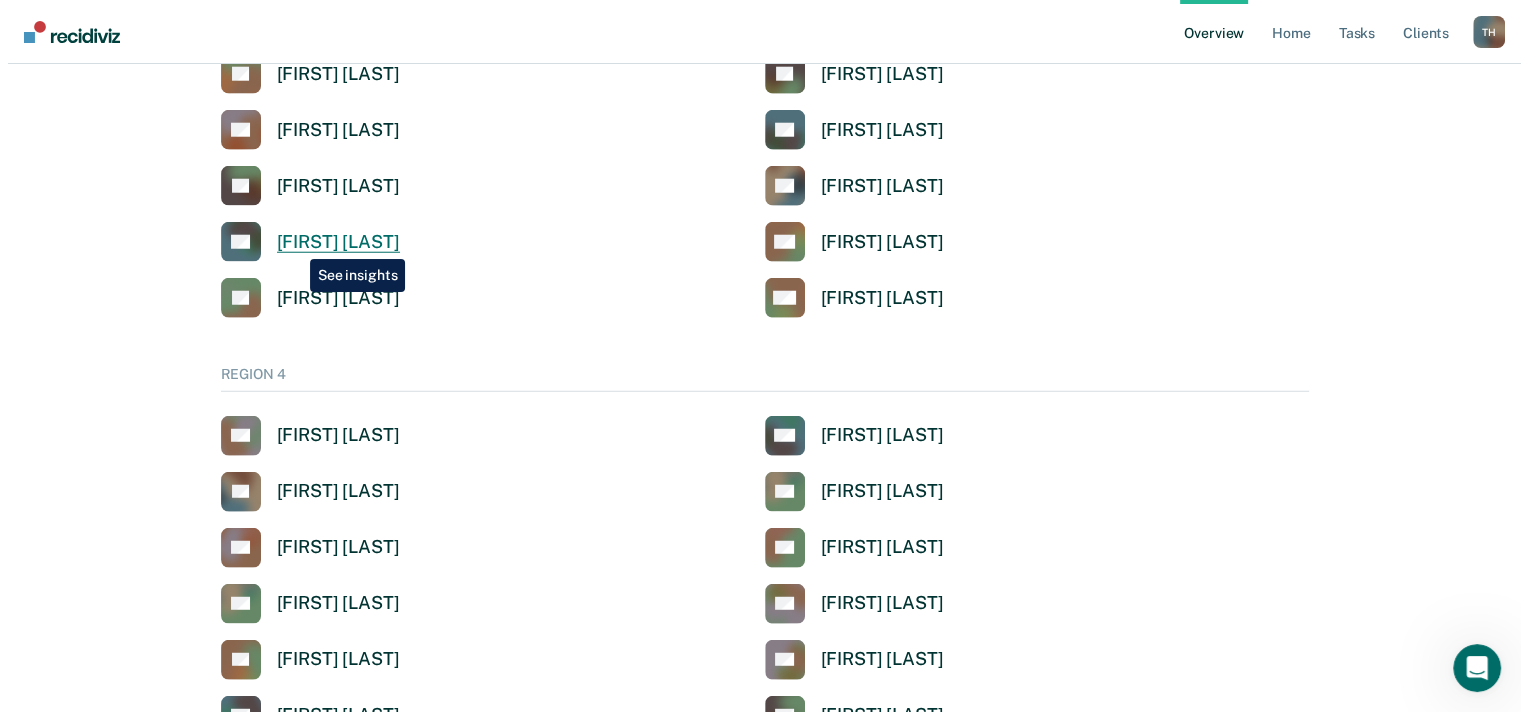 scroll, scrollTop: 0, scrollLeft: 0, axis: both 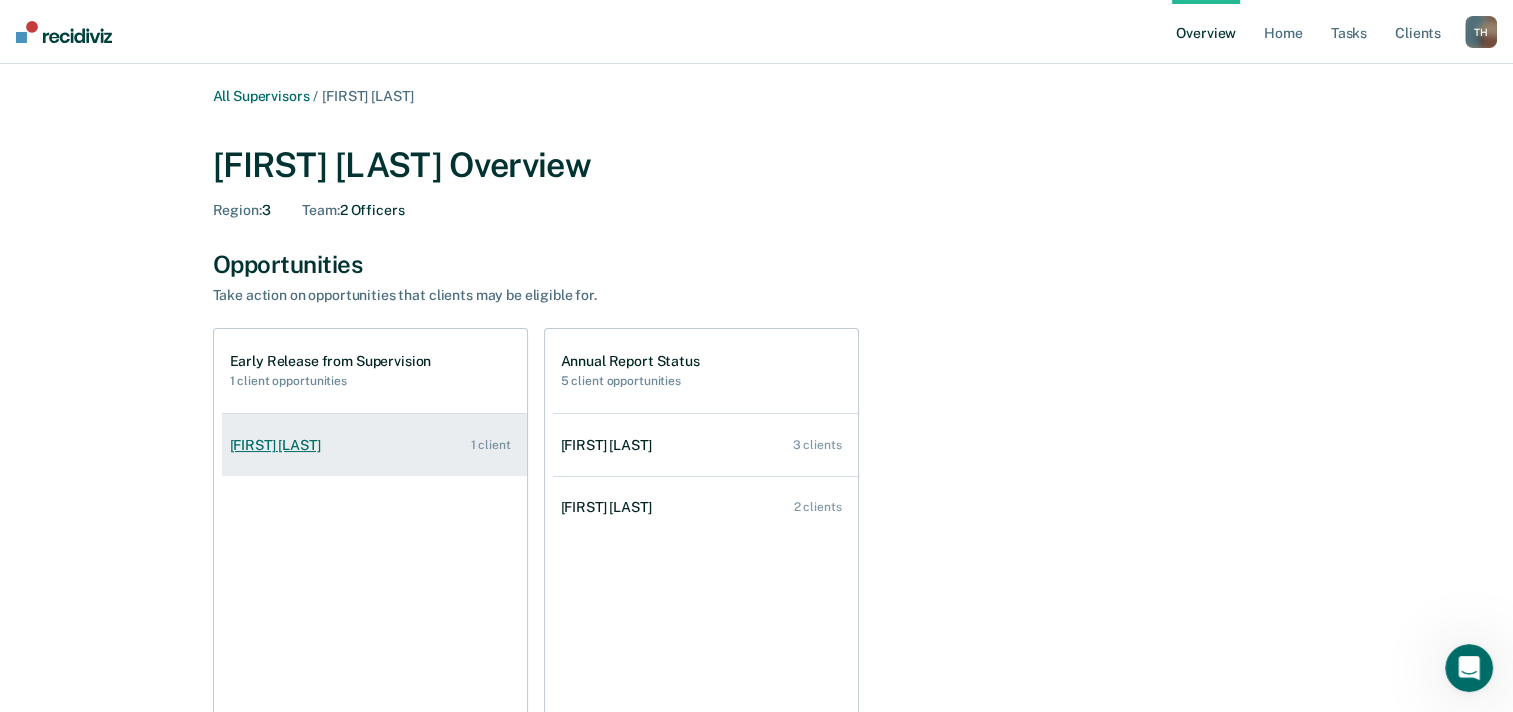 click on "[FIRST] [LAST]" at bounding box center [279, 445] 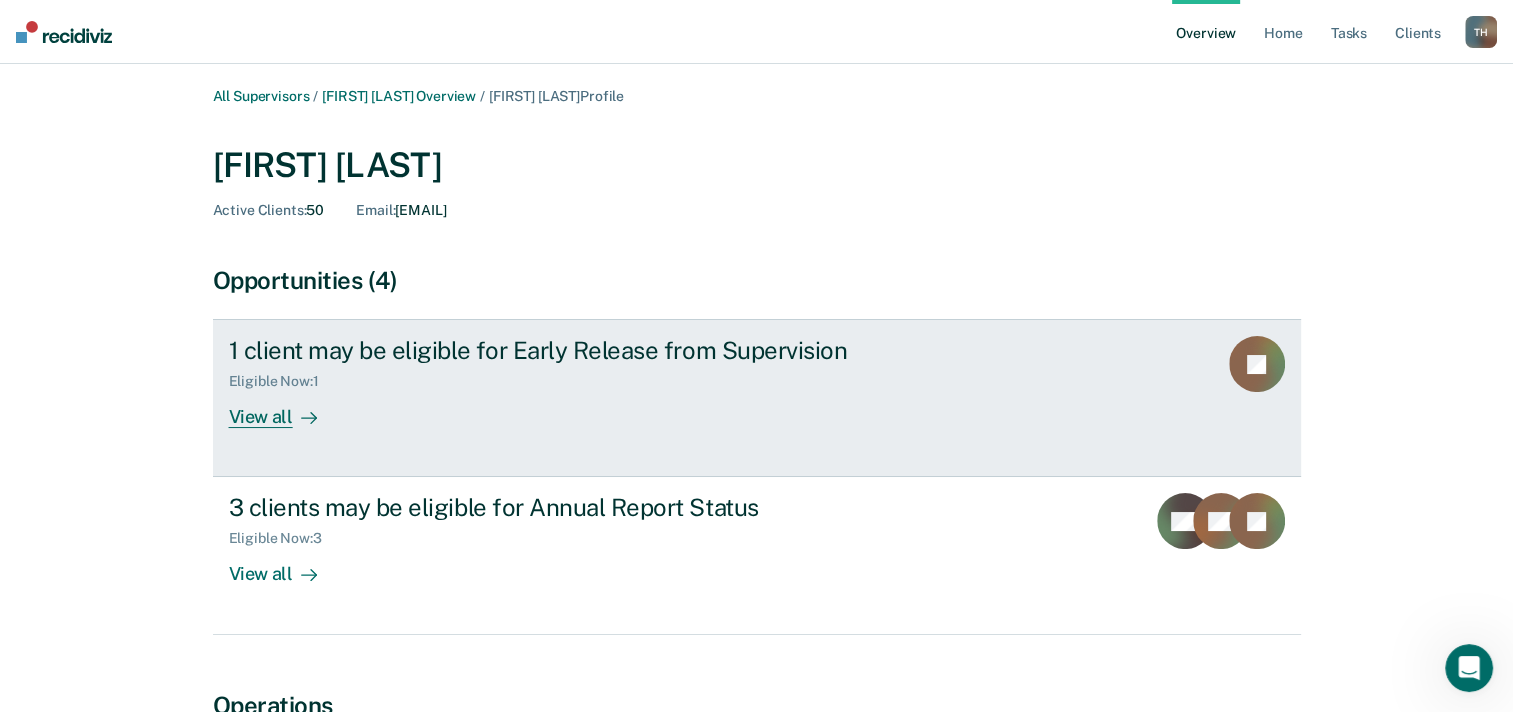 click 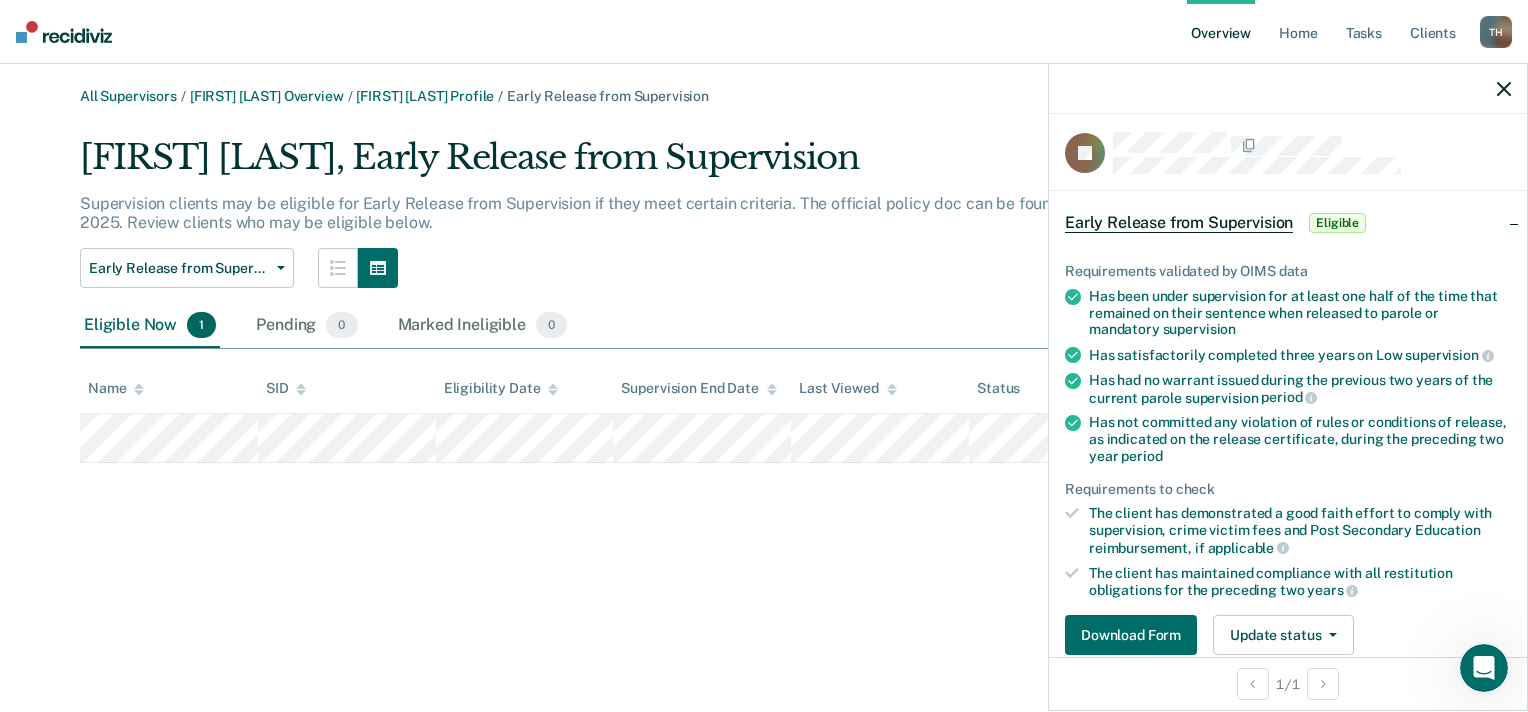 scroll, scrollTop: 0, scrollLeft: 0, axis: both 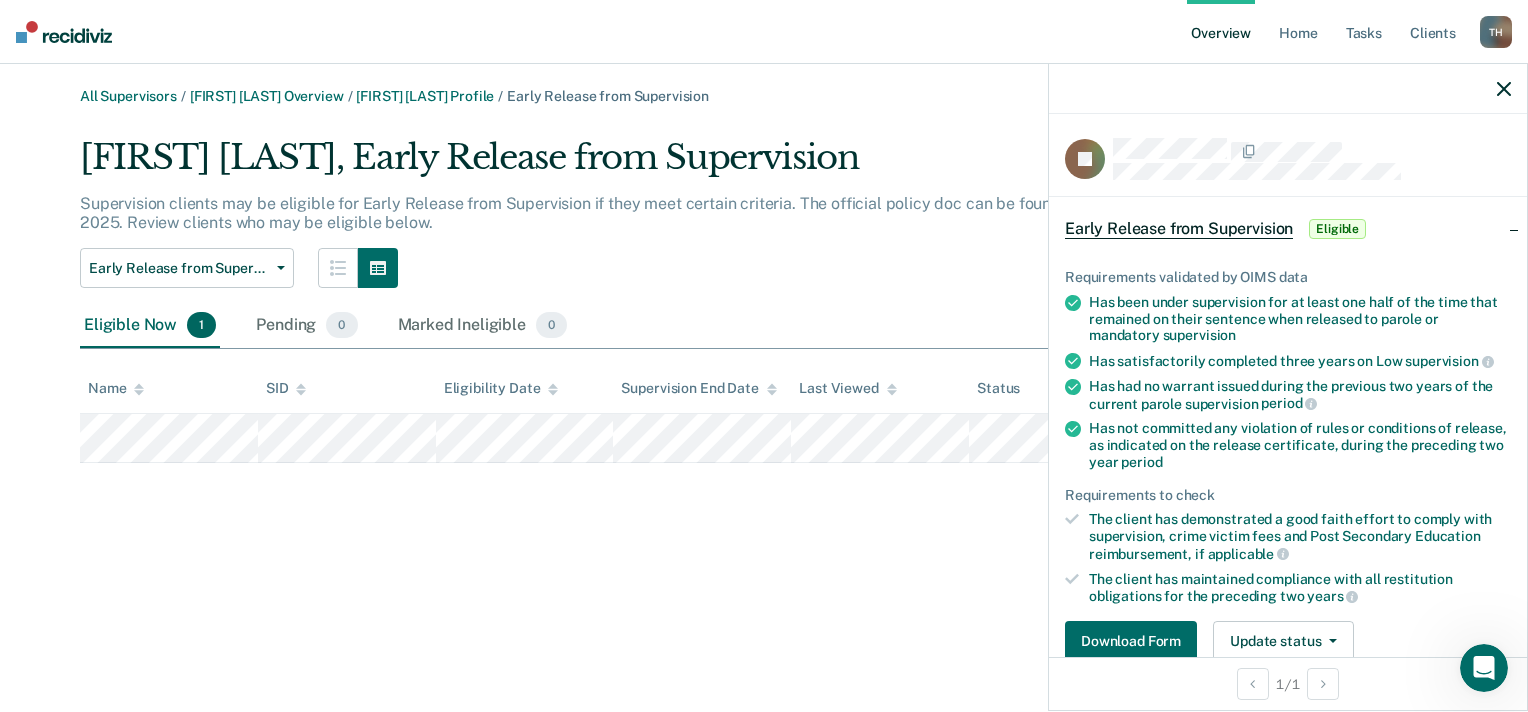 click on "All Supervisors / [FIRST] [LAST] Overview / [FIRST] [LAST] Profile / Early Release from Supervision [FIRST] [LAST], Early Release from Supervision Supervision clients may be eligible for Early Release from Supervision if they meet certain criteria. The official policy doc can be found here effective [DATE]. Review clients who may be eligible below. Early Release from Supervision Annual Report Status Early Release from Supervision Eligible Now 1 Pending 0 Marked Ineligible 0
To pick up a draggable item, press the space bar.
While dragging, use the arrow keys to move the item.
Press space again to drop the item in its new position, or press escape to cancel.
Name SID Eligibility Date Supervision End Date Last Viewed Status" at bounding box center [764, 368] 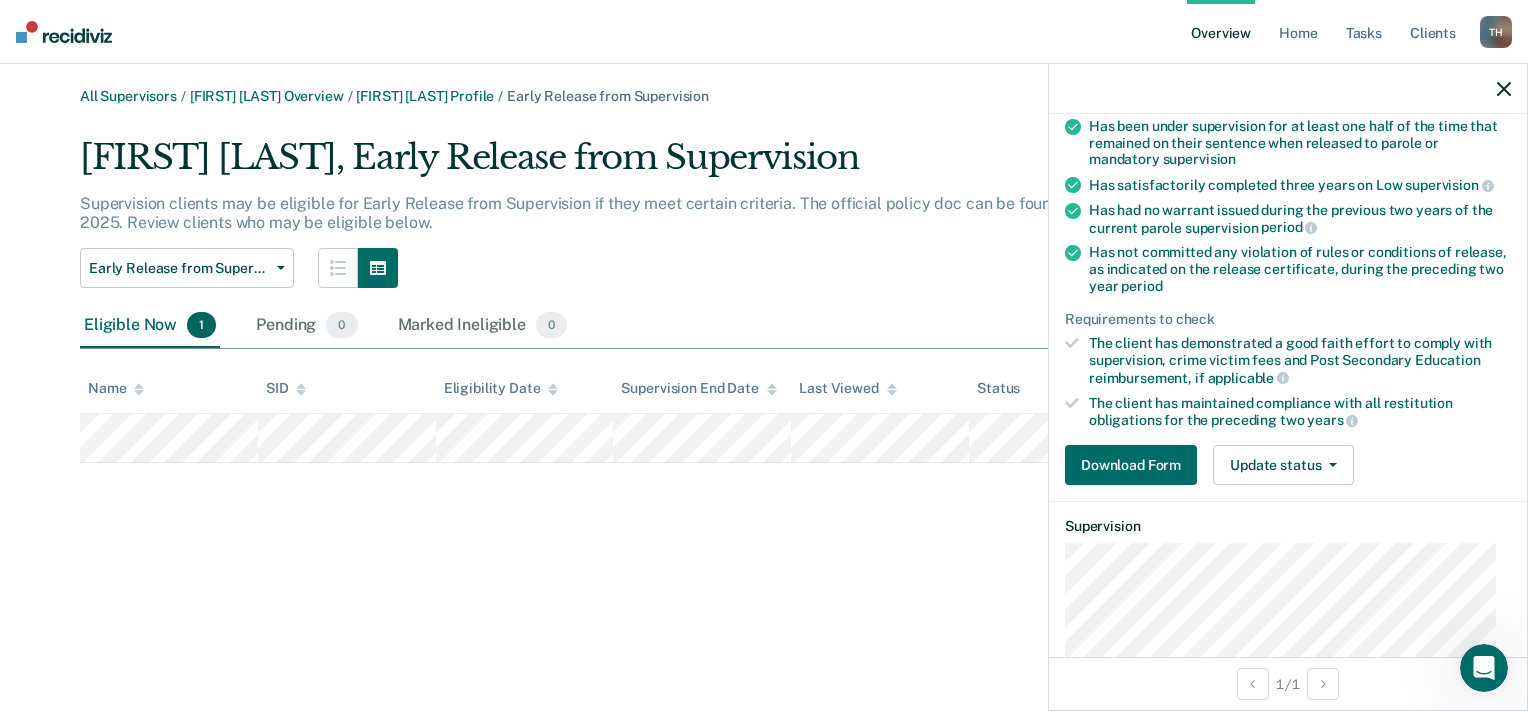 scroll, scrollTop: 200, scrollLeft: 0, axis: vertical 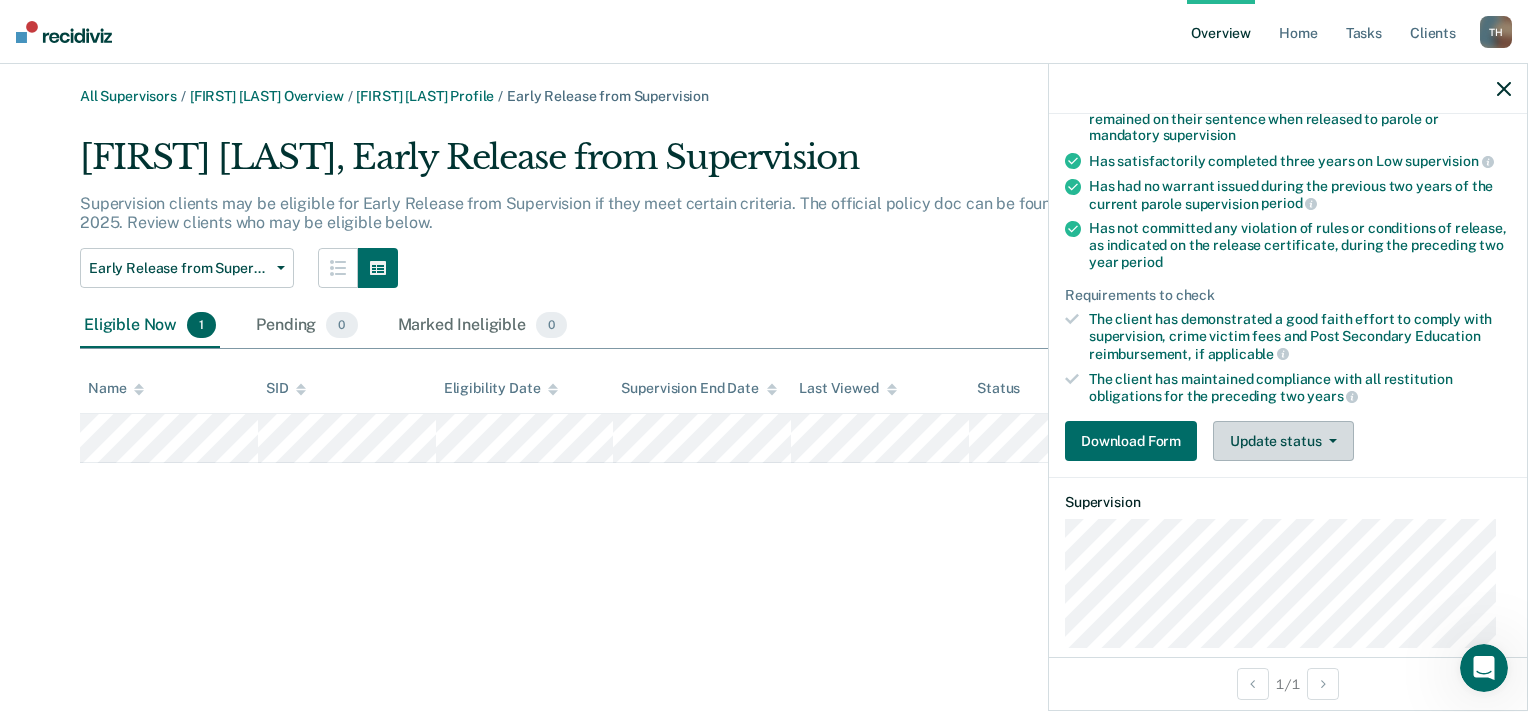 click on "Update status" at bounding box center [1283, 441] 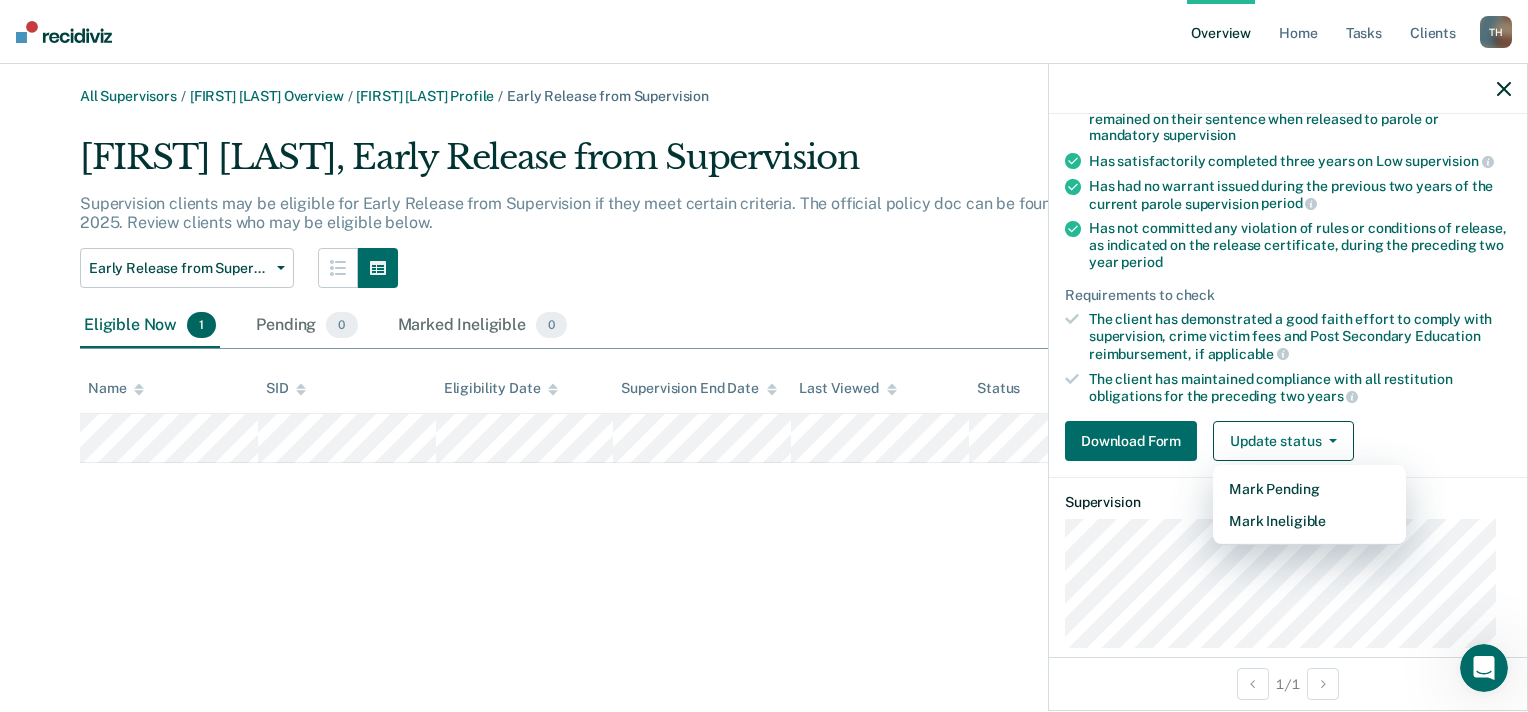 click on "All Supervisors / [FIRST] [LAST] Overview / [FIRST] [LAST] Profile / Early Release from Supervision [FIRST] [LAST], Early Release from Supervision Supervision clients may be eligible for Early Release from Supervision if they meet certain criteria. The official policy doc can be found here effective [DATE]. Review clients who may be eligible below. Early Release from Supervision Annual Report Status Early Release from Supervision Eligible Now 1 Pending 0 Marked Ineligible 0
To pick up a draggable item, press the space bar.
While dragging, use the arrow keys to move the item.
Press space again to drop the item in its new position, or press escape to cancel.
Name SID Eligibility Date Supervision End Date Last Viewed Status" at bounding box center [764, 368] 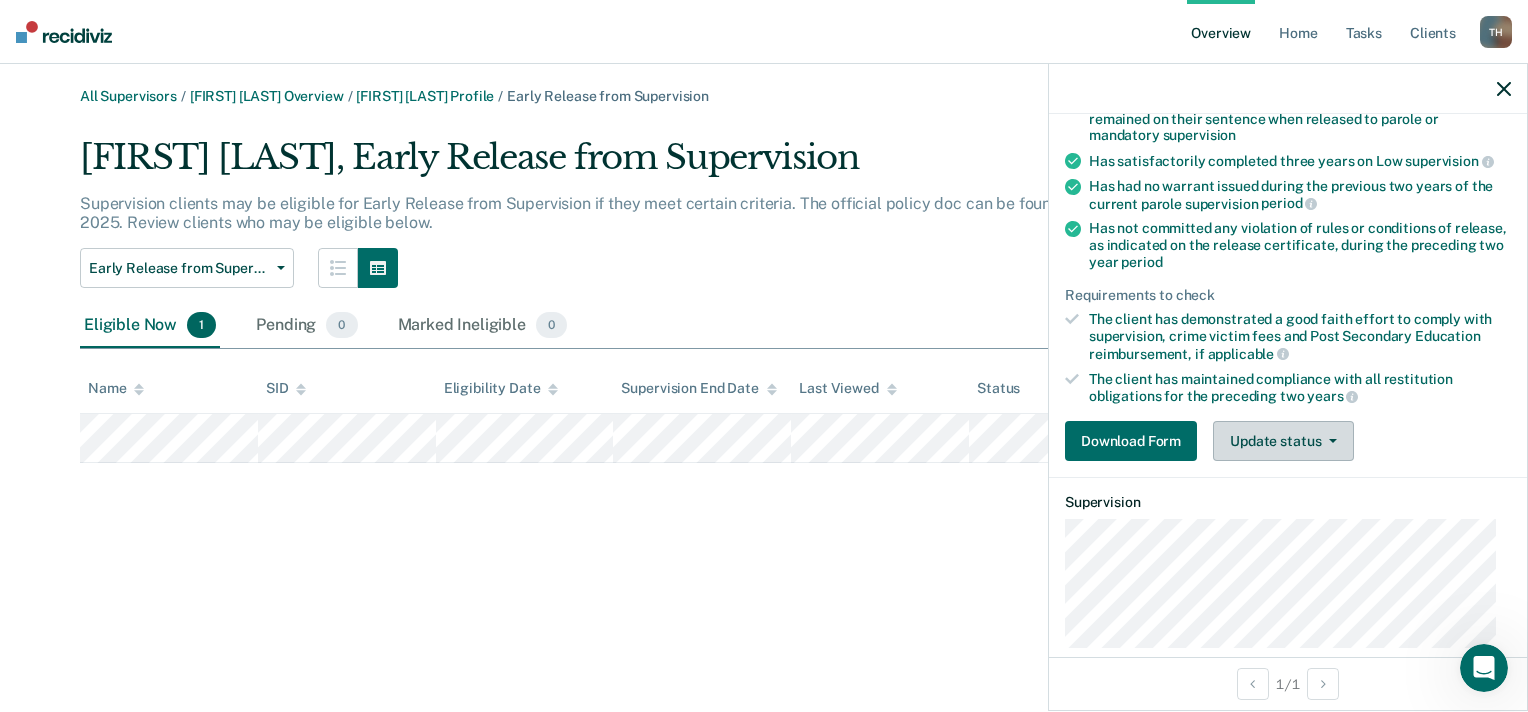 click on "Update status" at bounding box center [1283, 441] 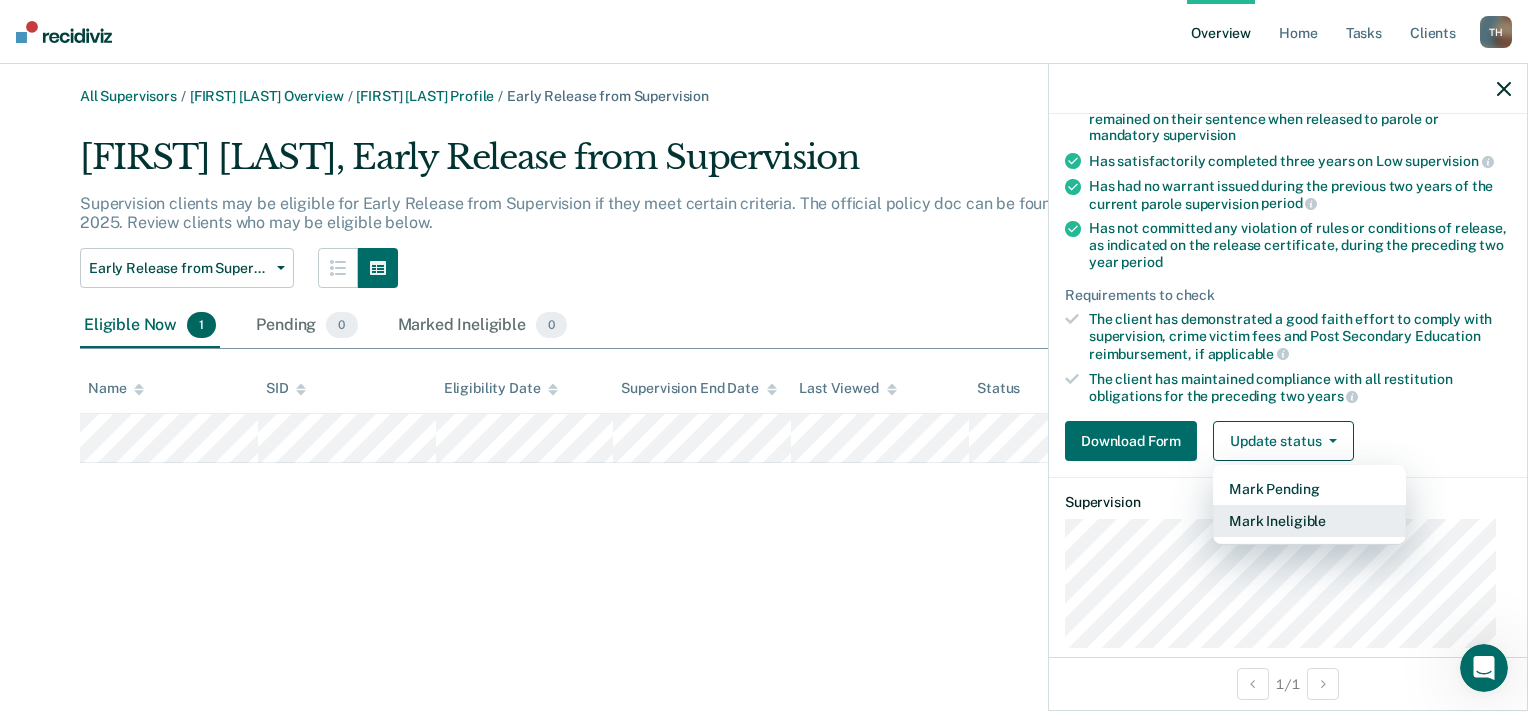 click on "Mark Ineligible" at bounding box center (1309, 521) 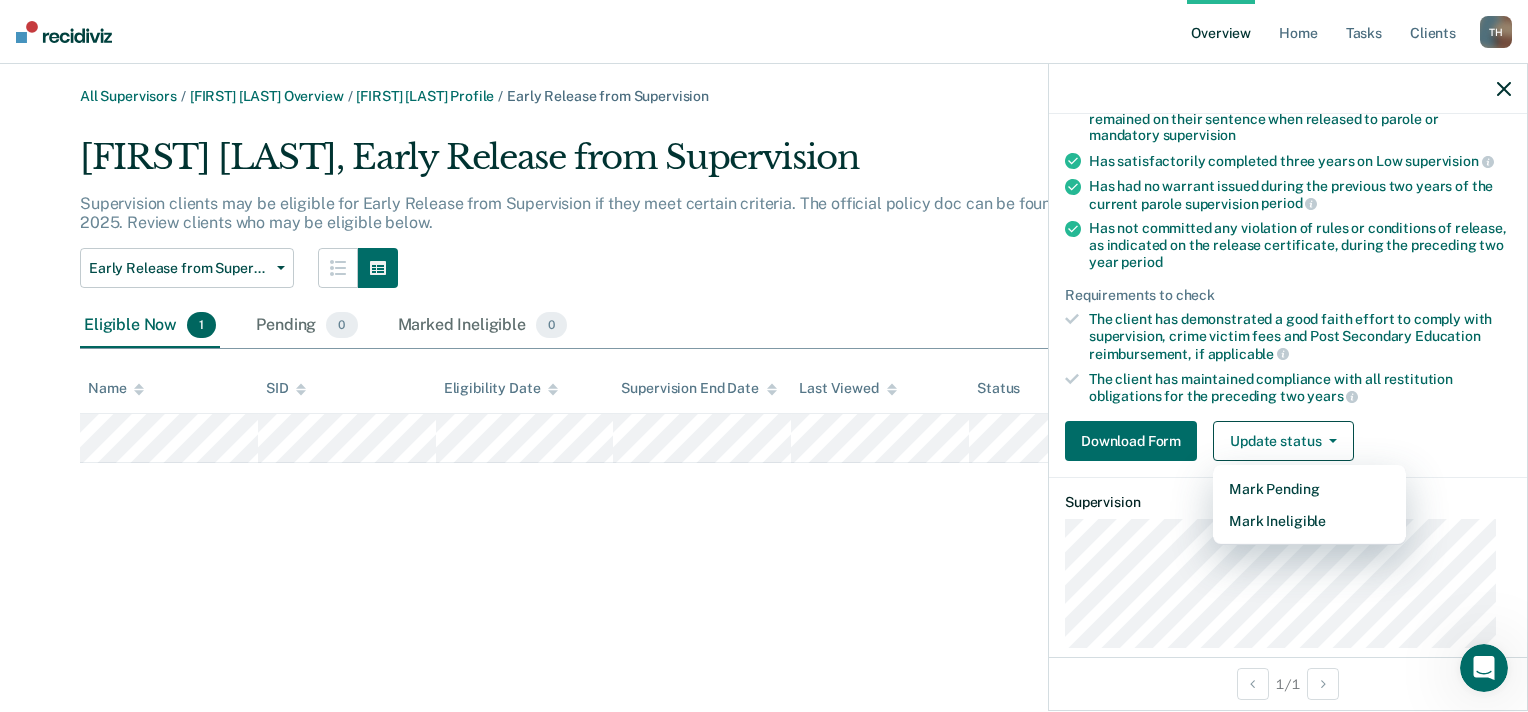 scroll, scrollTop: 106, scrollLeft: 0, axis: vertical 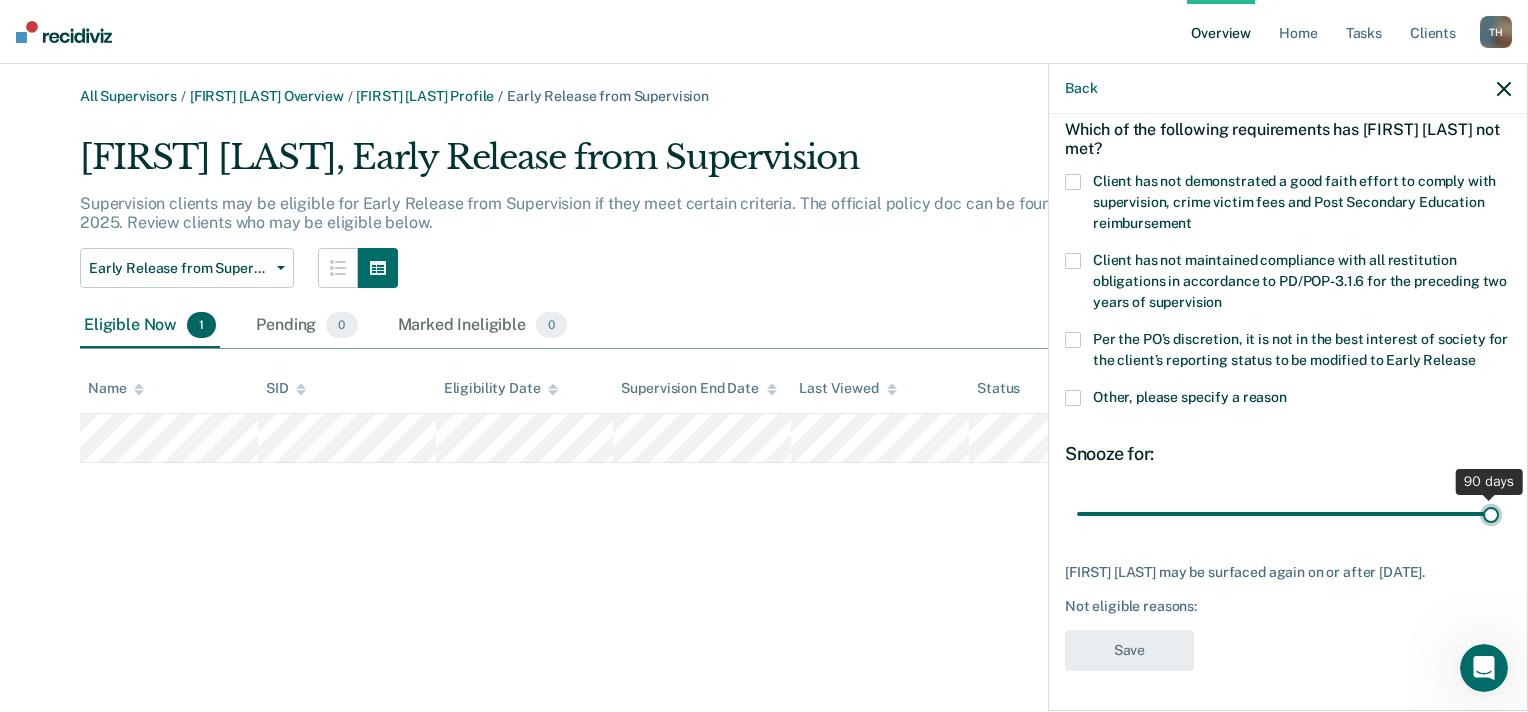 drag, startPoint x: 1205, startPoint y: 502, endPoint x: 1484, endPoint y: 520, distance: 279.58005 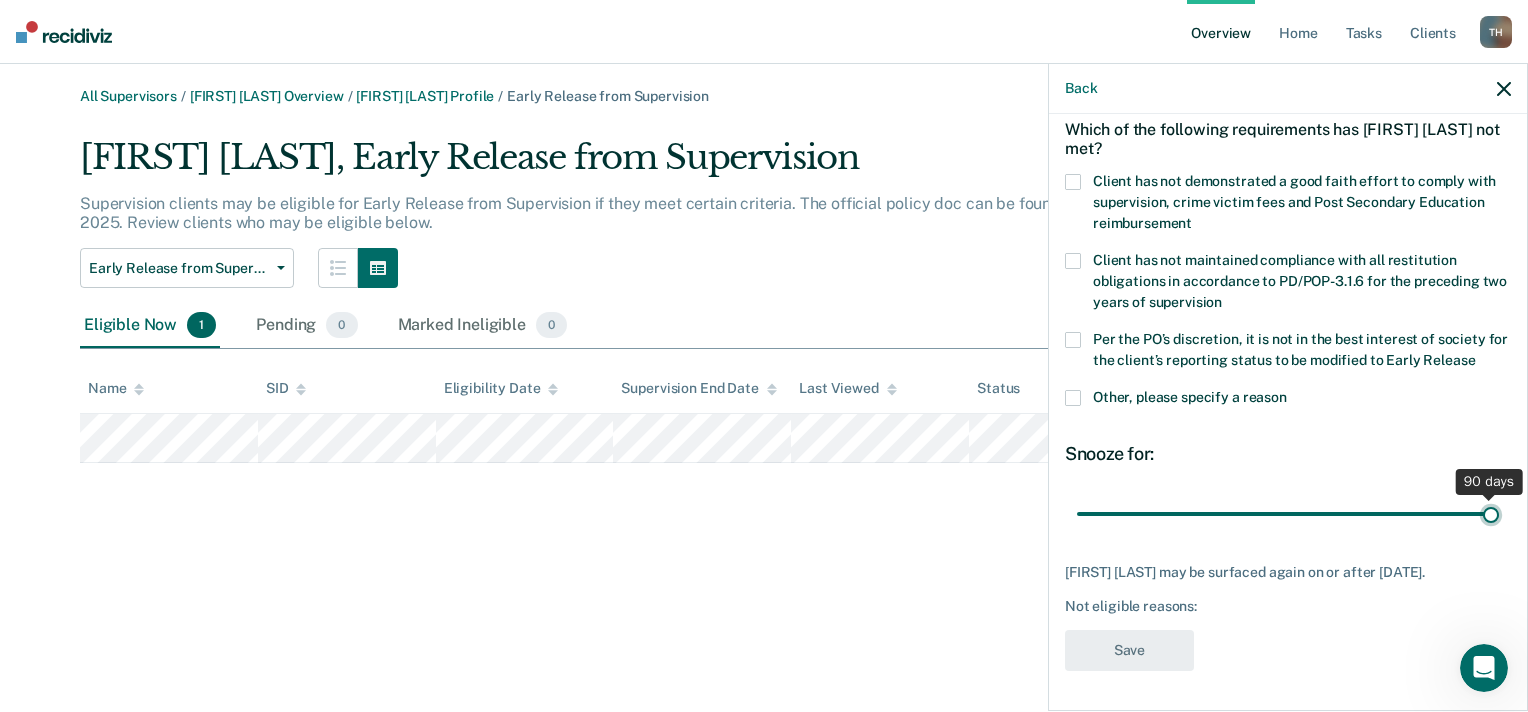 click at bounding box center [1288, 514] 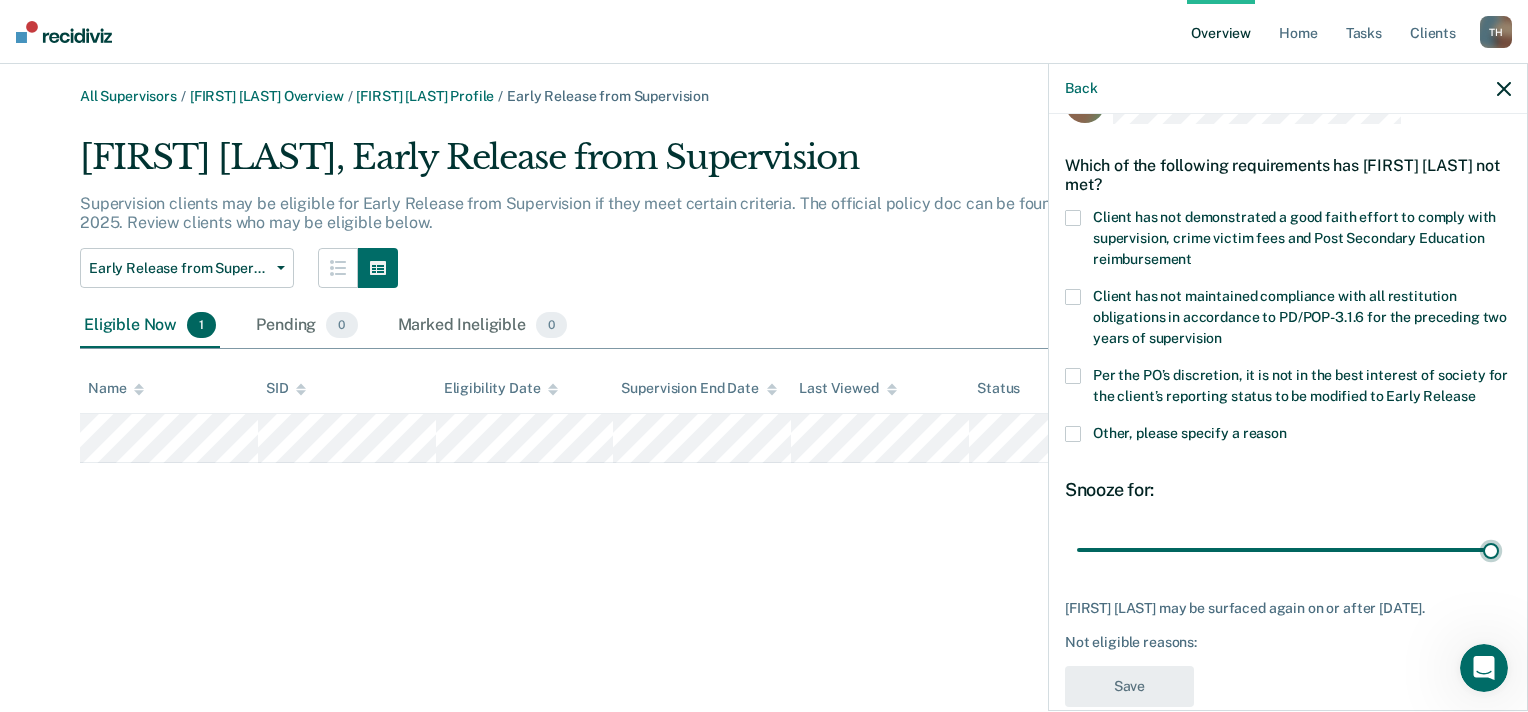 scroll, scrollTop: 106, scrollLeft: 0, axis: vertical 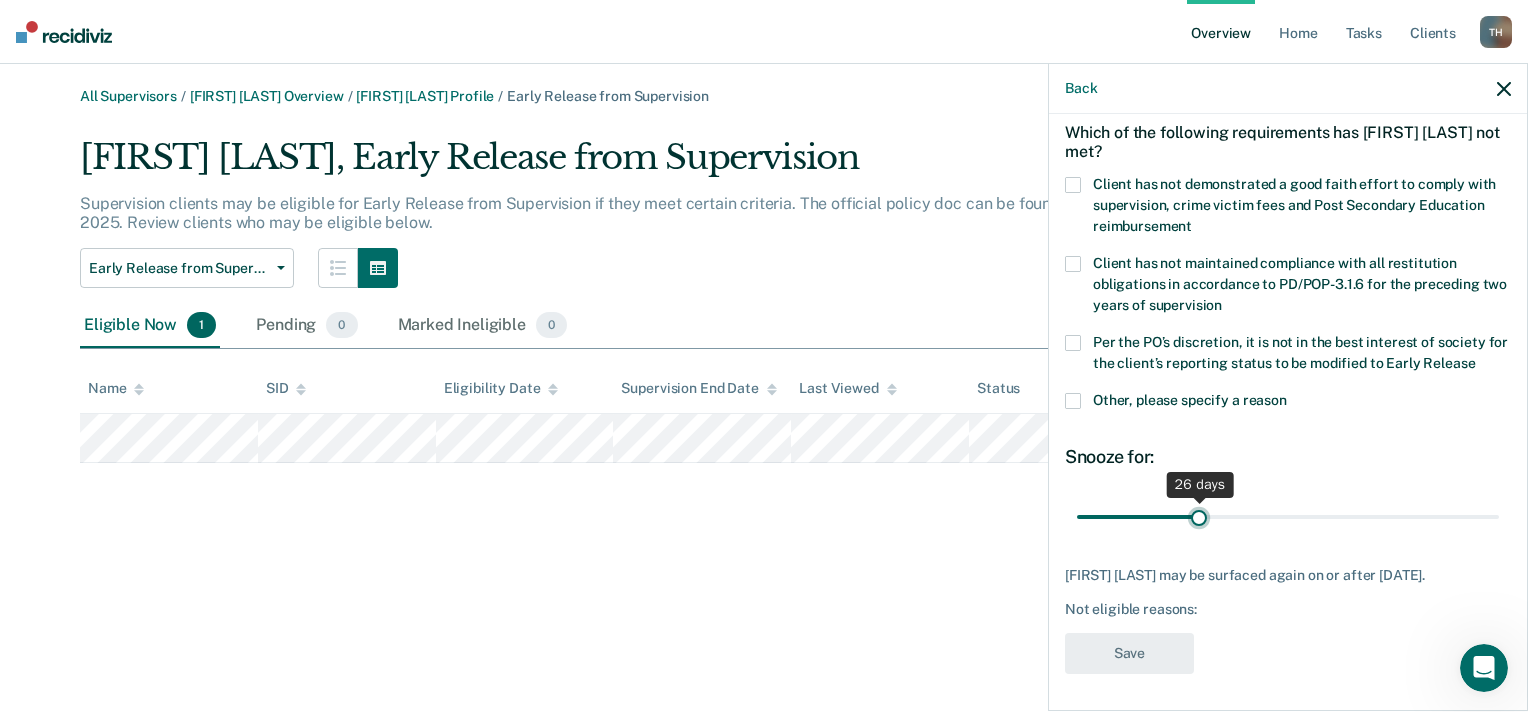 drag, startPoint x: 1479, startPoint y: 500, endPoint x: 1196, endPoint y: 557, distance: 288.68323 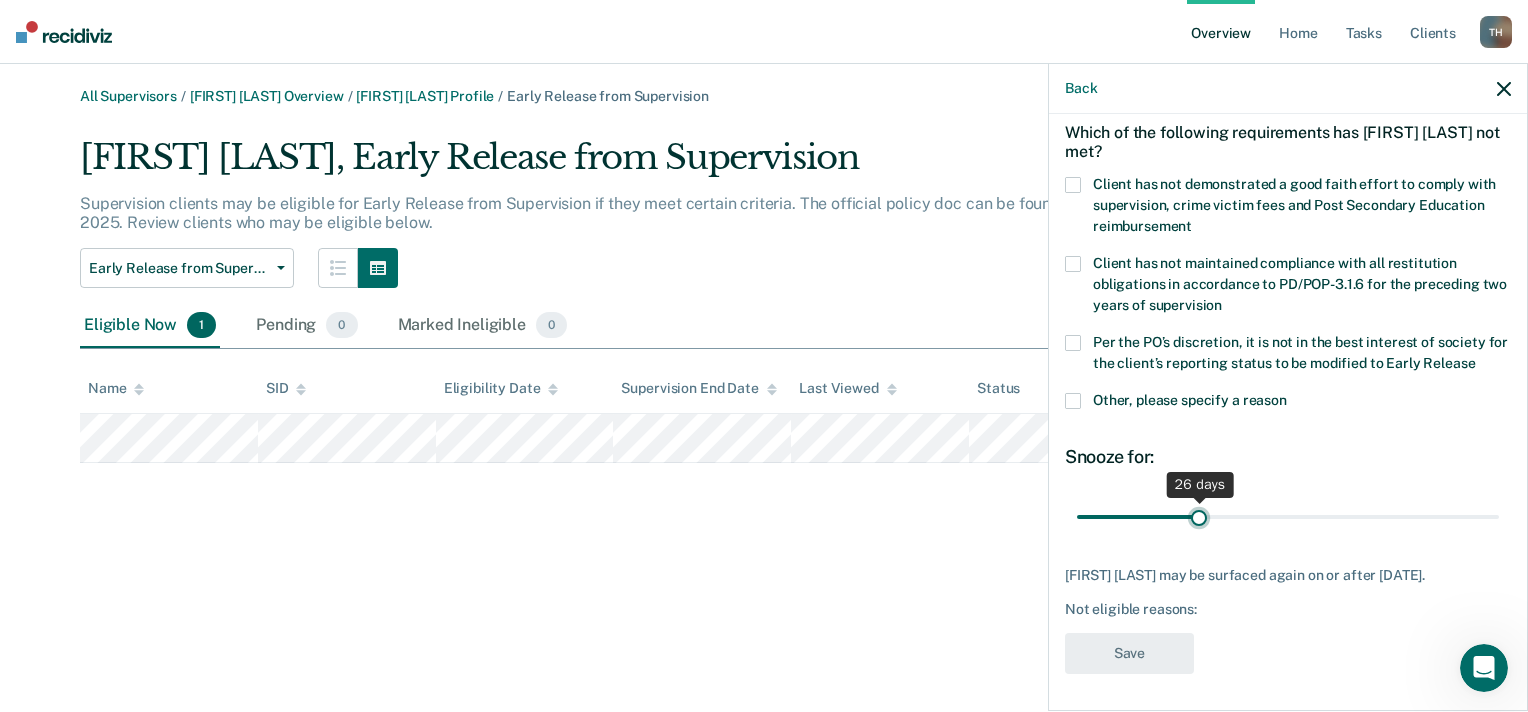 click at bounding box center [1288, 517] 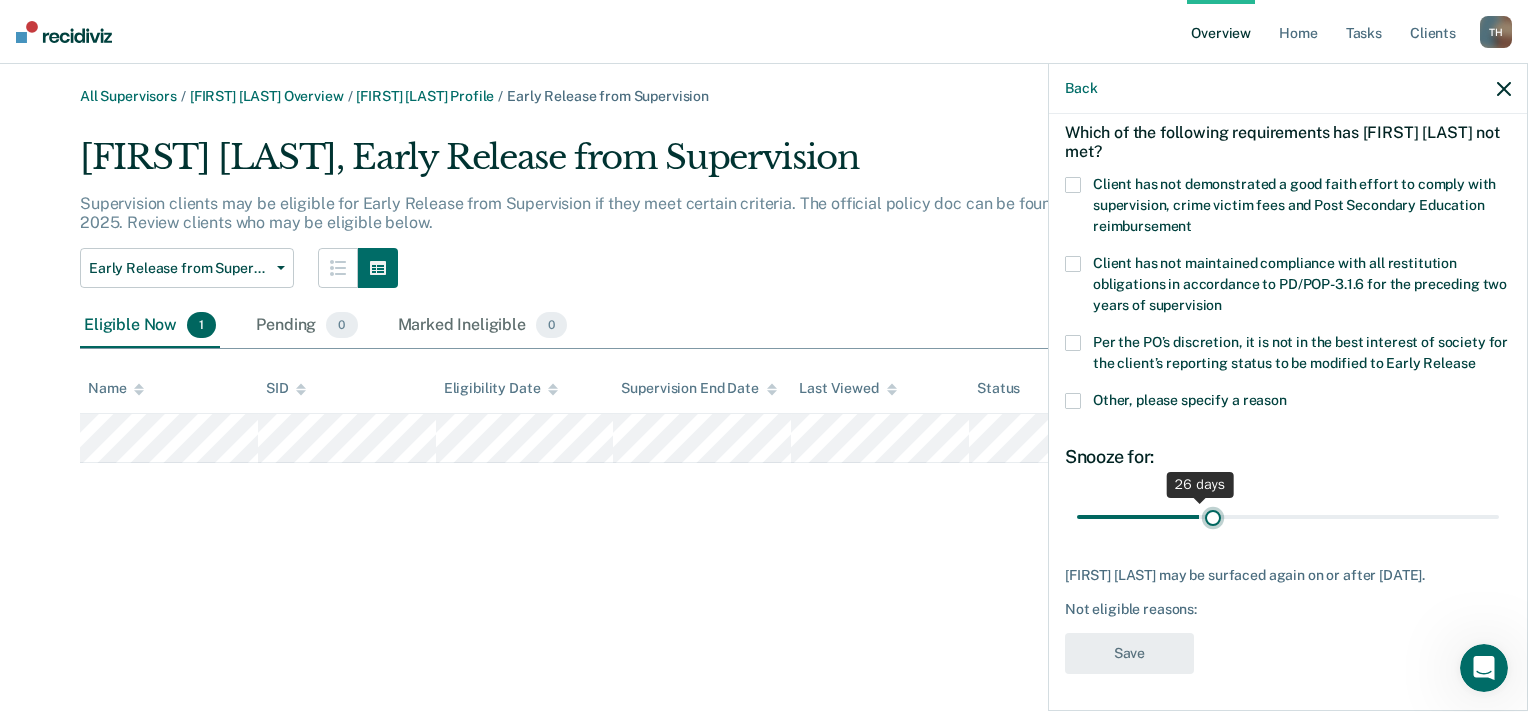 scroll, scrollTop: 106, scrollLeft: 0, axis: vertical 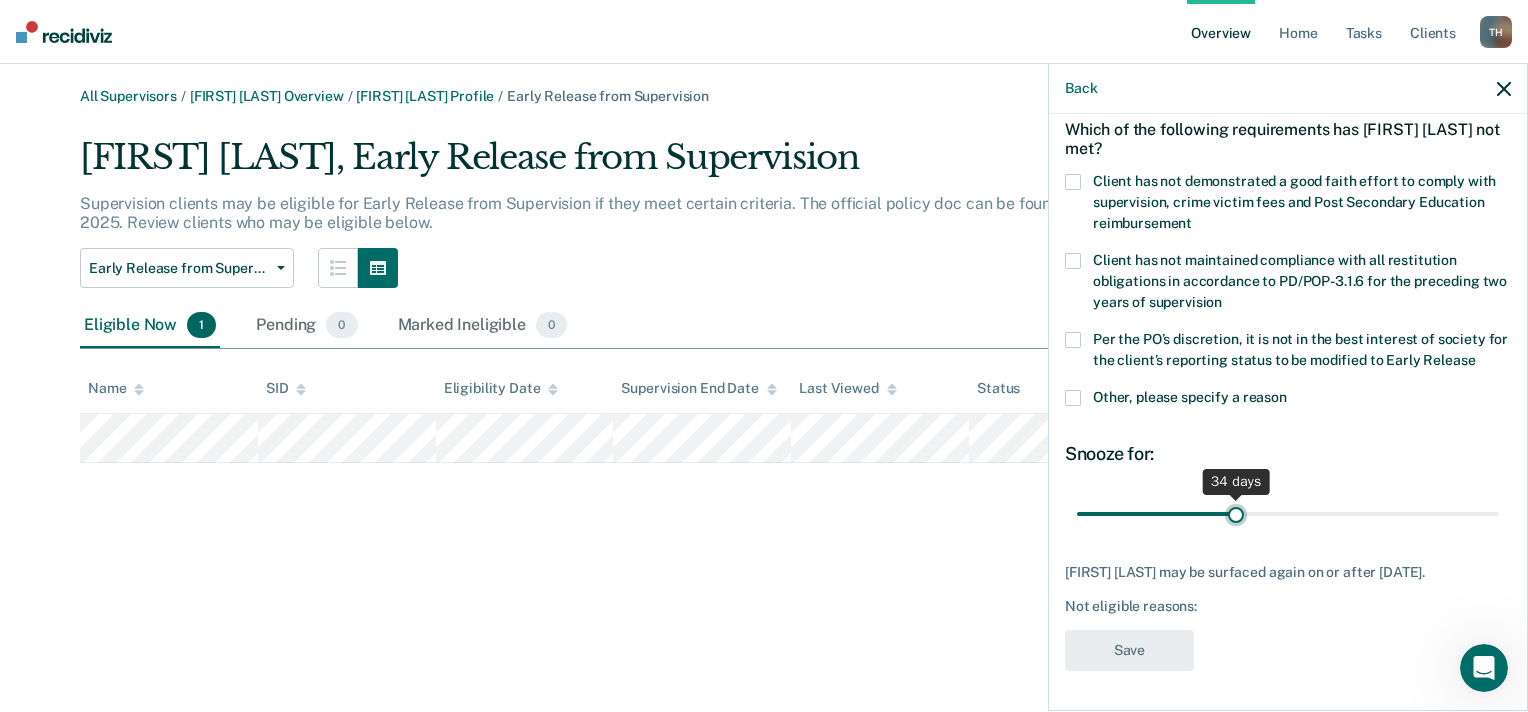 drag, startPoint x: 1200, startPoint y: 516, endPoint x: 1228, endPoint y: 519, distance: 28.160255 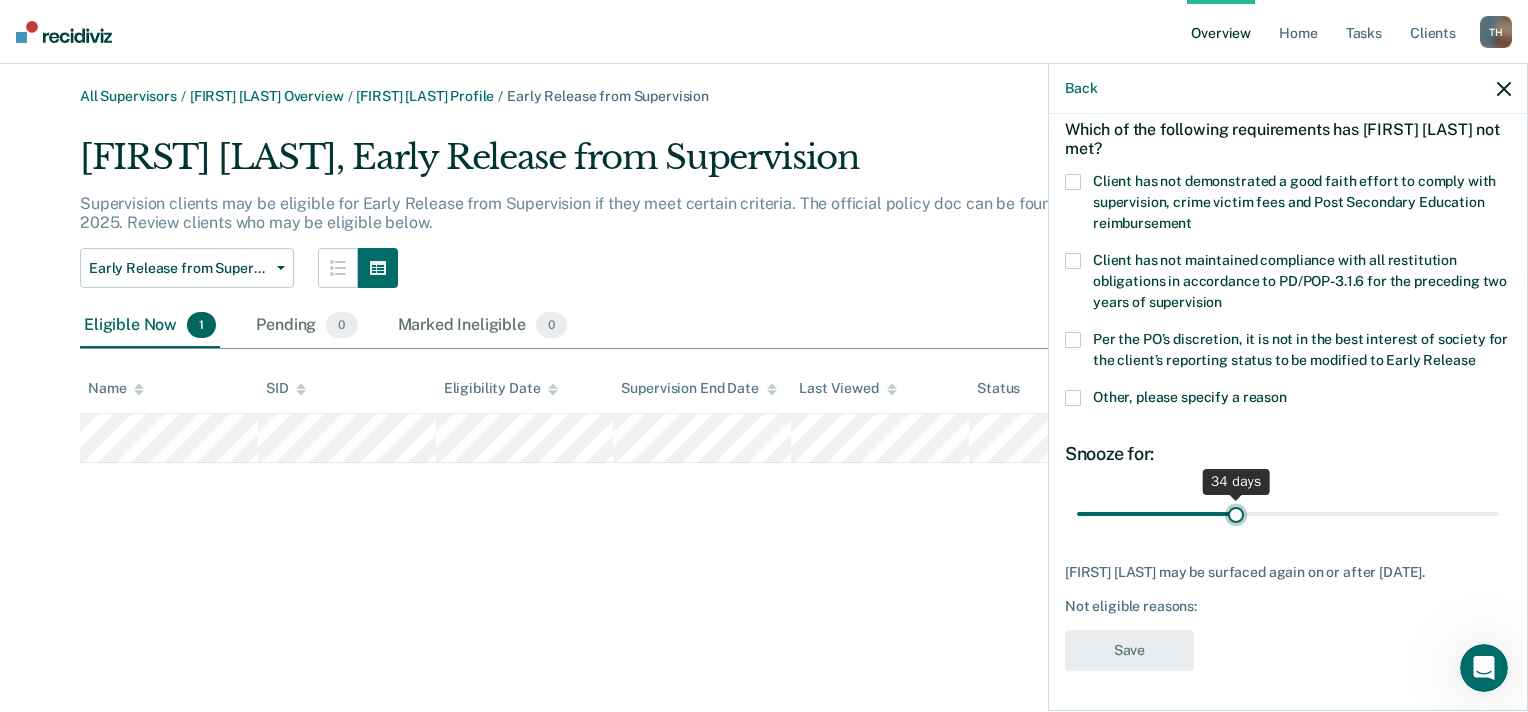 click at bounding box center [1288, 514] 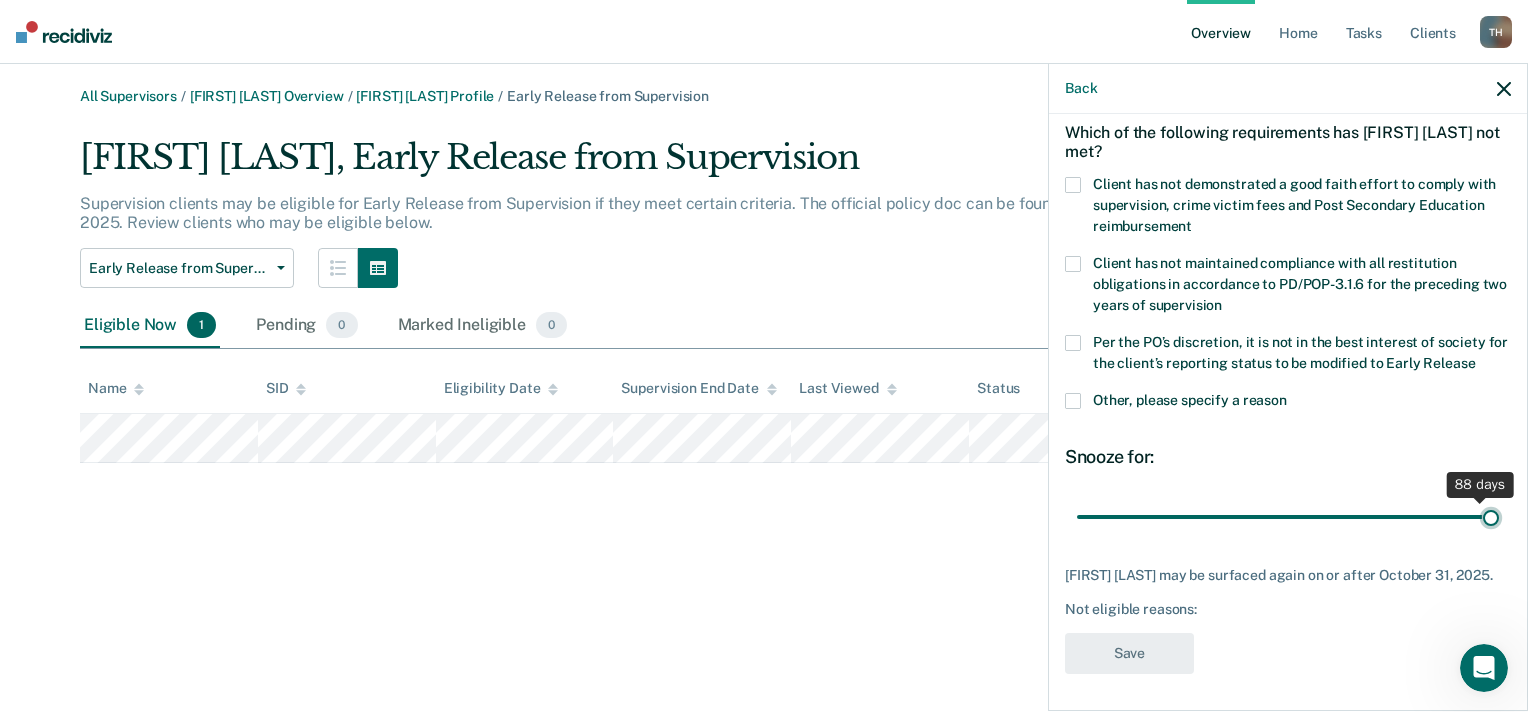 scroll, scrollTop: 106, scrollLeft: 0, axis: vertical 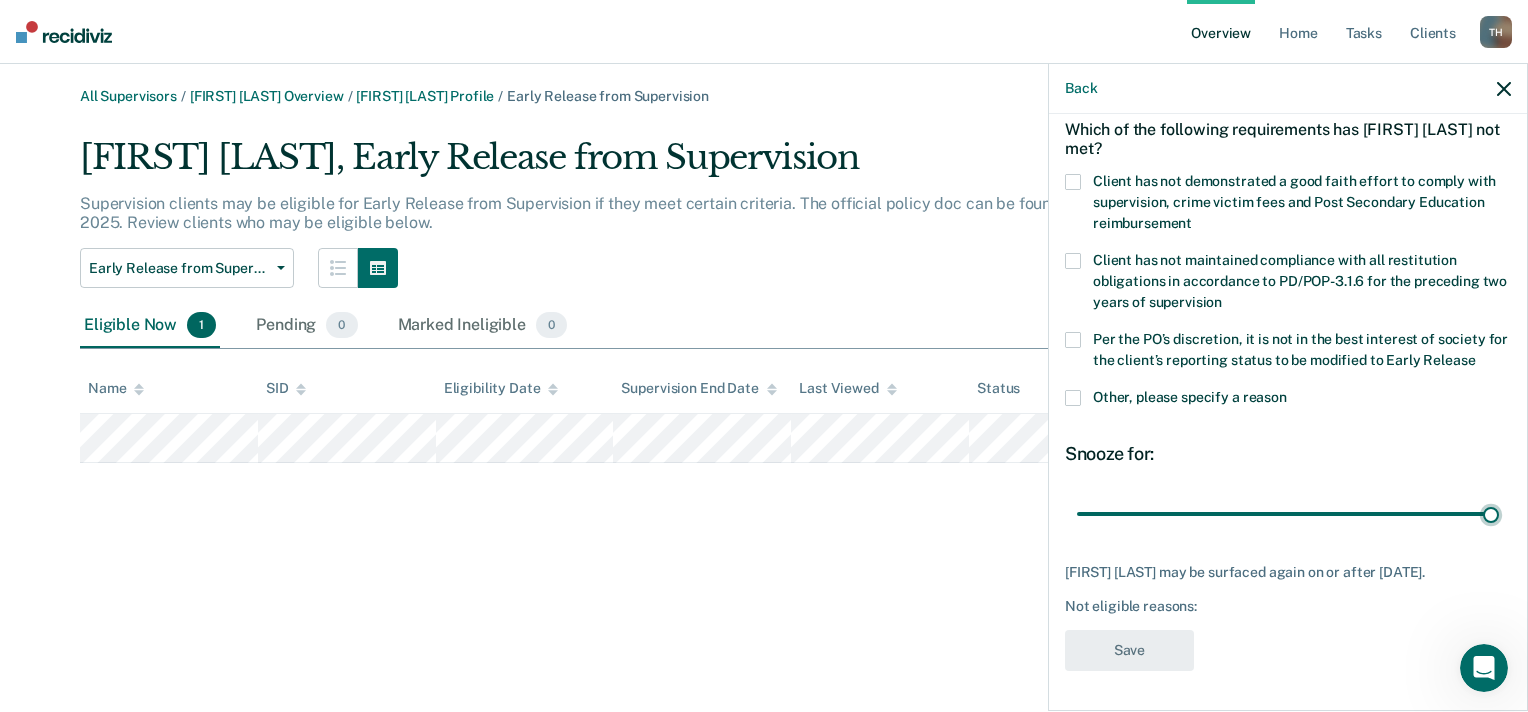 drag, startPoint x: 1229, startPoint y: 502, endPoint x: 1523, endPoint y: 529, distance: 295.23718 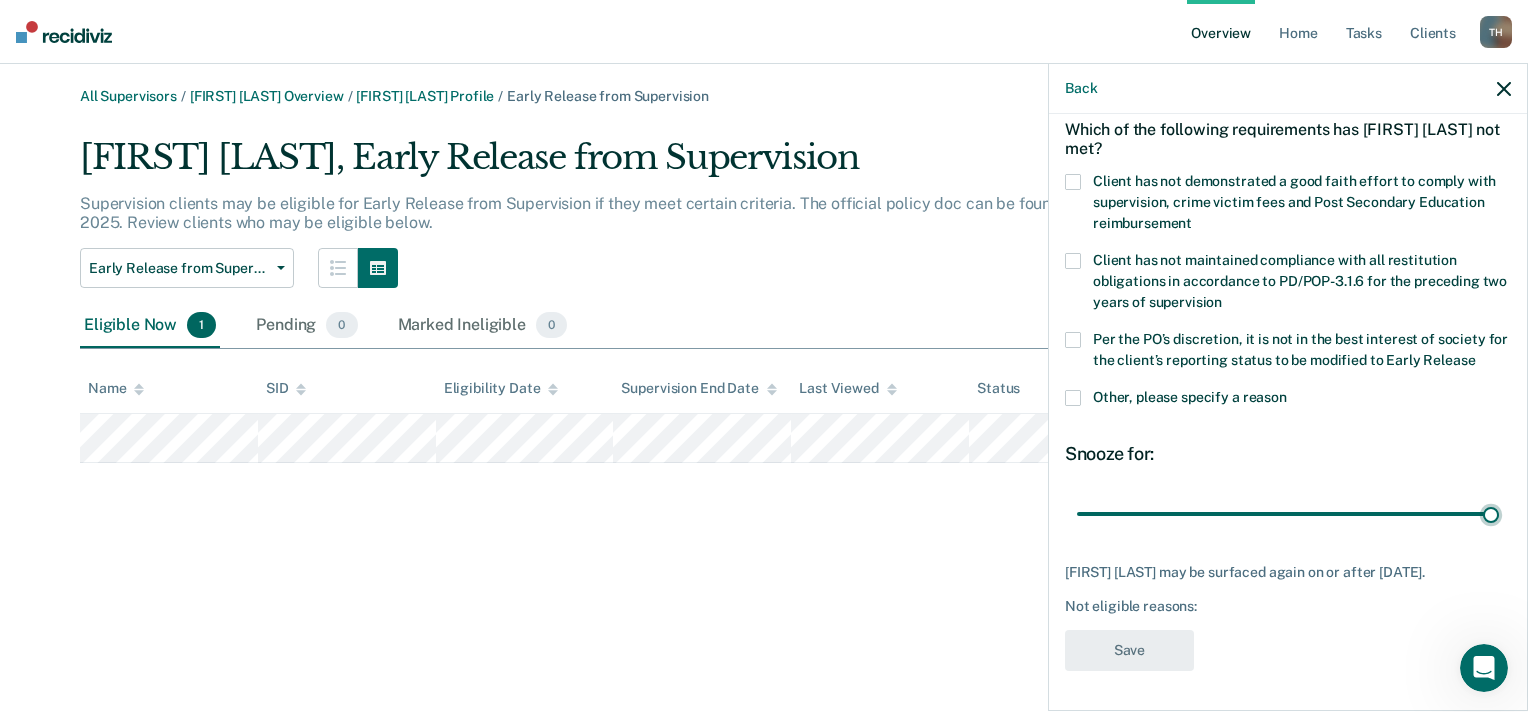 type on "90" 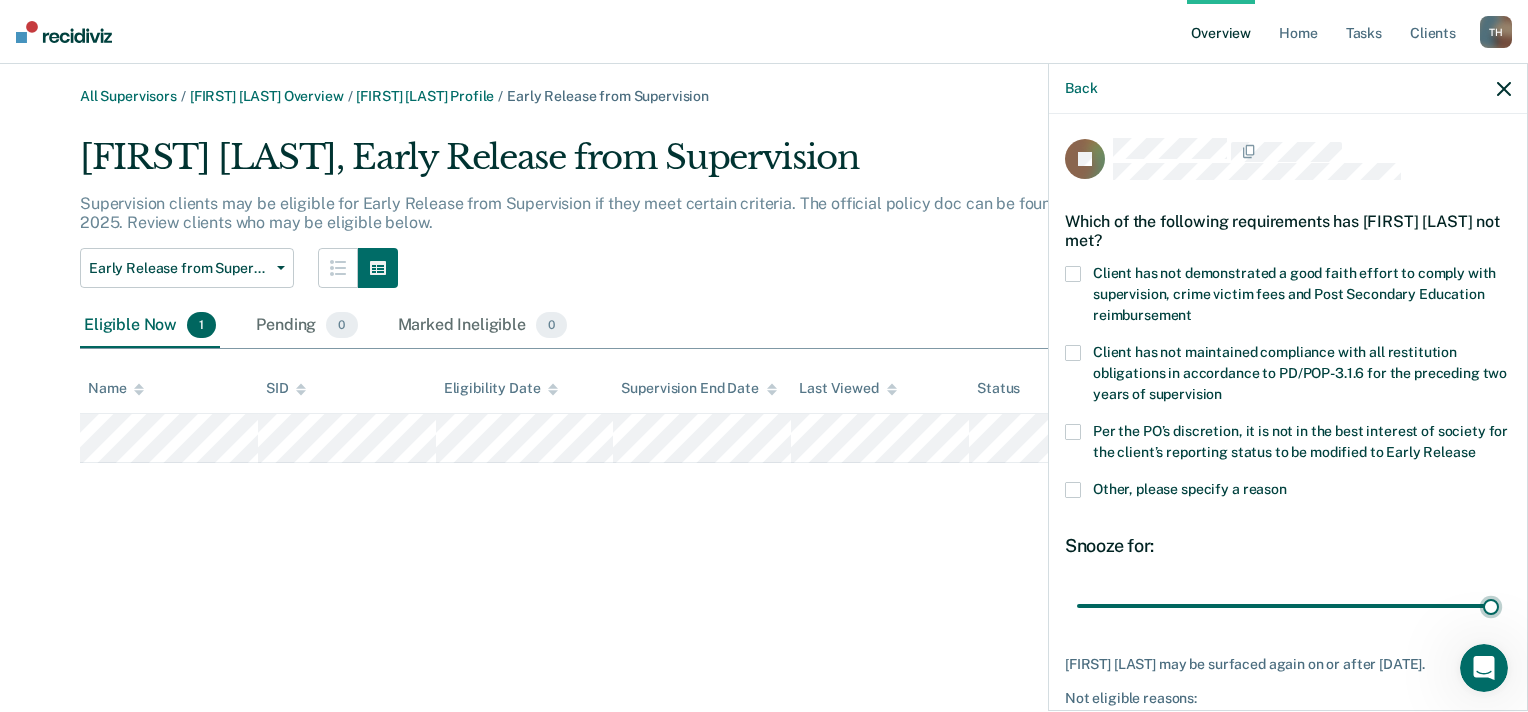 scroll, scrollTop: 0, scrollLeft: 0, axis: both 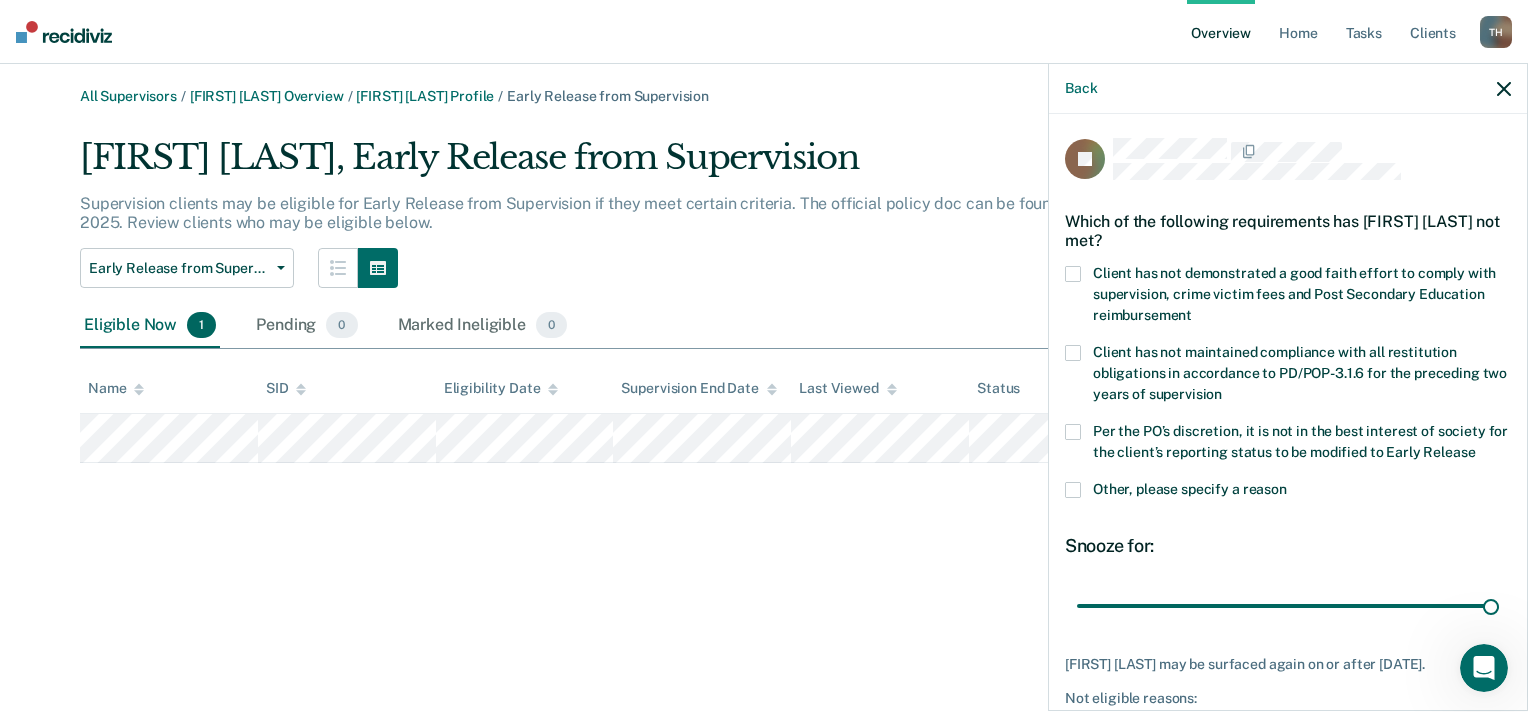 click 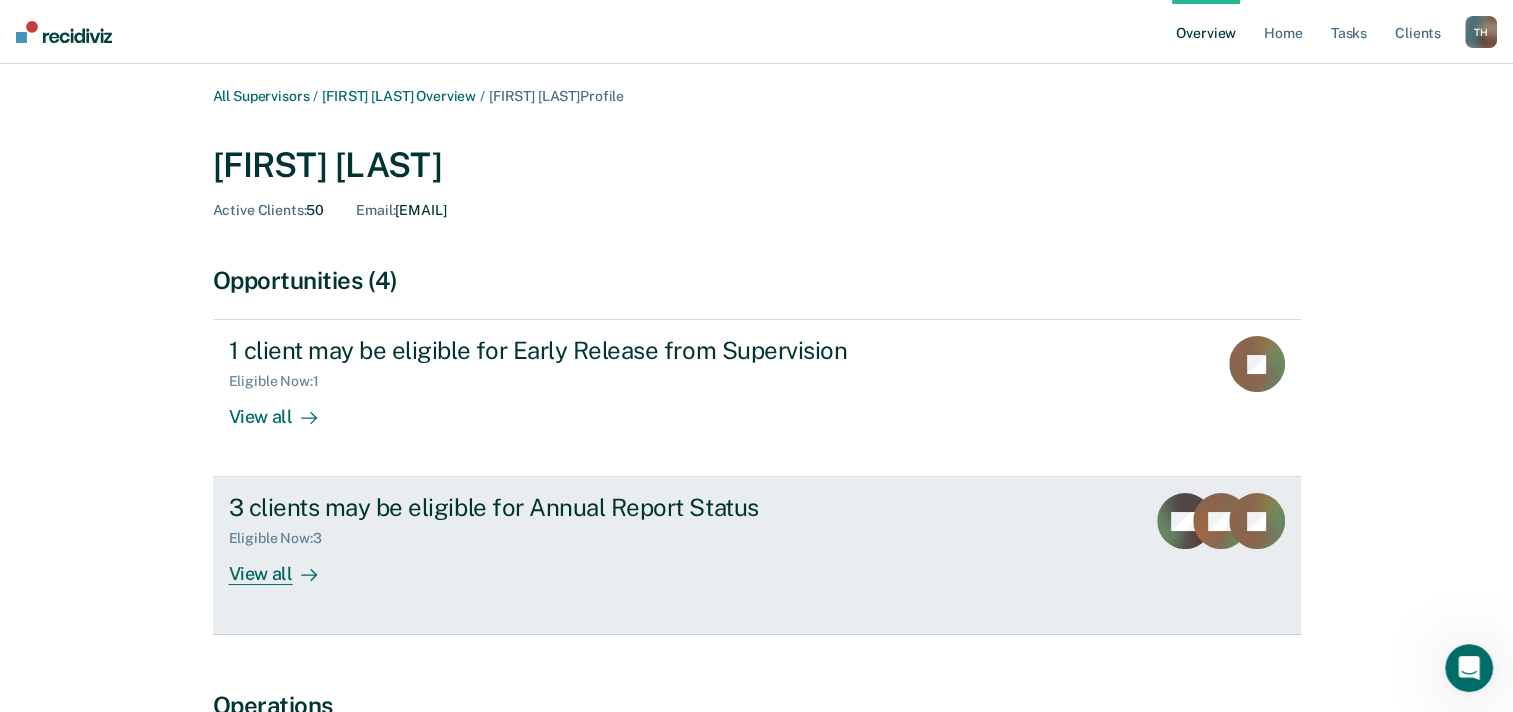 click on "Eligible Now :  3" at bounding box center [580, 534] 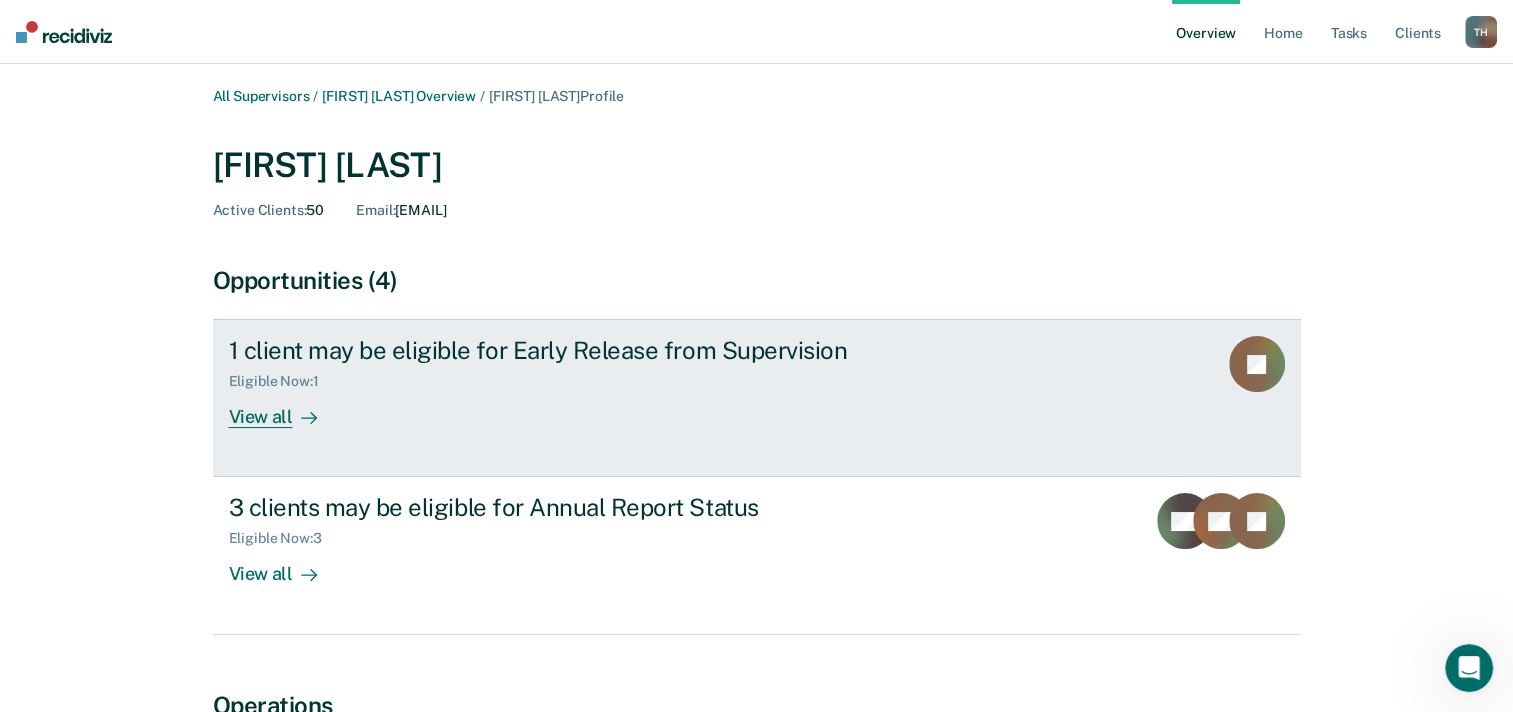 click on "View all" at bounding box center (285, 409) 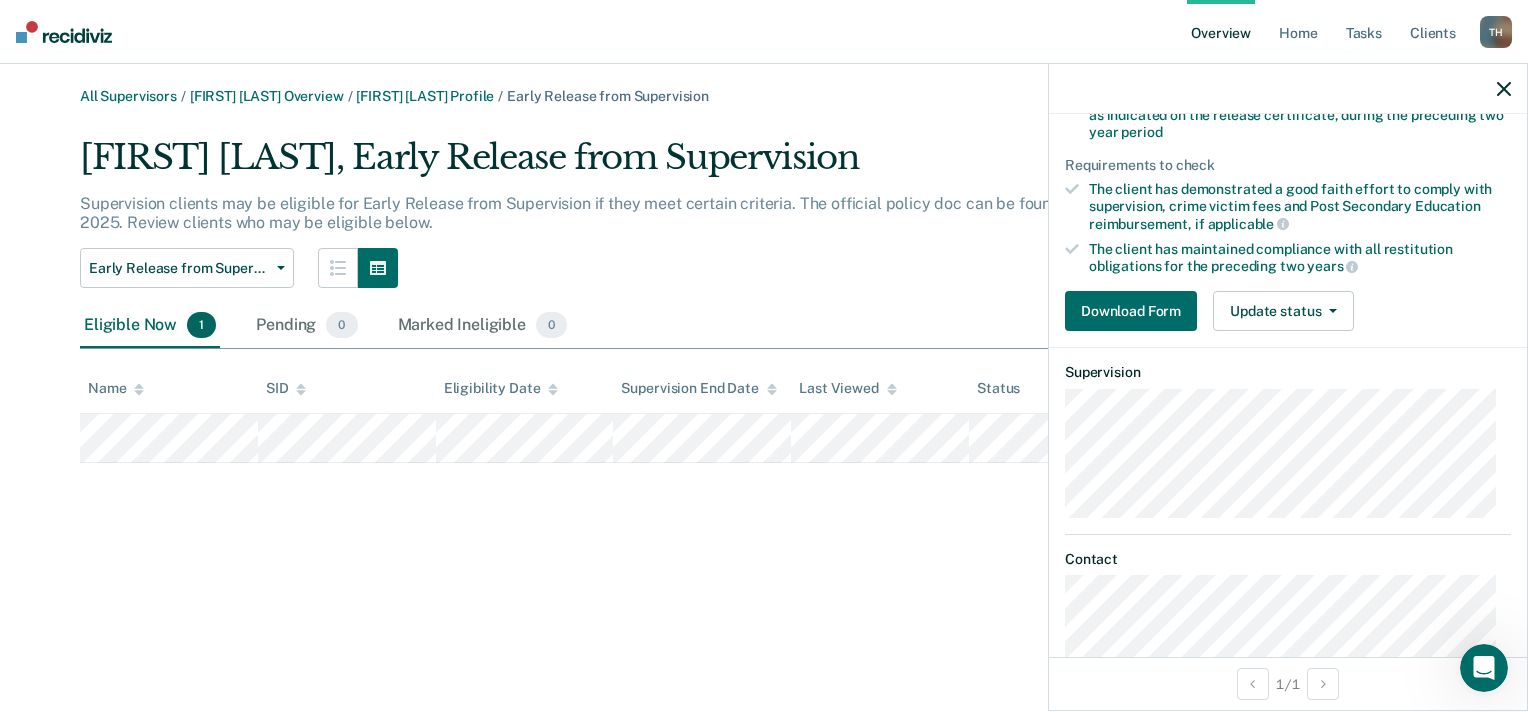 scroll, scrollTop: 364, scrollLeft: 0, axis: vertical 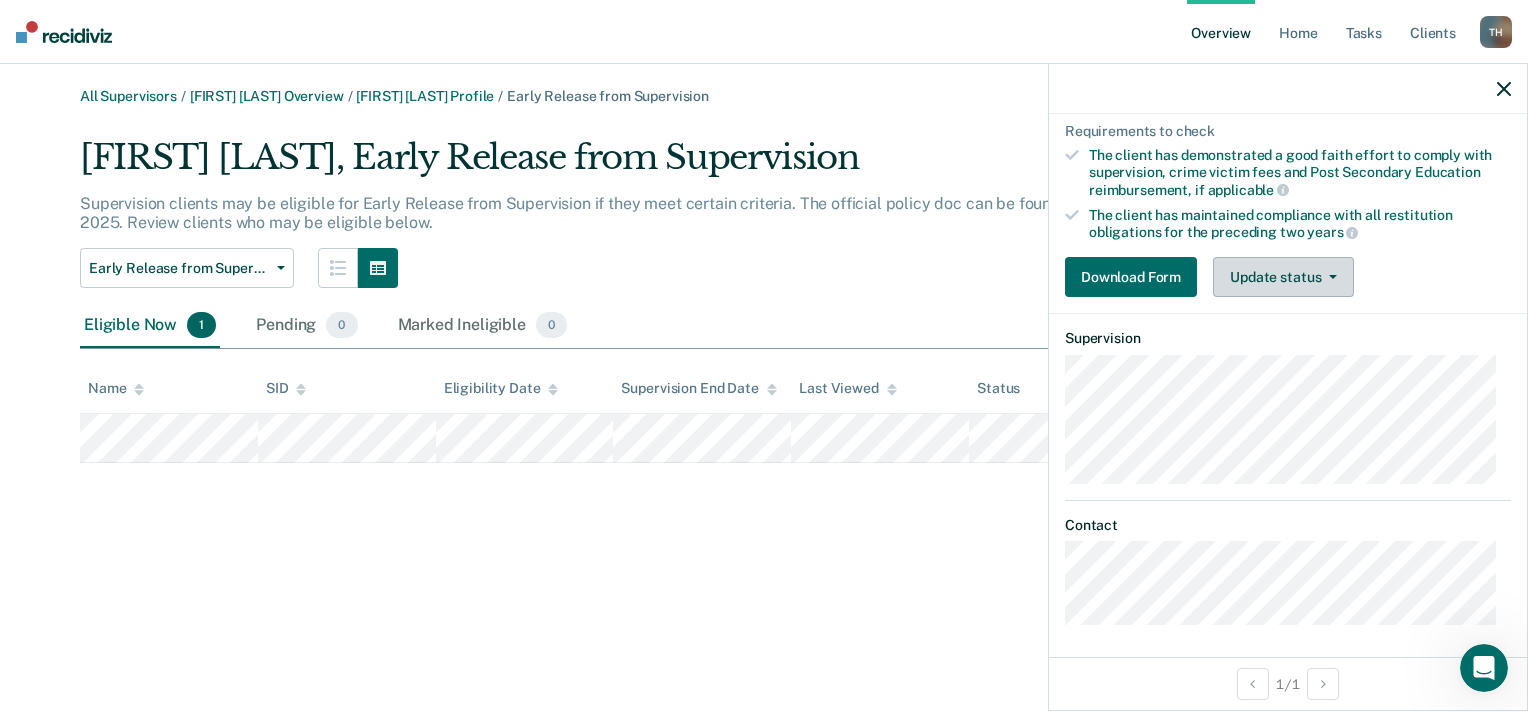 click on "Update status" at bounding box center (1283, 277) 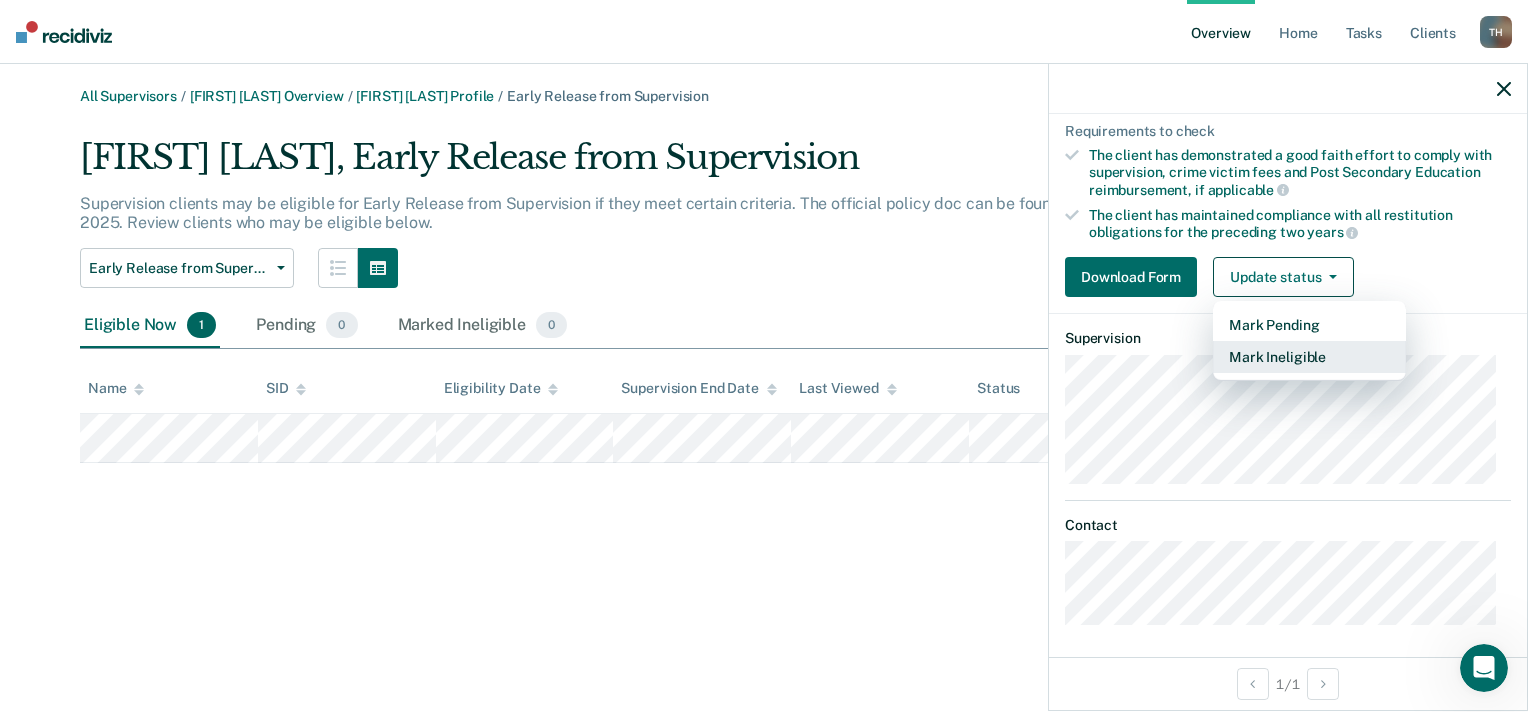 click on "Mark Ineligible" at bounding box center [1309, 357] 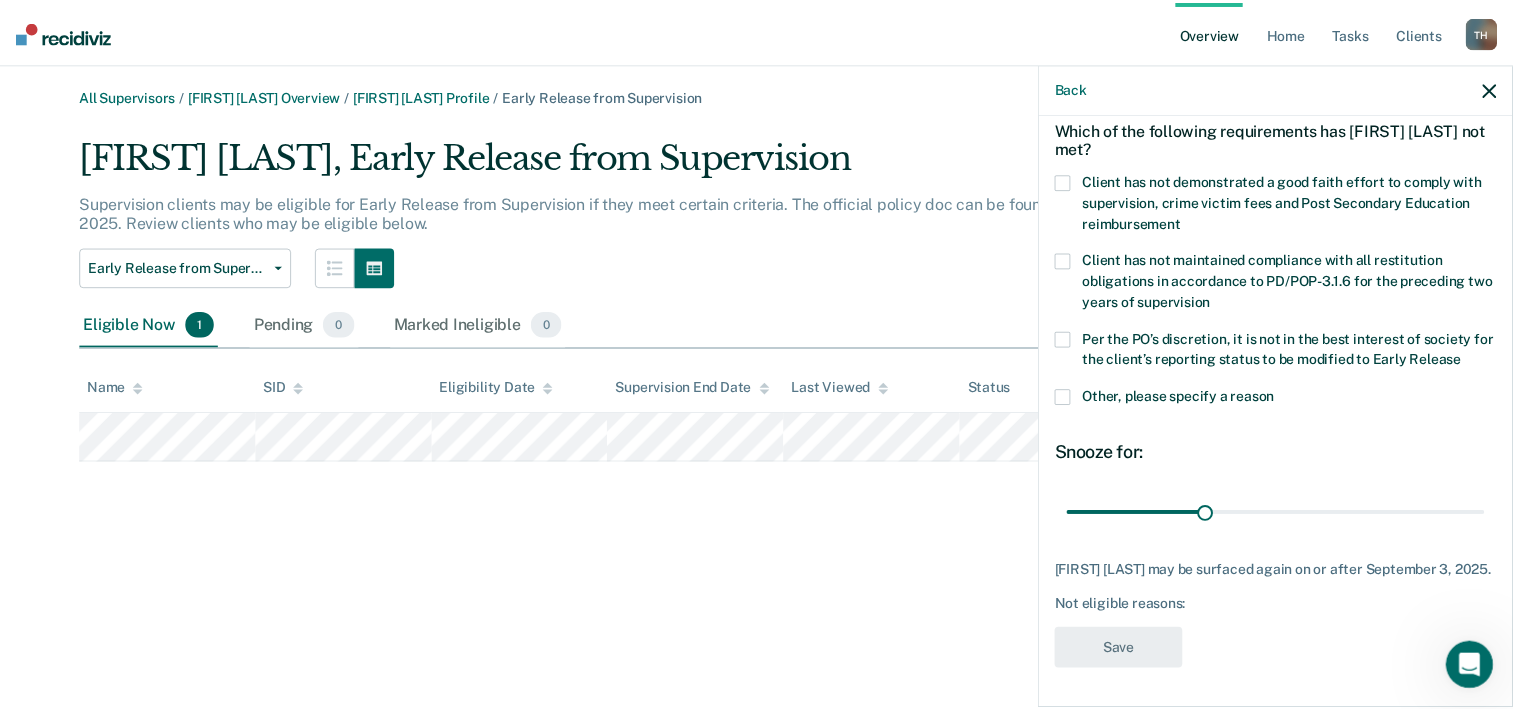 scroll, scrollTop: 106, scrollLeft: 0, axis: vertical 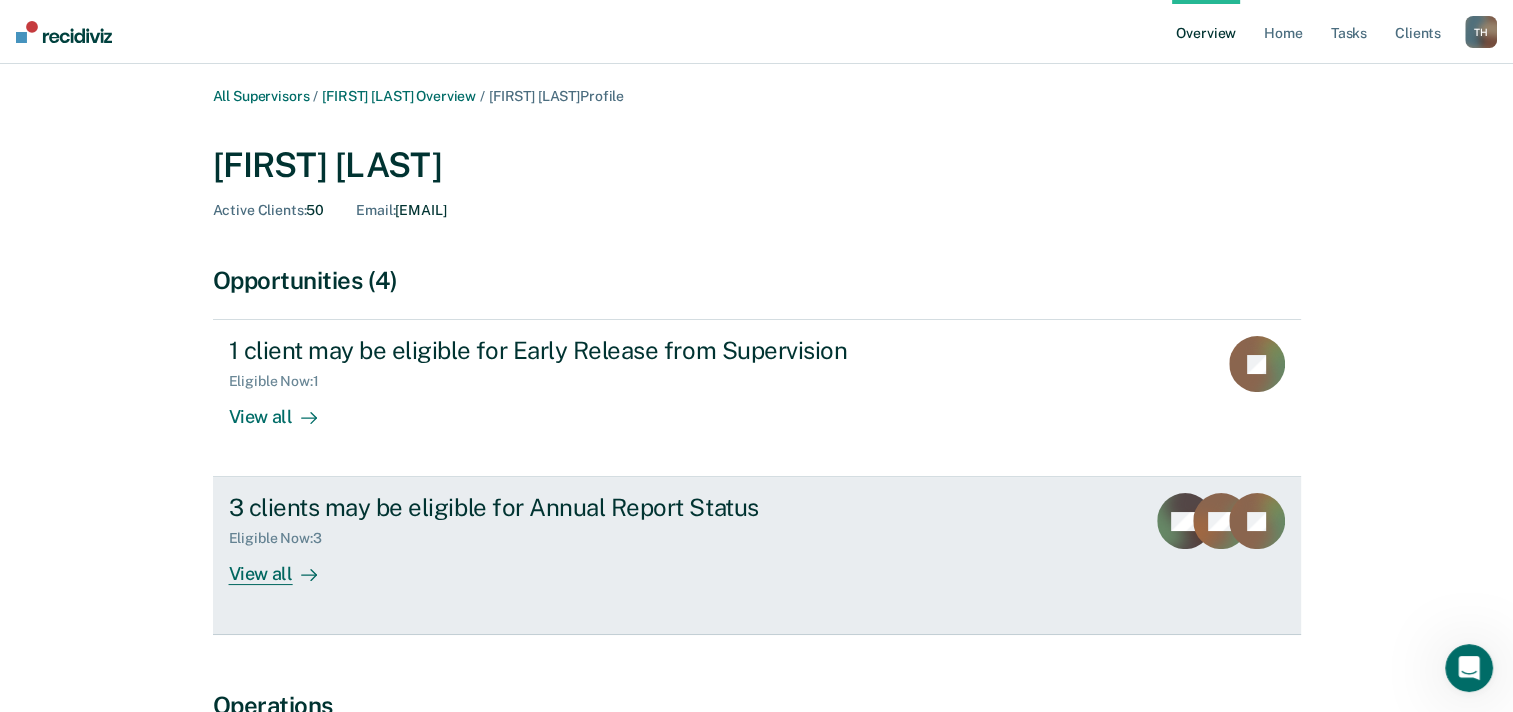 click on "3 clients may be eligible for Annual Report Status" at bounding box center (580, 507) 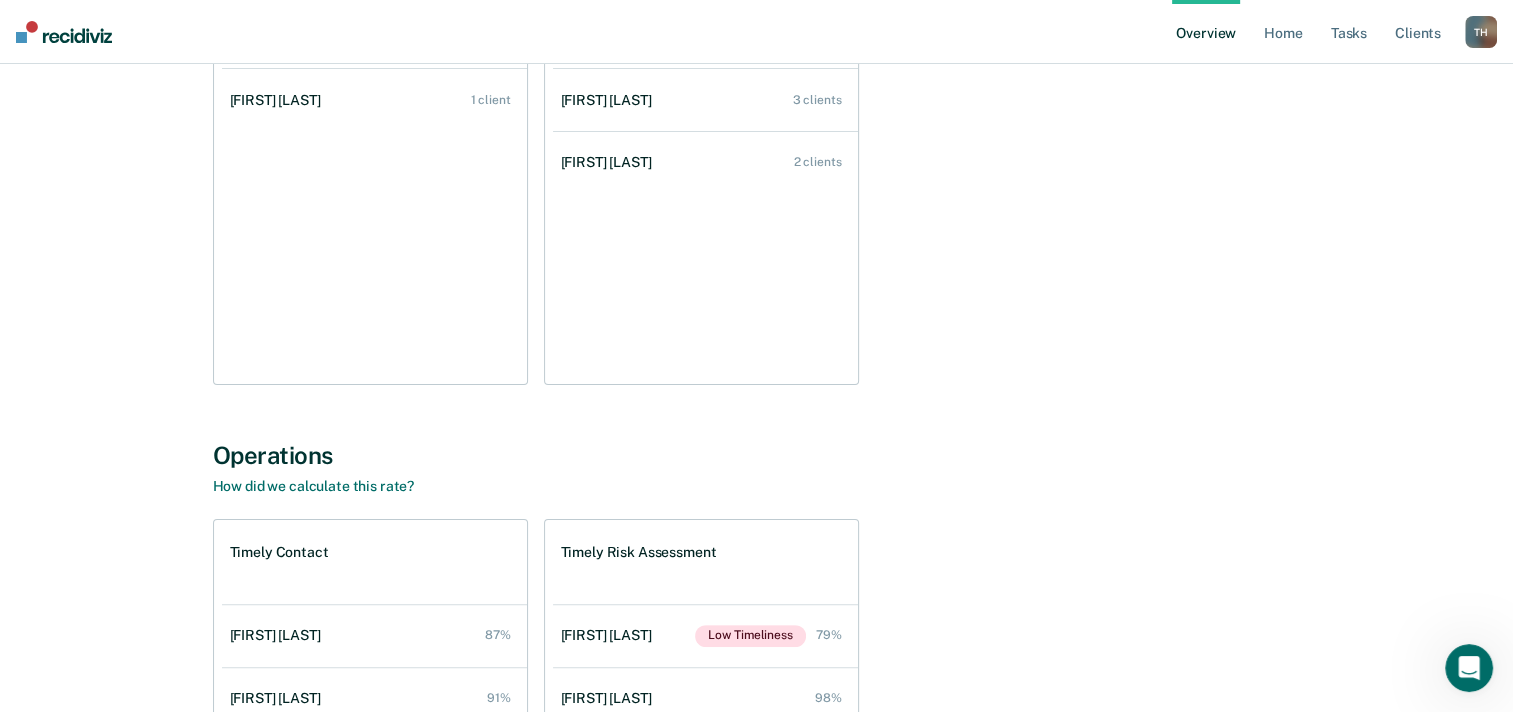 scroll, scrollTop: 300, scrollLeft: 0, axis: vertical 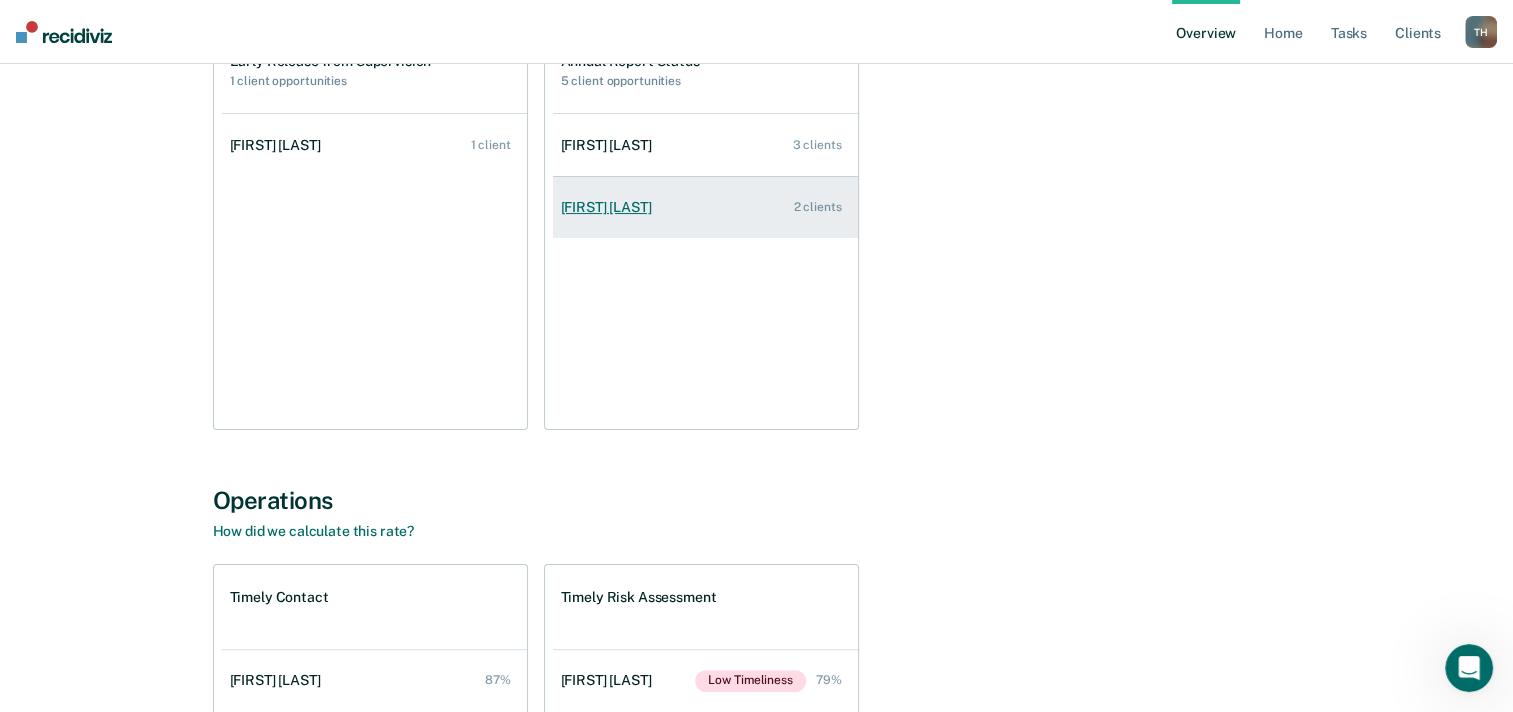 click on "[FIRST] [LAST]" at bounding box center [610, 207] 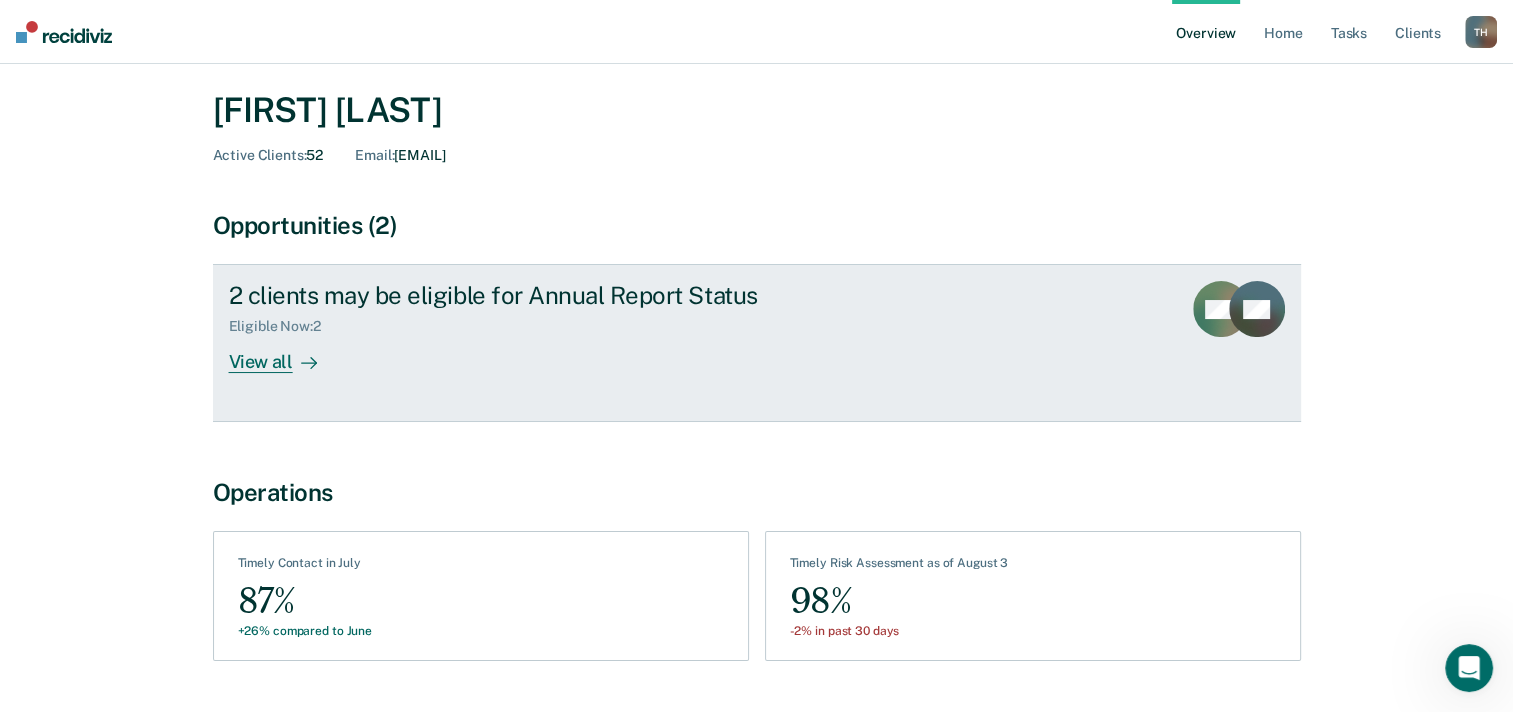 scroll, scrollTop: 8, scrollLeft: 0, axis: vertical 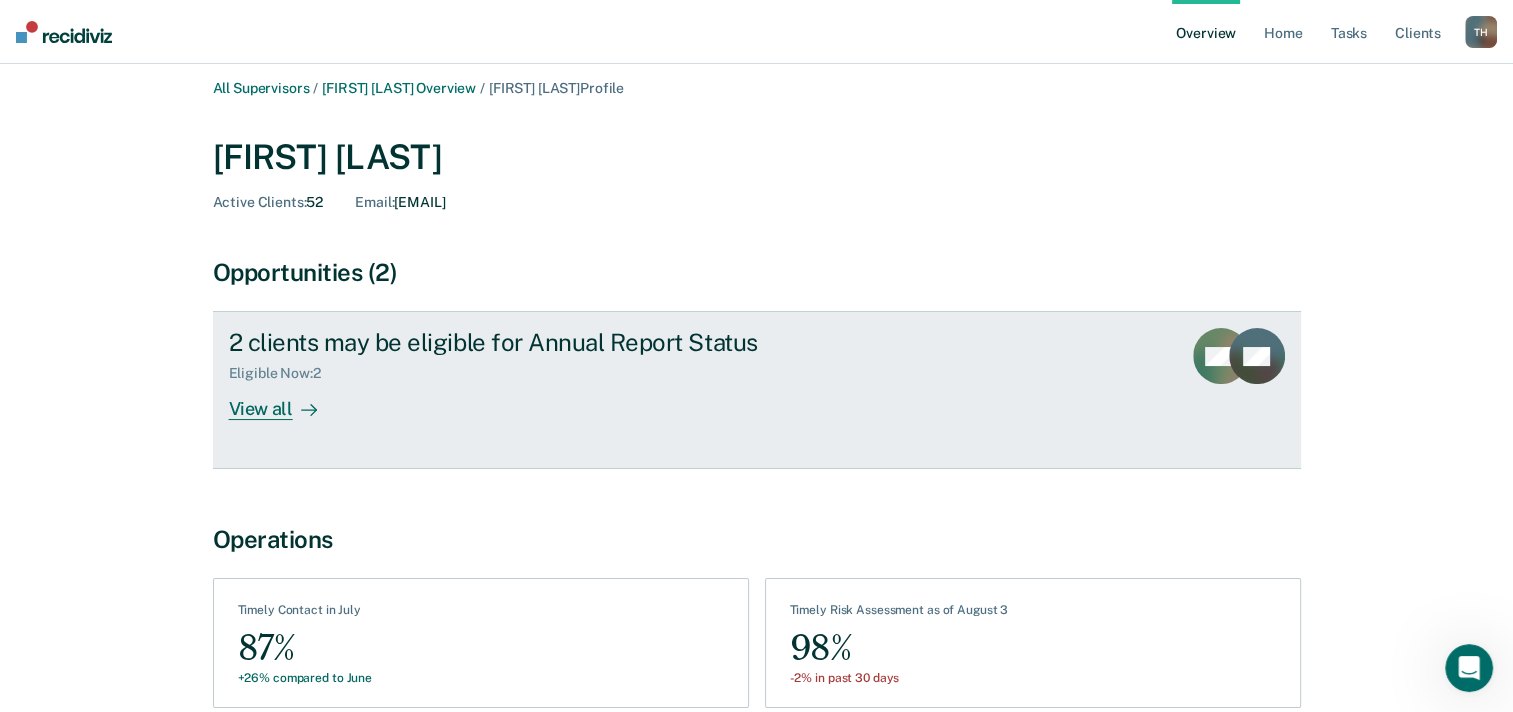 click on "2 clients may be eligible for Annual Report Status Eligible Now :  2 View all" at bounding box center [604, 374] 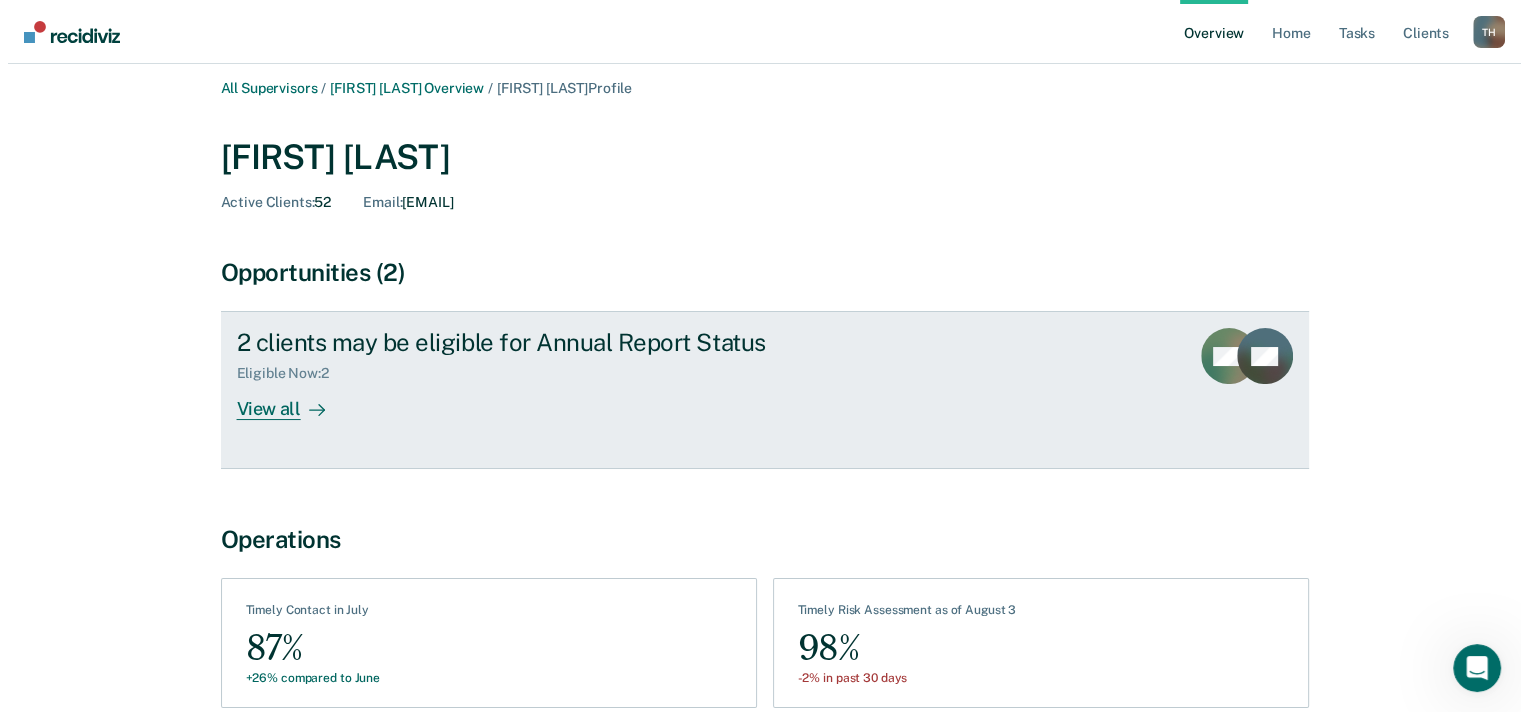 scroll, scrollTop: 0, scrollLeft: 0, axis: both 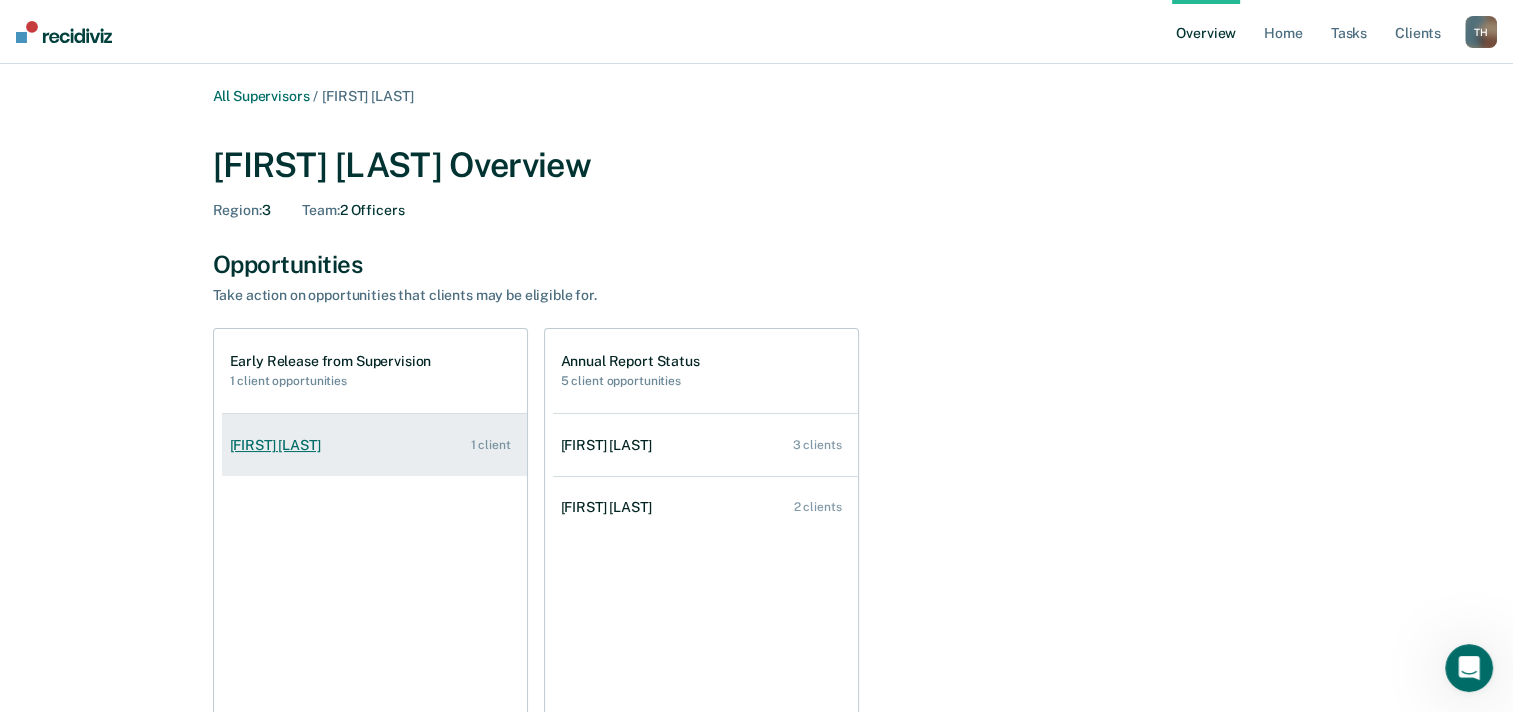 click on "[FIRST] [LAST]" at bounding box center (279, 445) 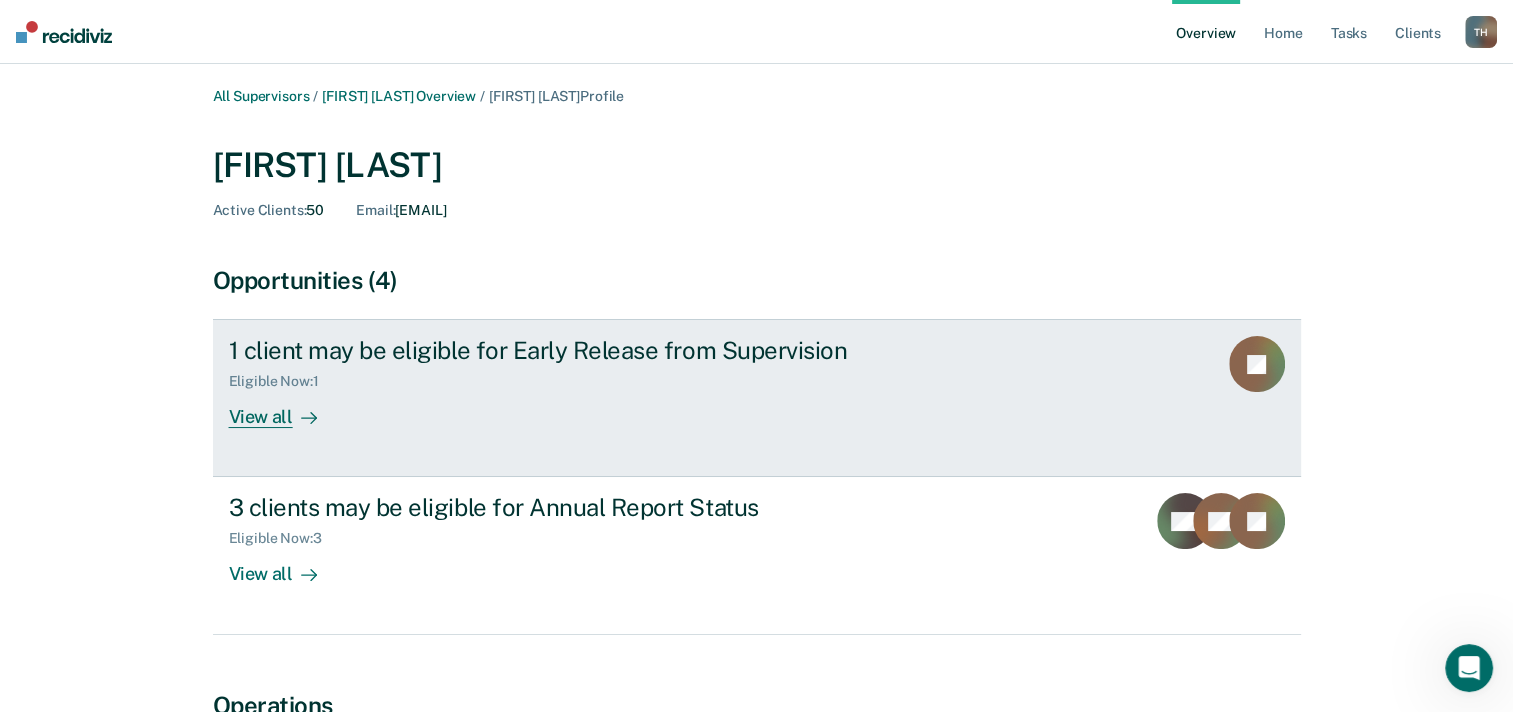 click on "View all" at bounding box center [285, 409] 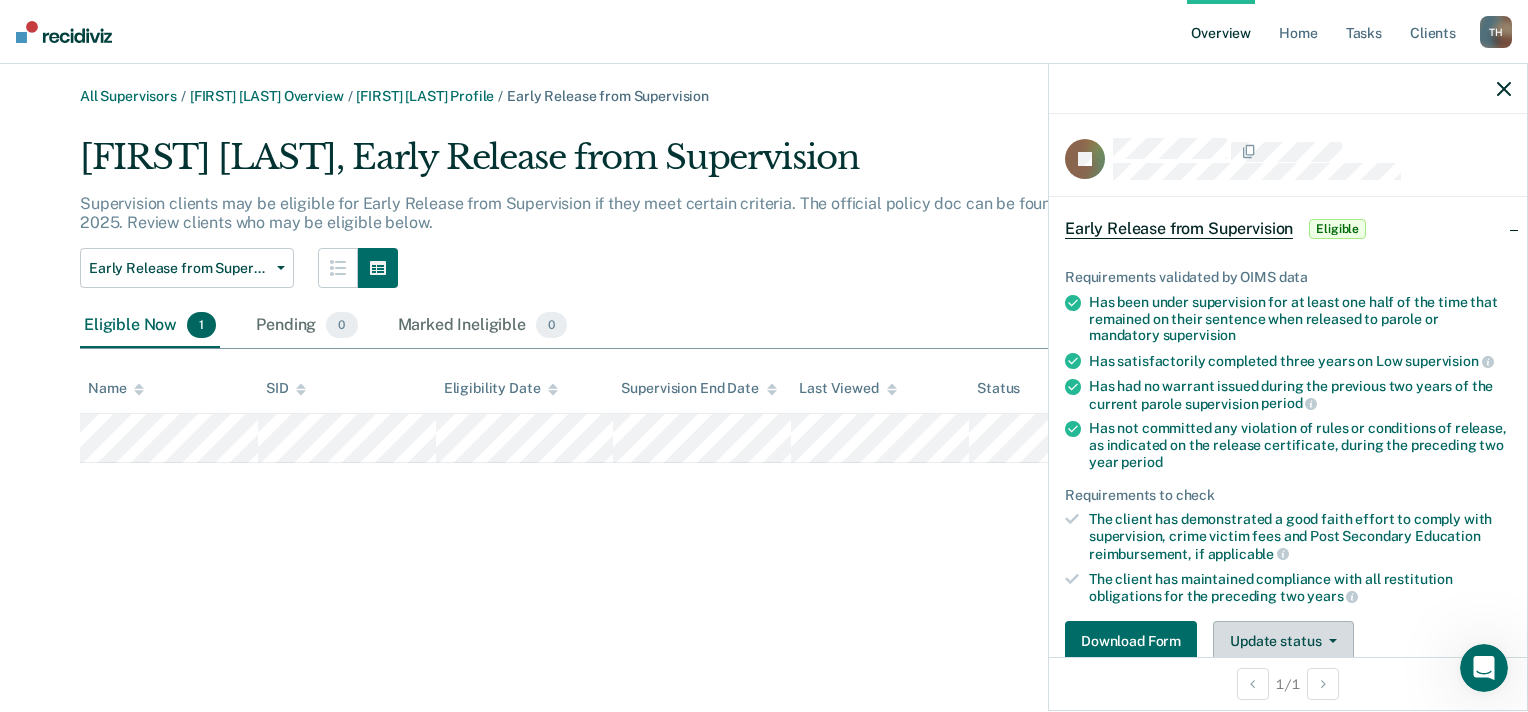 click at bounding box center (1329, 641) 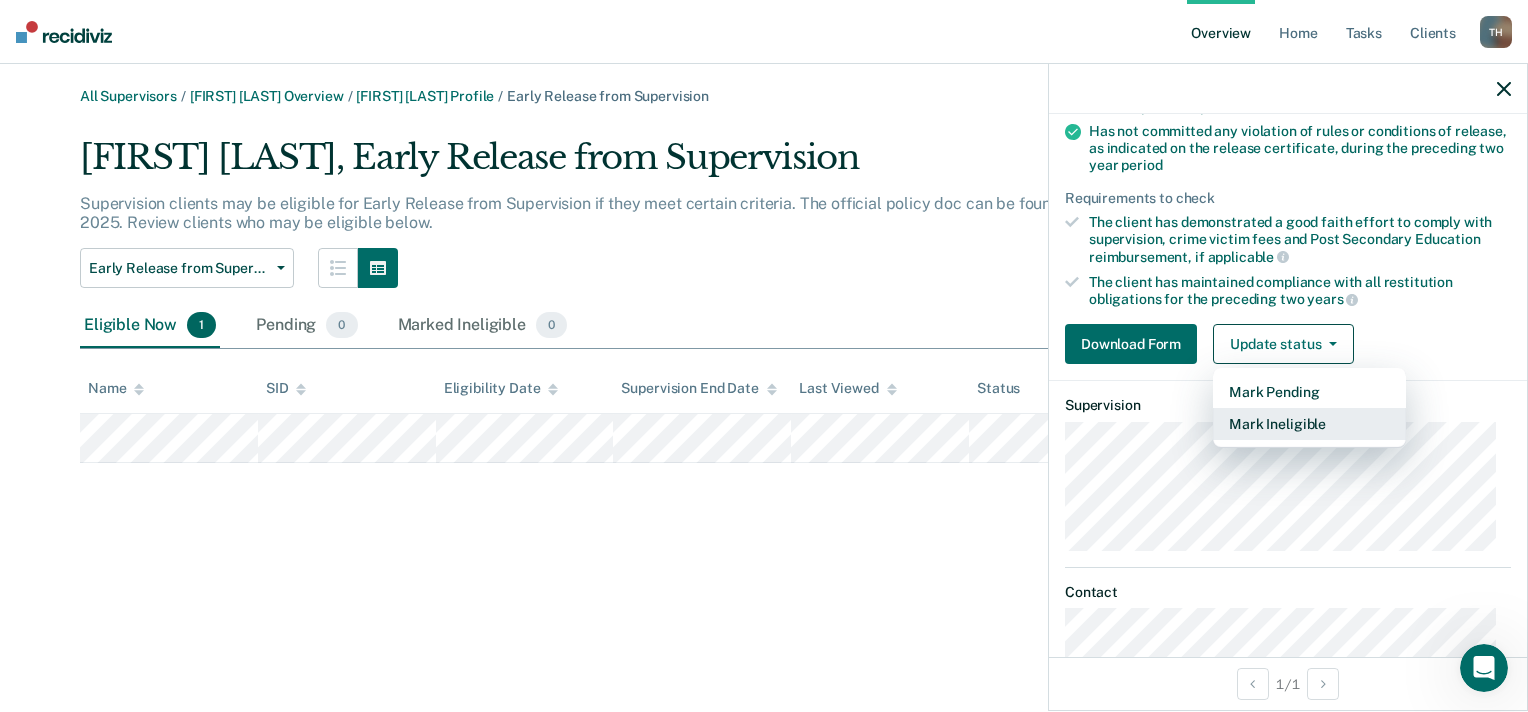 click on "Mark Ineligible" at bounding box center [1309, 424] 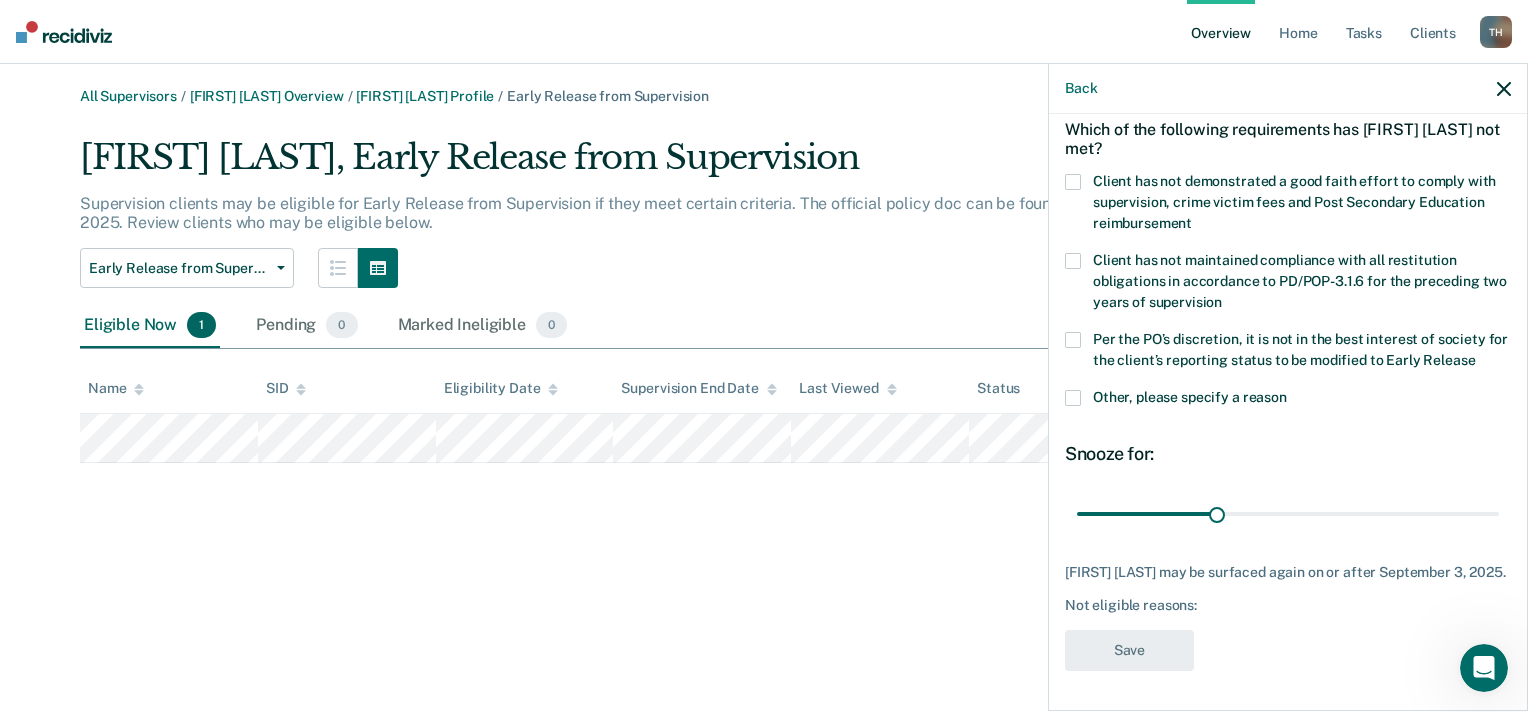 scroll, scrollTop: 106, scrollLeft: 0, axis: vertical 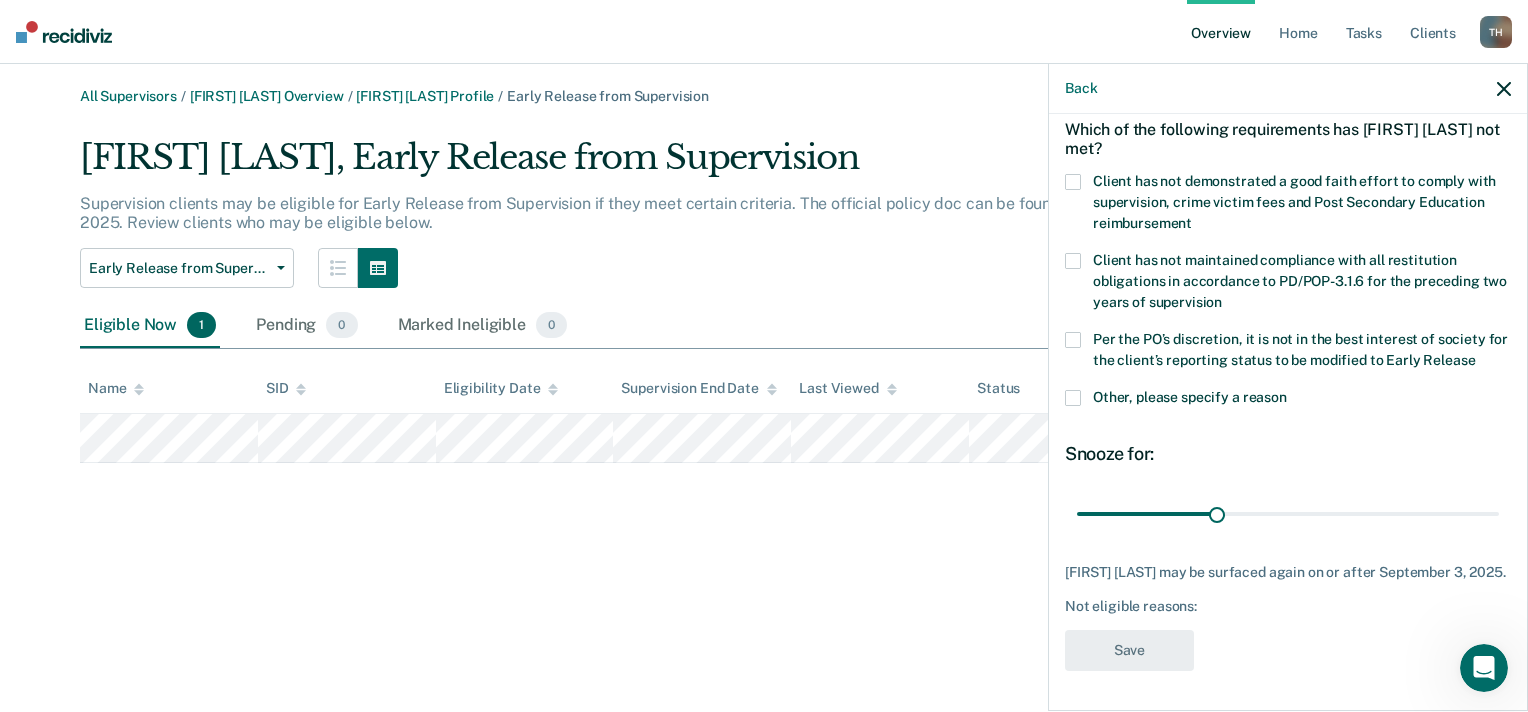 click at bounding box center [1073, 340] 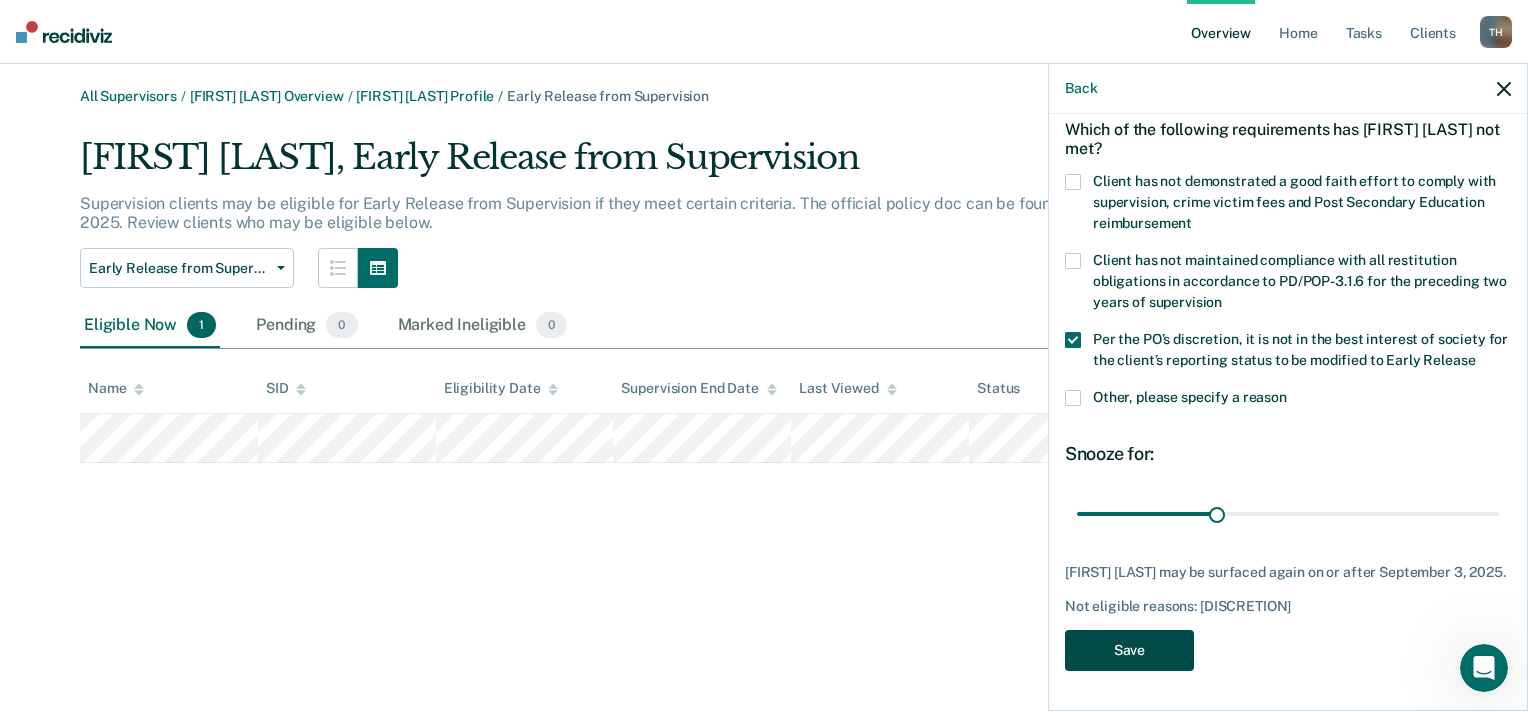 click on "Save" at bounding box center [1129, 650] 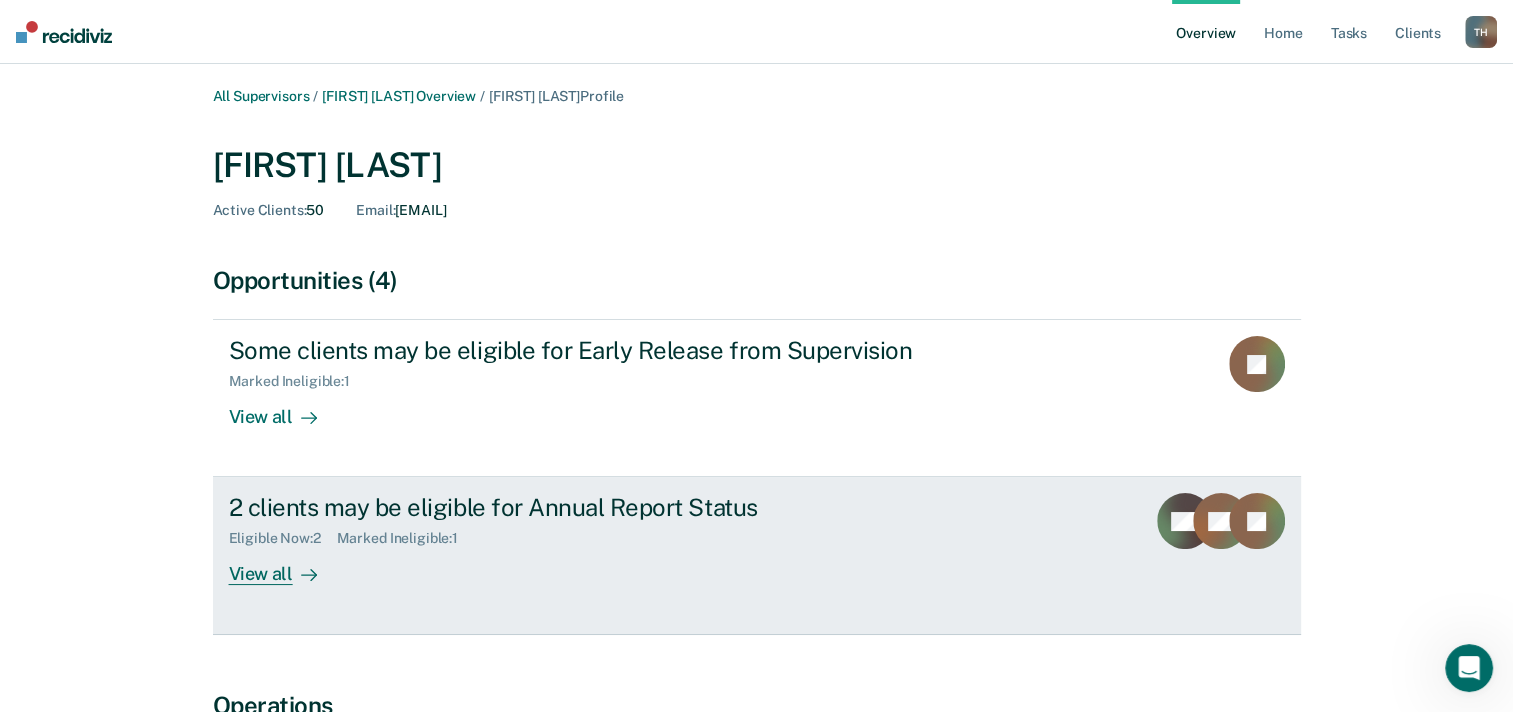 click on "Eligible Now :  2 Marked Ineligible :  1" at bounding box center (580, 534) 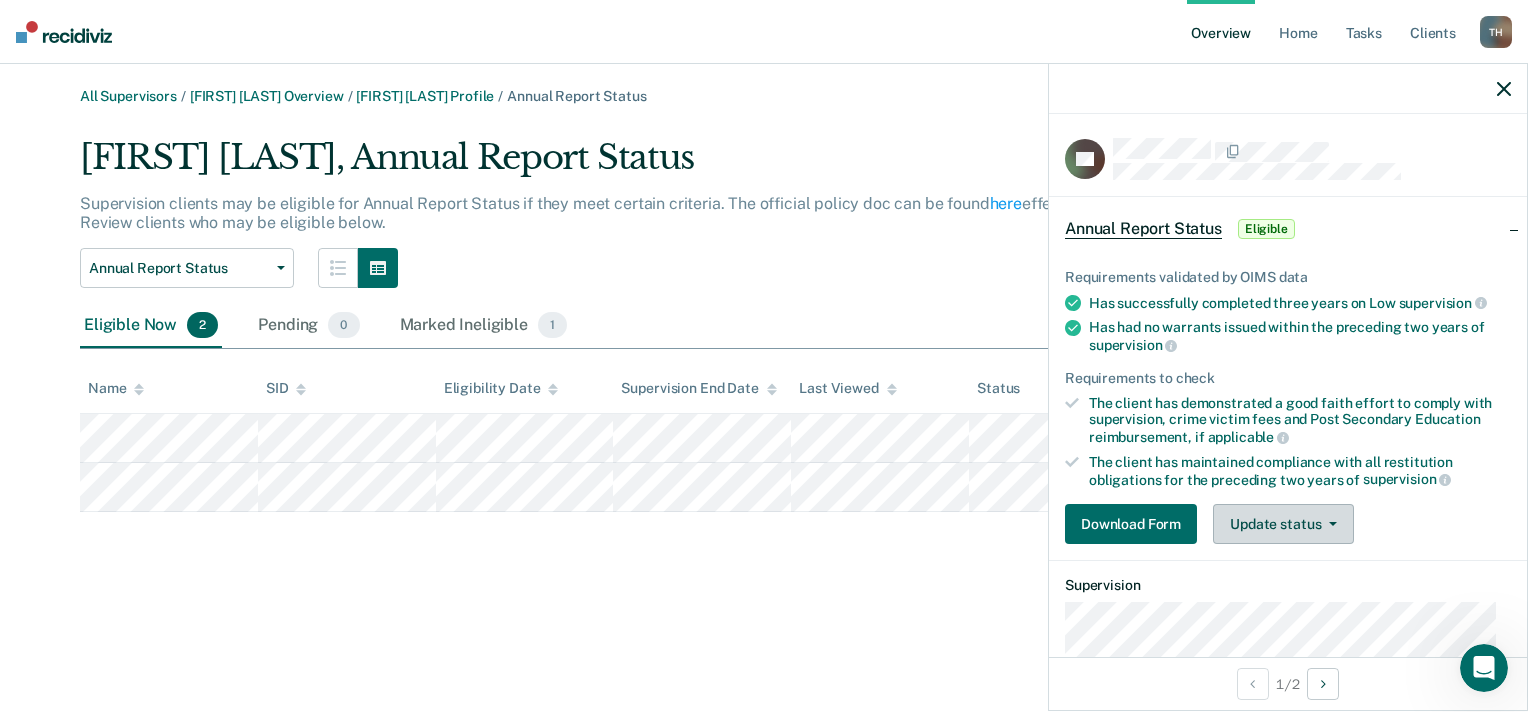 click on "Update status" at bounding box center (1283, 524) 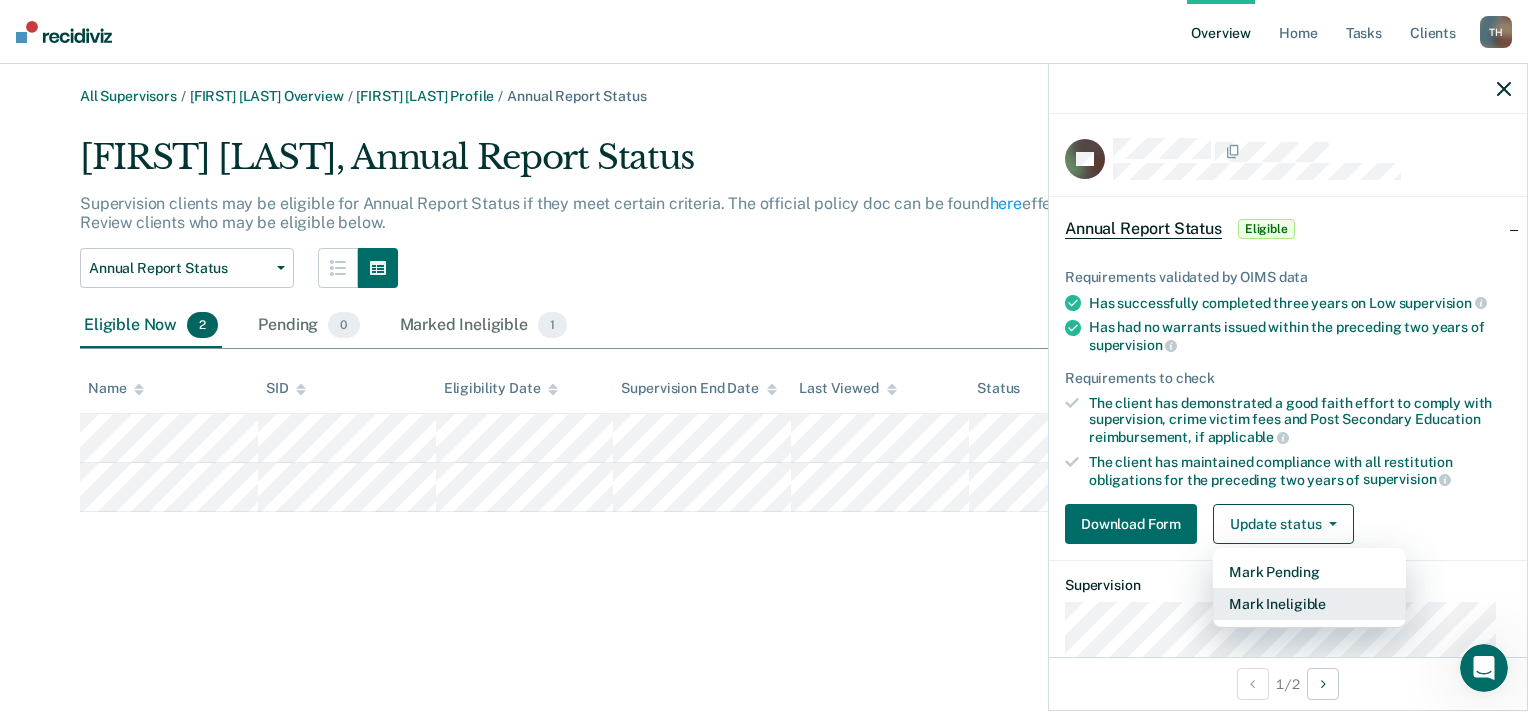 click on "Mark Ineligible" at bounding box center [1309, 604] 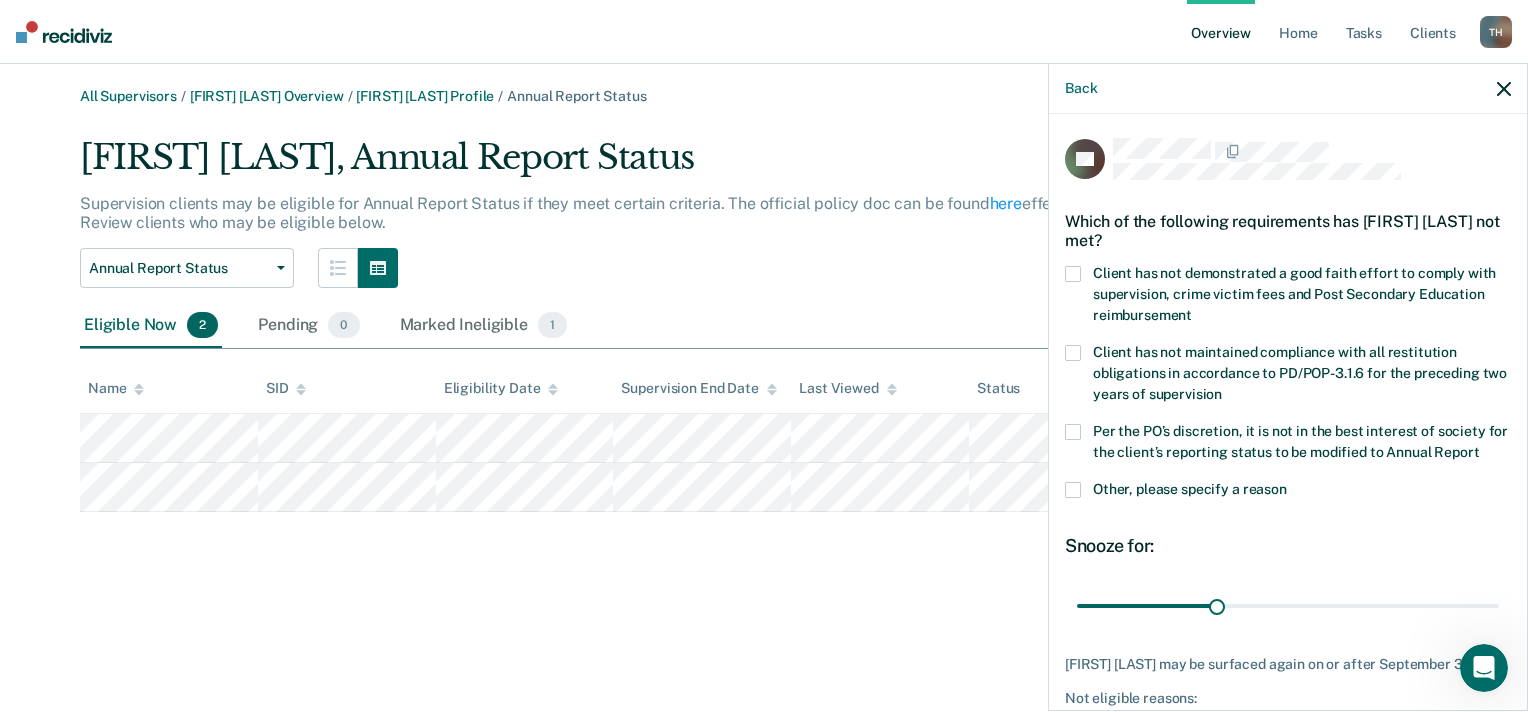 click at bounding box center (1073, 432) 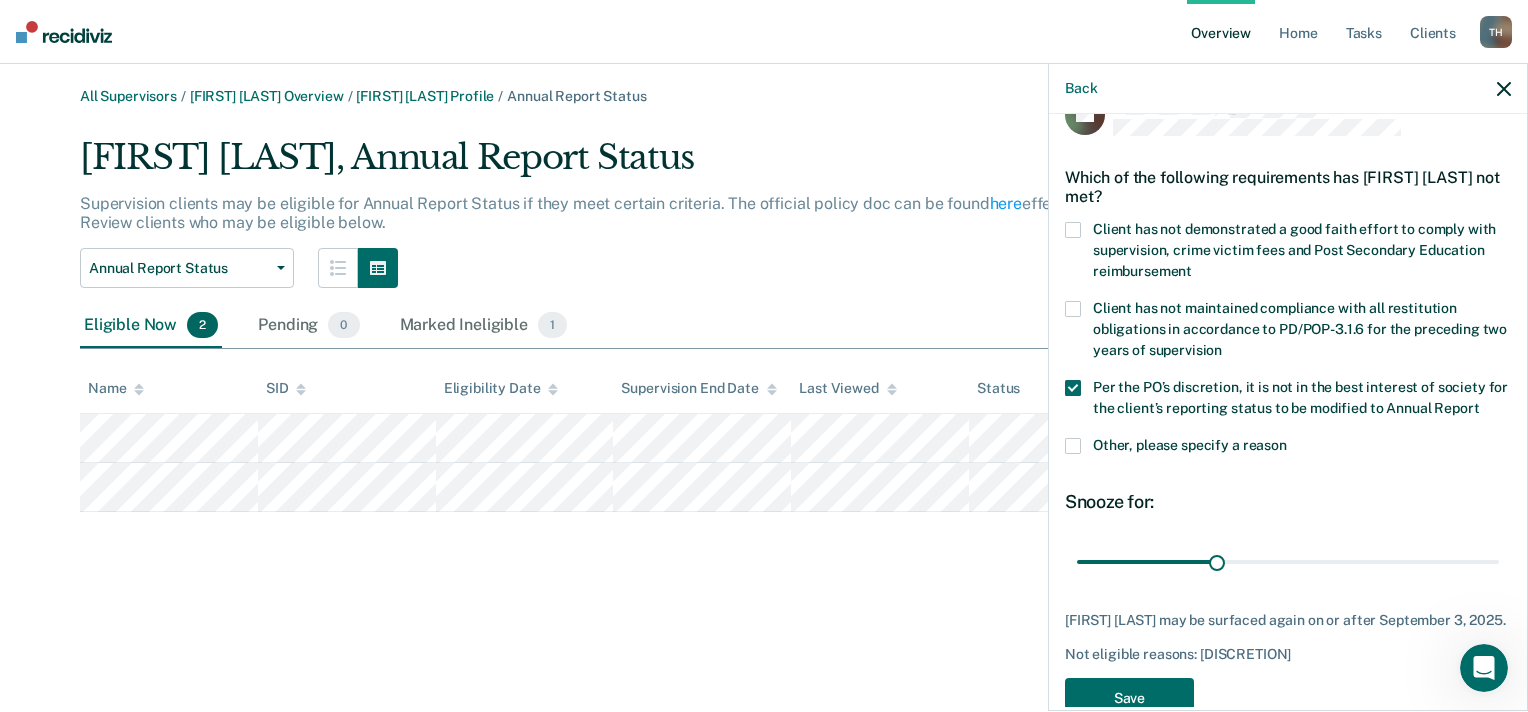 scroll, scrollTop: 110, scrollLeft: 0, axis: vertical 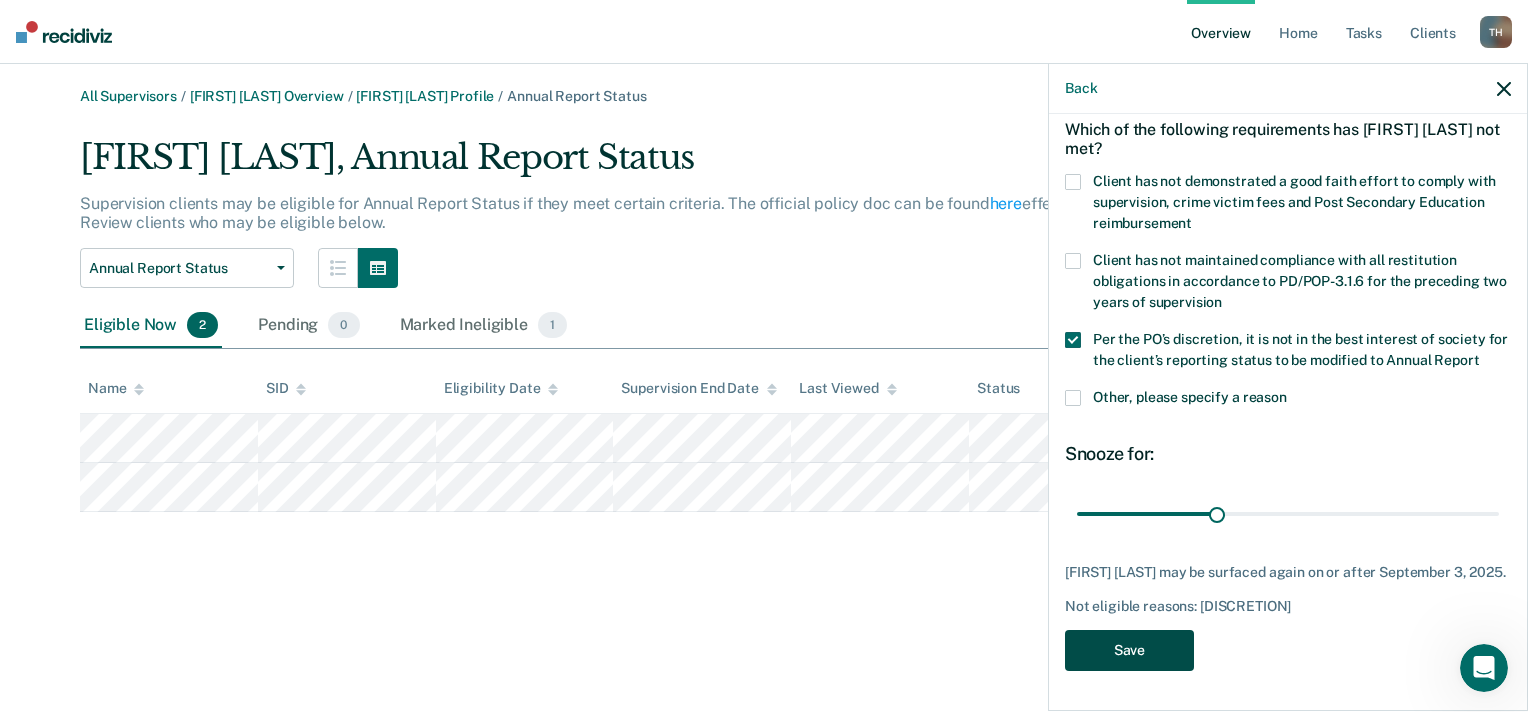 click on "Save" at bounding box center (1129, 650) 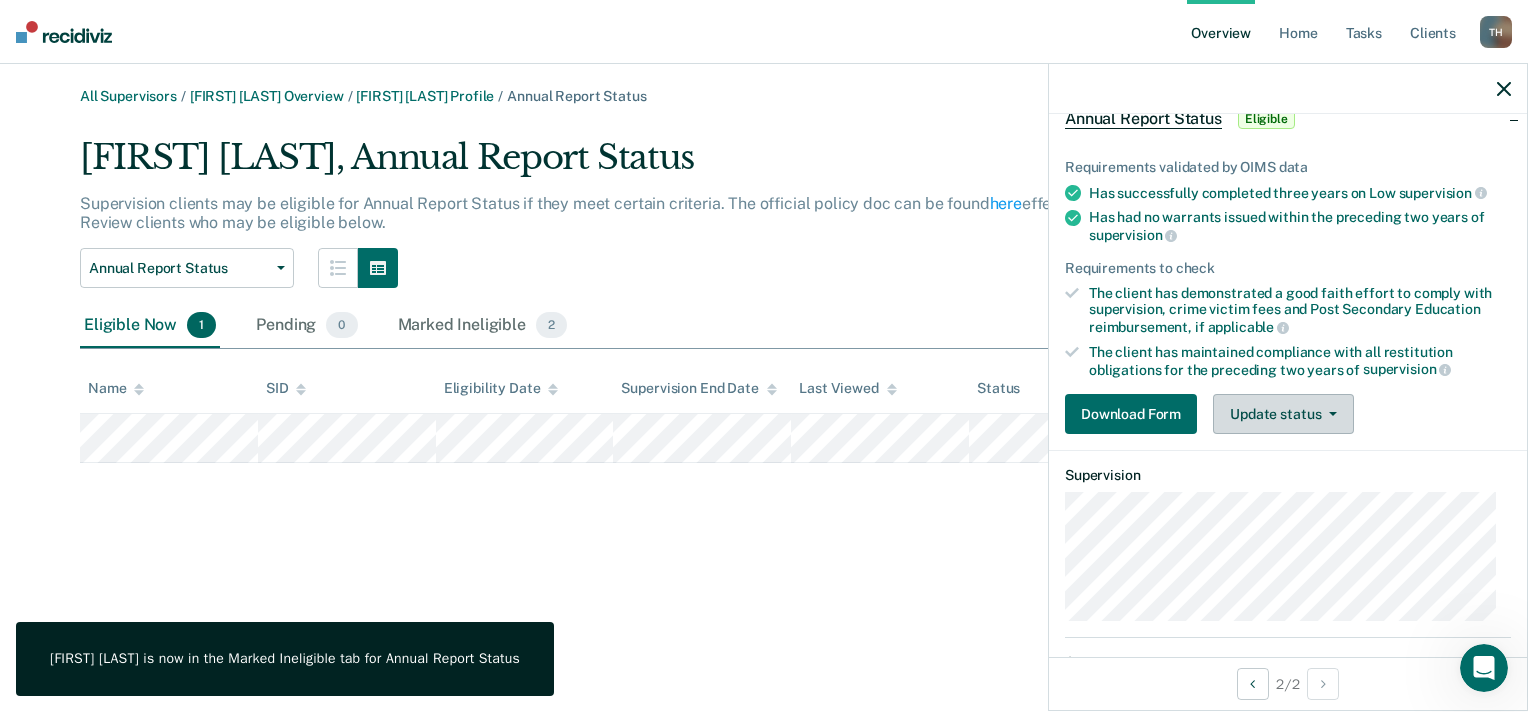 click on "Update status" at bounding box center (1283, 414) 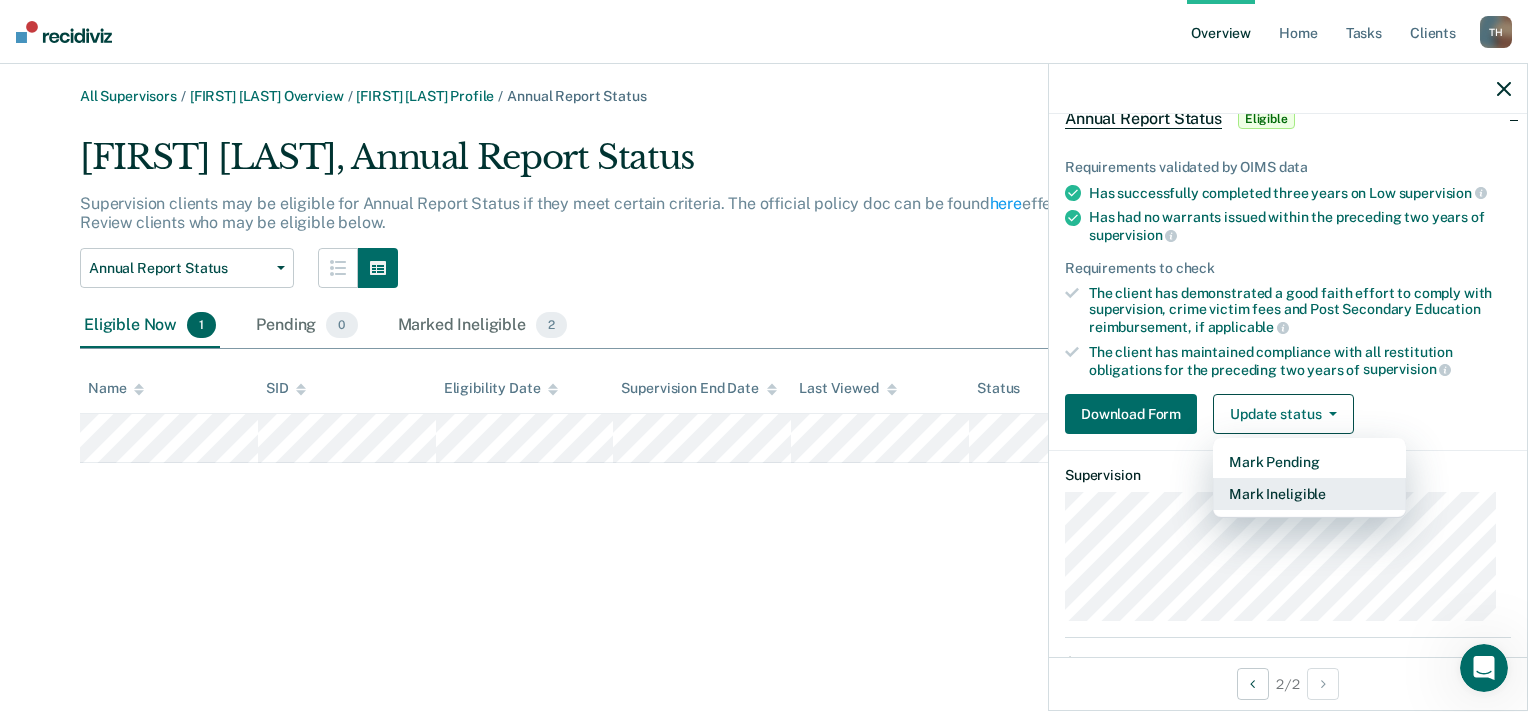 click on "Mark Ineligible" at bounding box center [1309, 494] 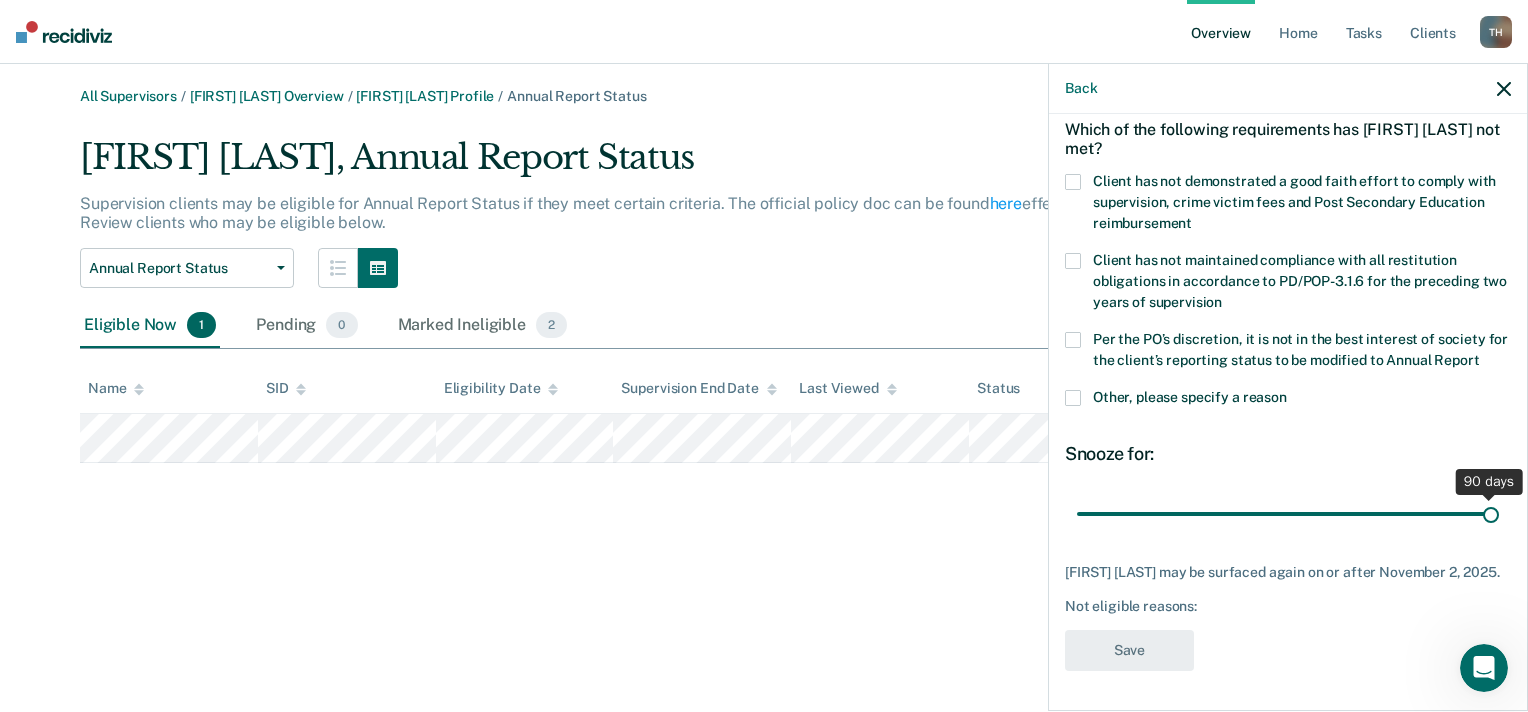 drag, startPoint x: 1206, startPoint y: 514, endPoint x: 1558, endPoint y: 542, distance: 353.11188 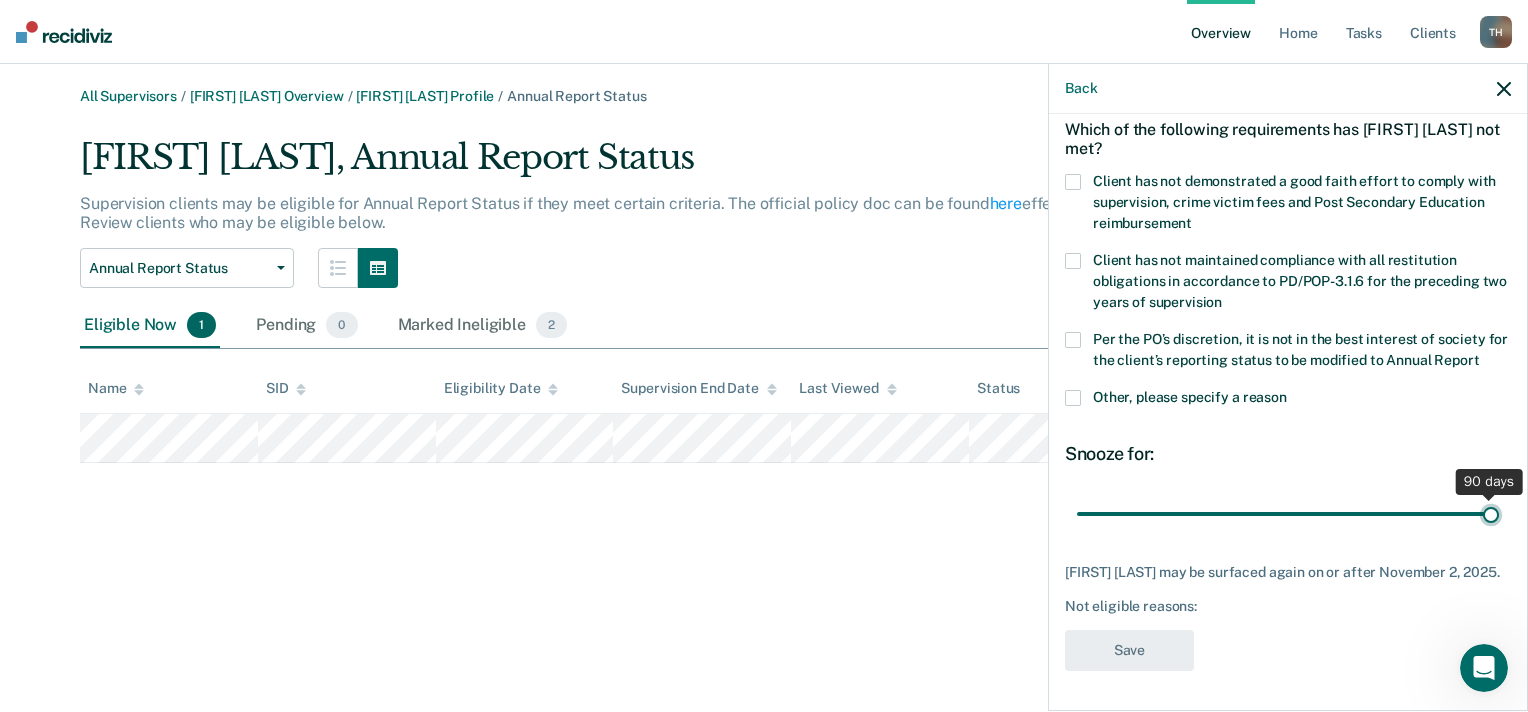 type on "90" 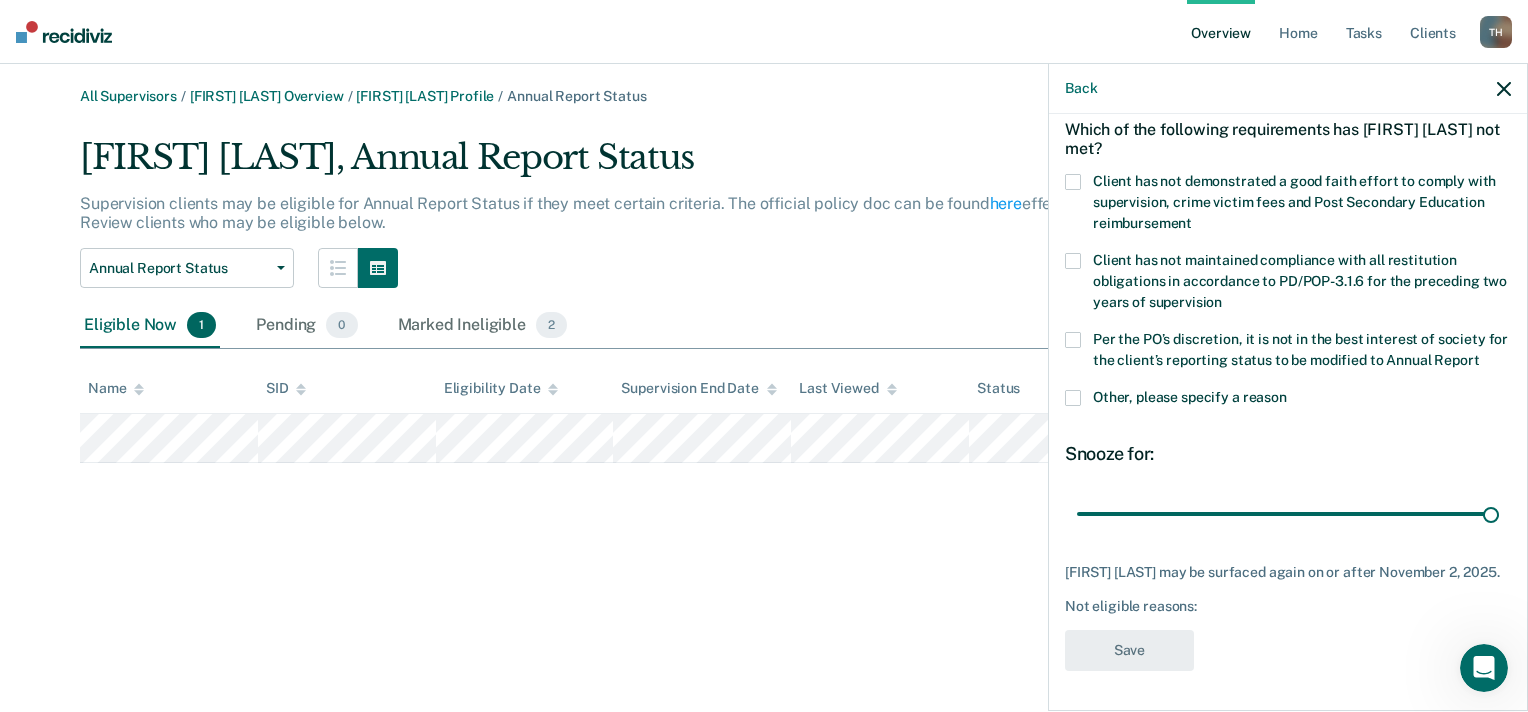 click at bounding box center (1073, 340) 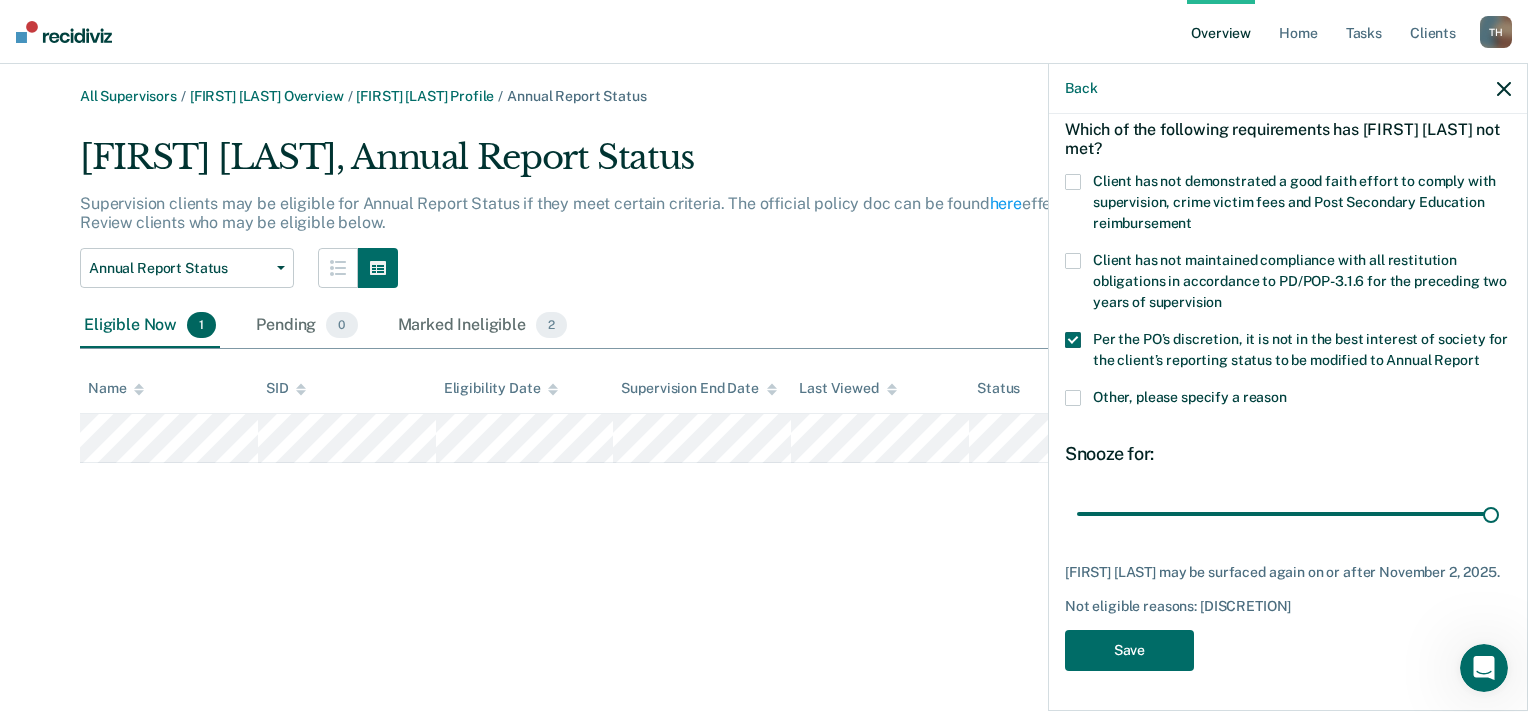 scroll, scrollTop: 127, scrollLeft: 0, axis: vertical 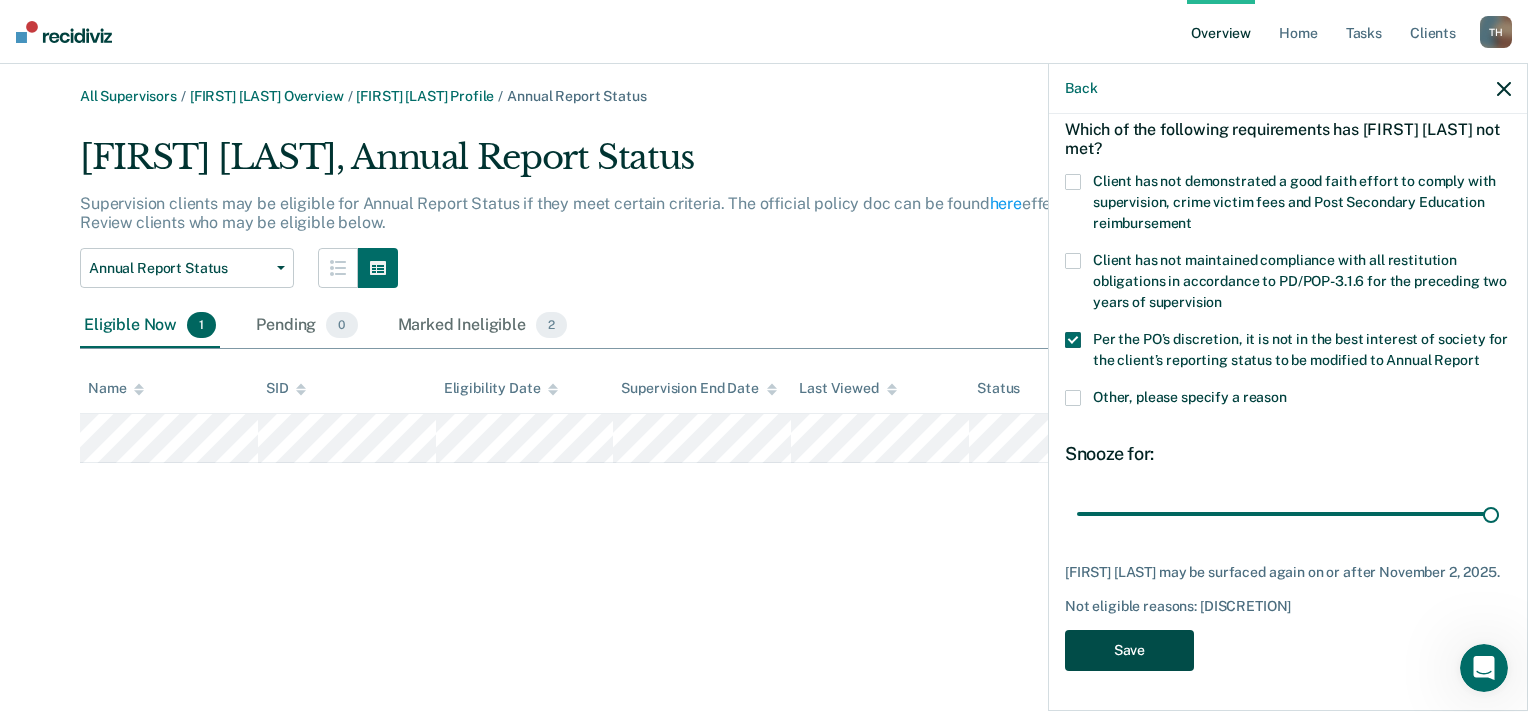 click on "Save" at bounding box center (1129, 650) 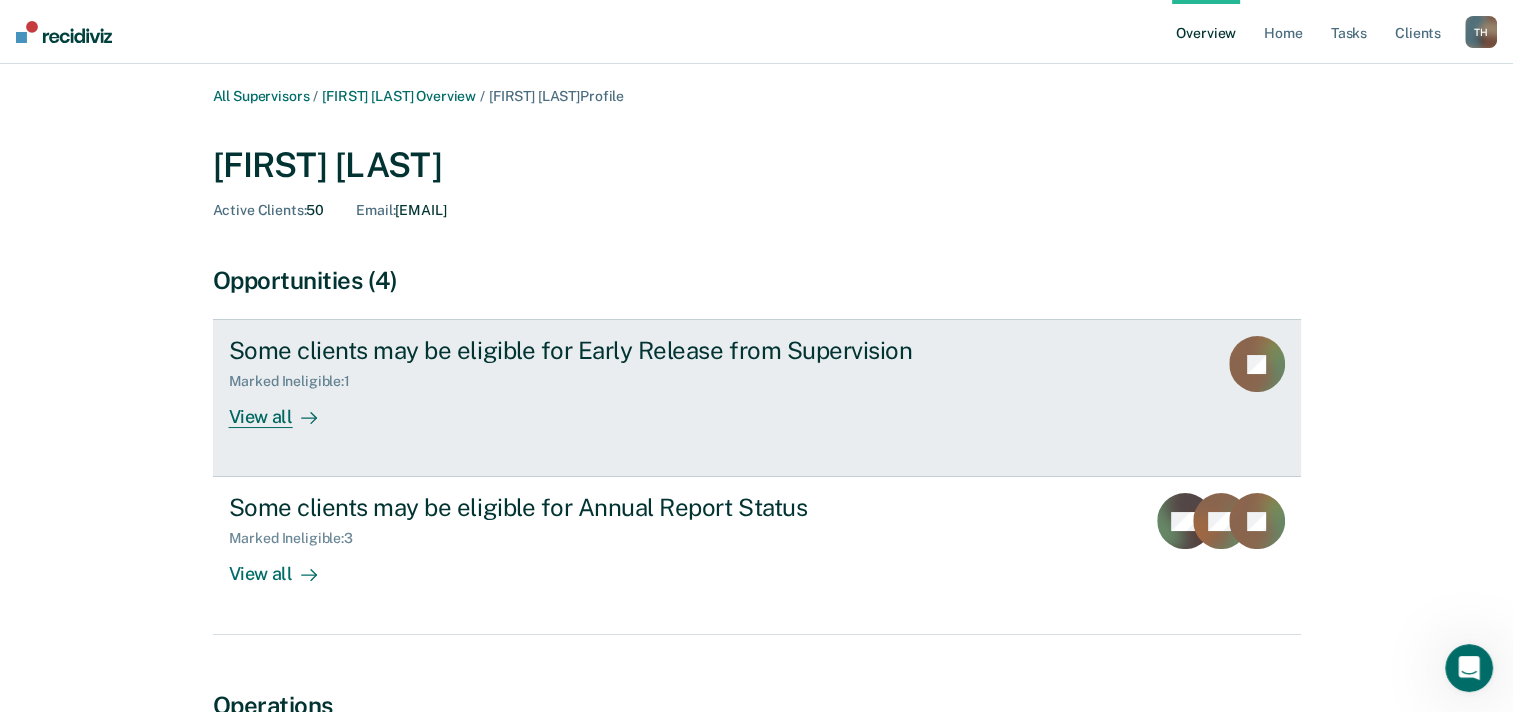 click on "Some clients may be eligible for Early Release from Supervision Marked Ineligible :  1 View all" at bounding box center (604, 382) 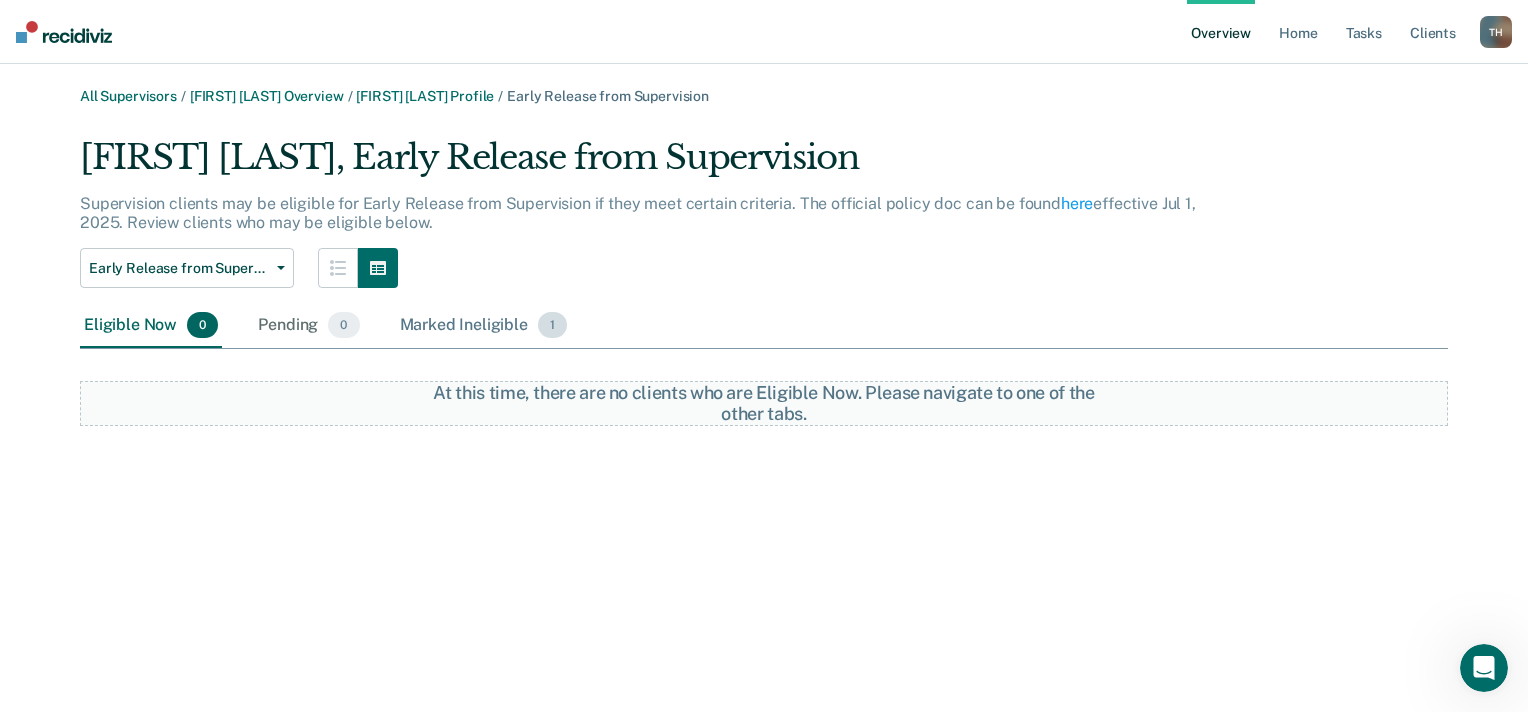 click on "Marked Ineligible 1" at bounding box center (484, 326) 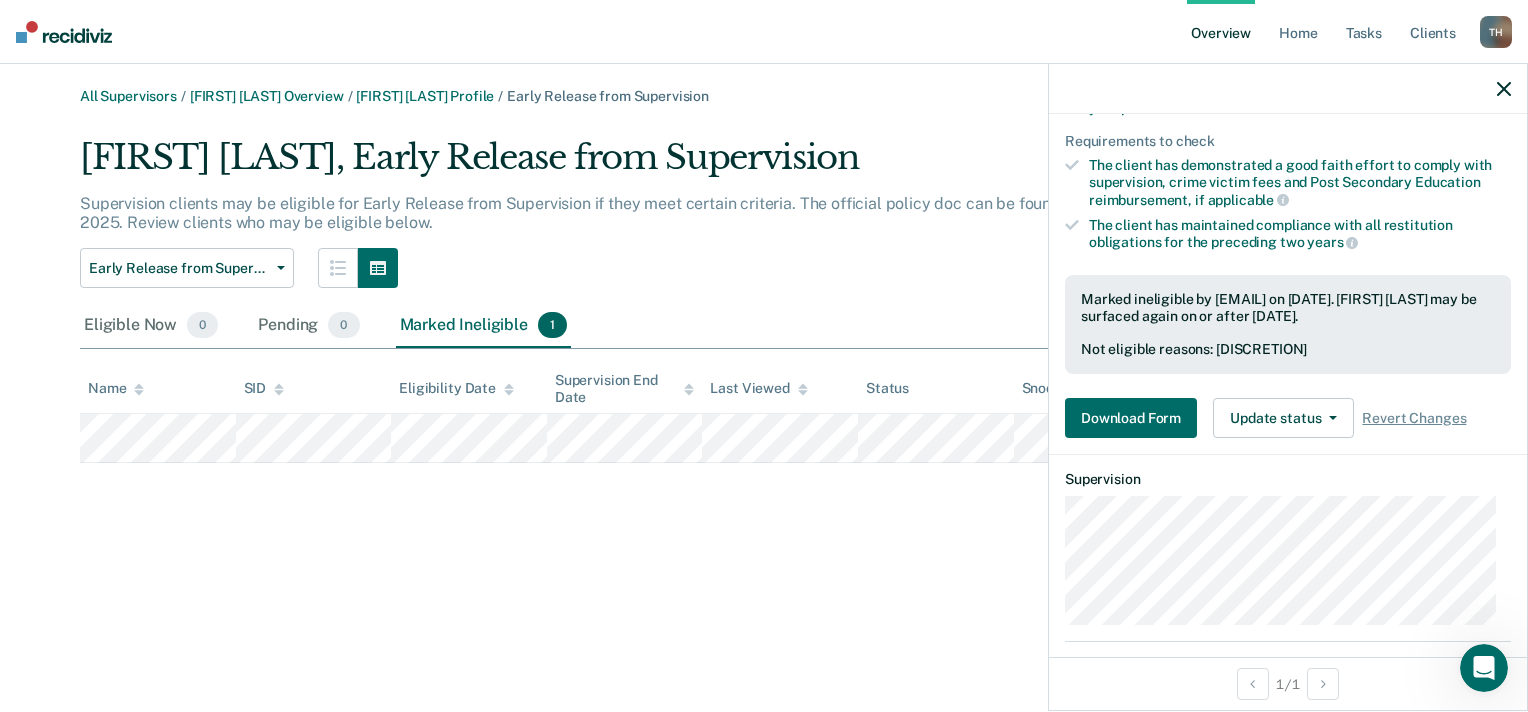 scroll, scrollTop: 500, scrollLeft: 0, axis: vertical 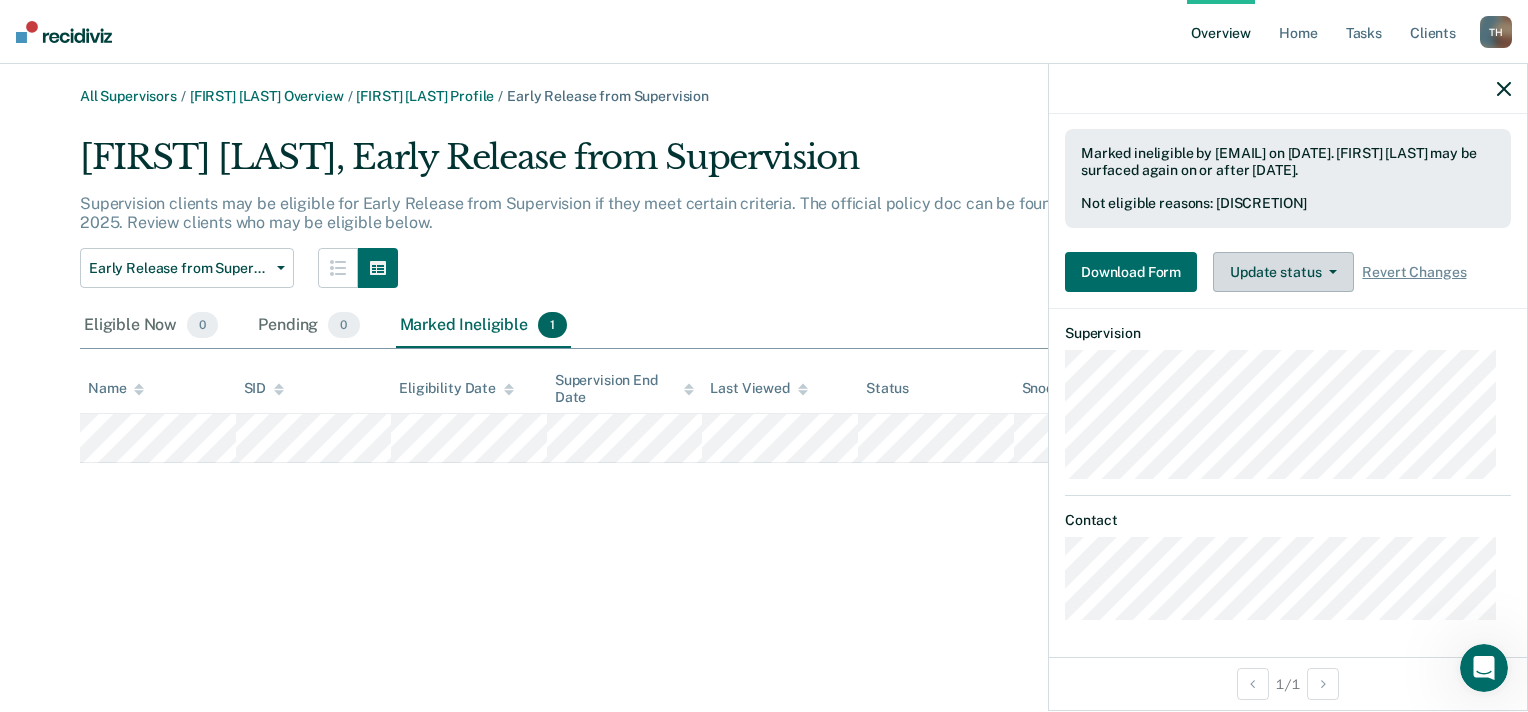 click on "Update status" at bounding box center [1283, 272] 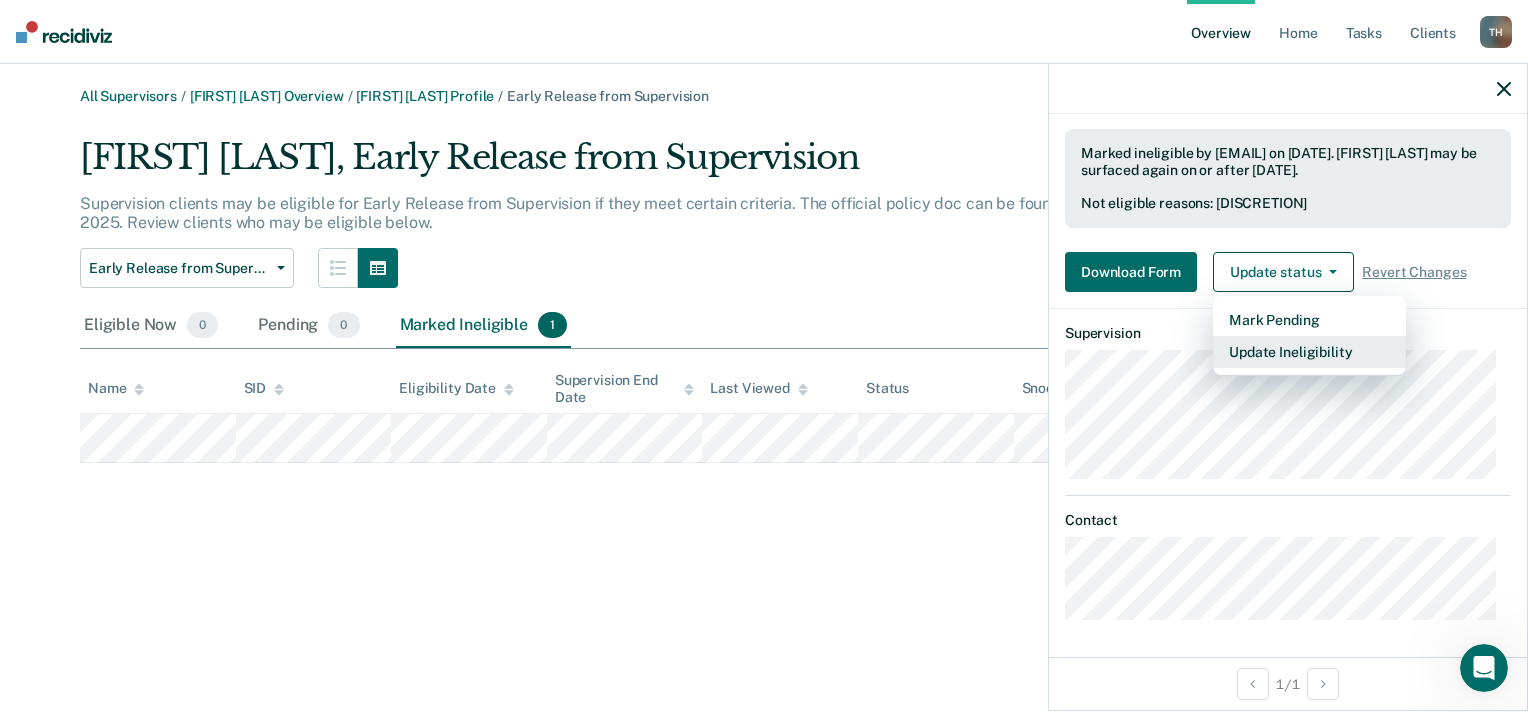 click on "Update Ineligibility" at bounding box center (1309, 352) 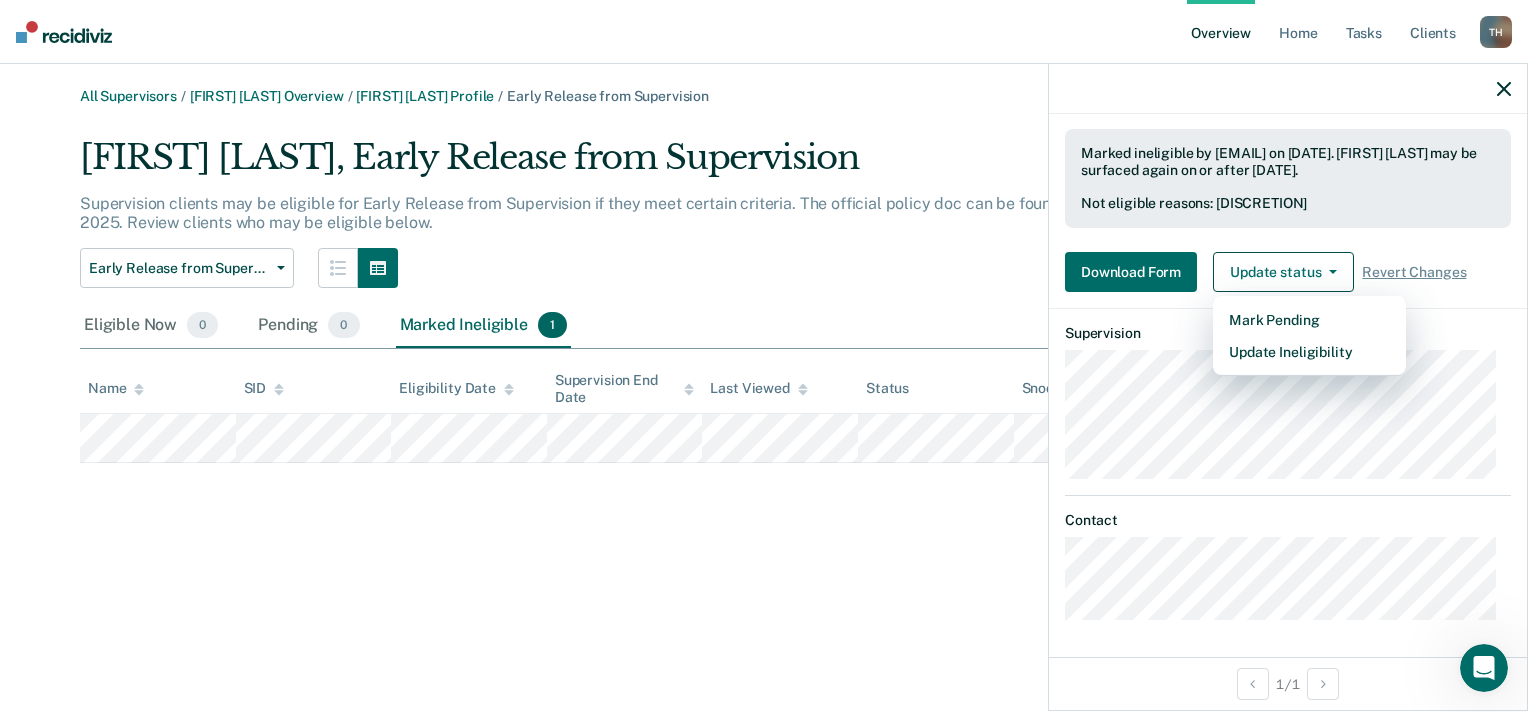 scroll, scrollTop: 106, scrollLeft: 0, axis: vertical 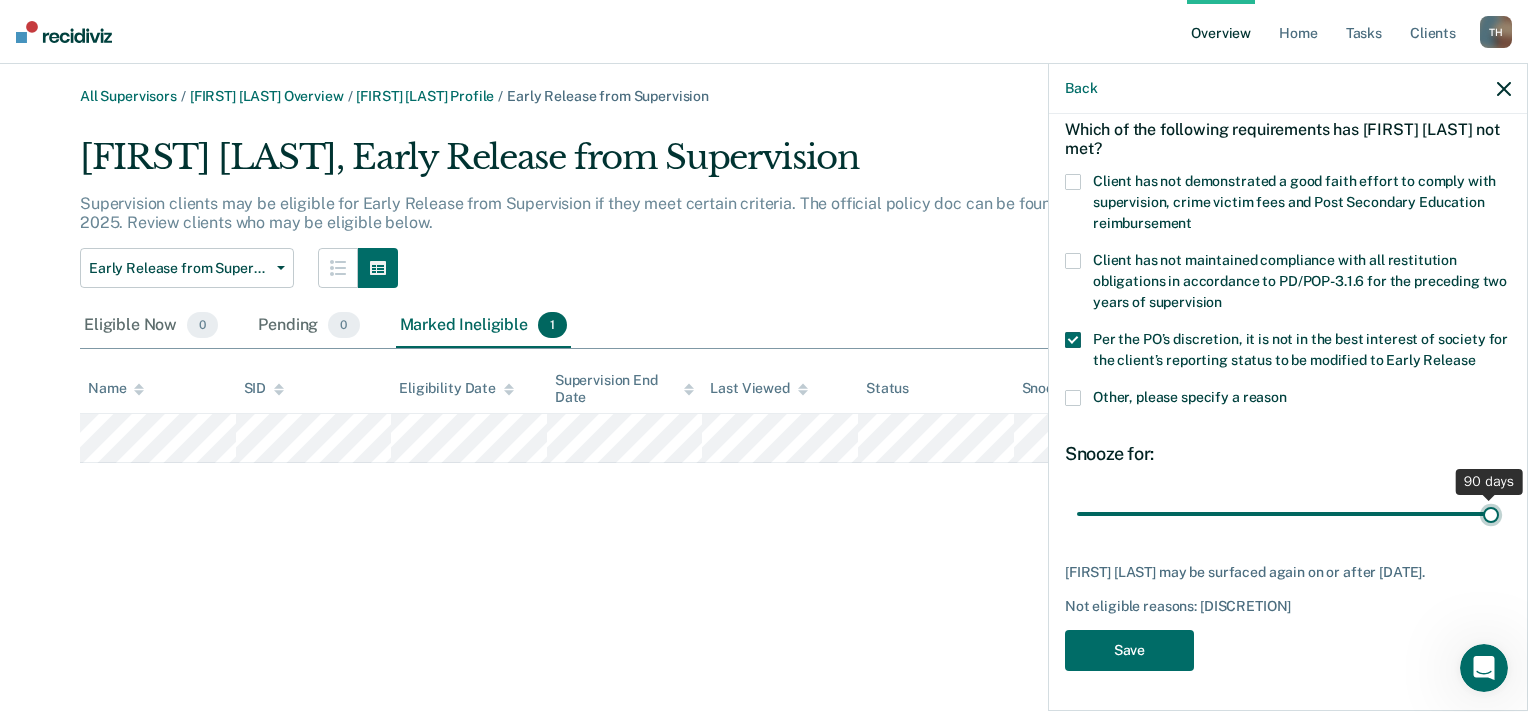 drag, startPoint x: 1213, startPoint y: 500, endPoint x: 1522, endPoint y: 494, distance: 309.05826 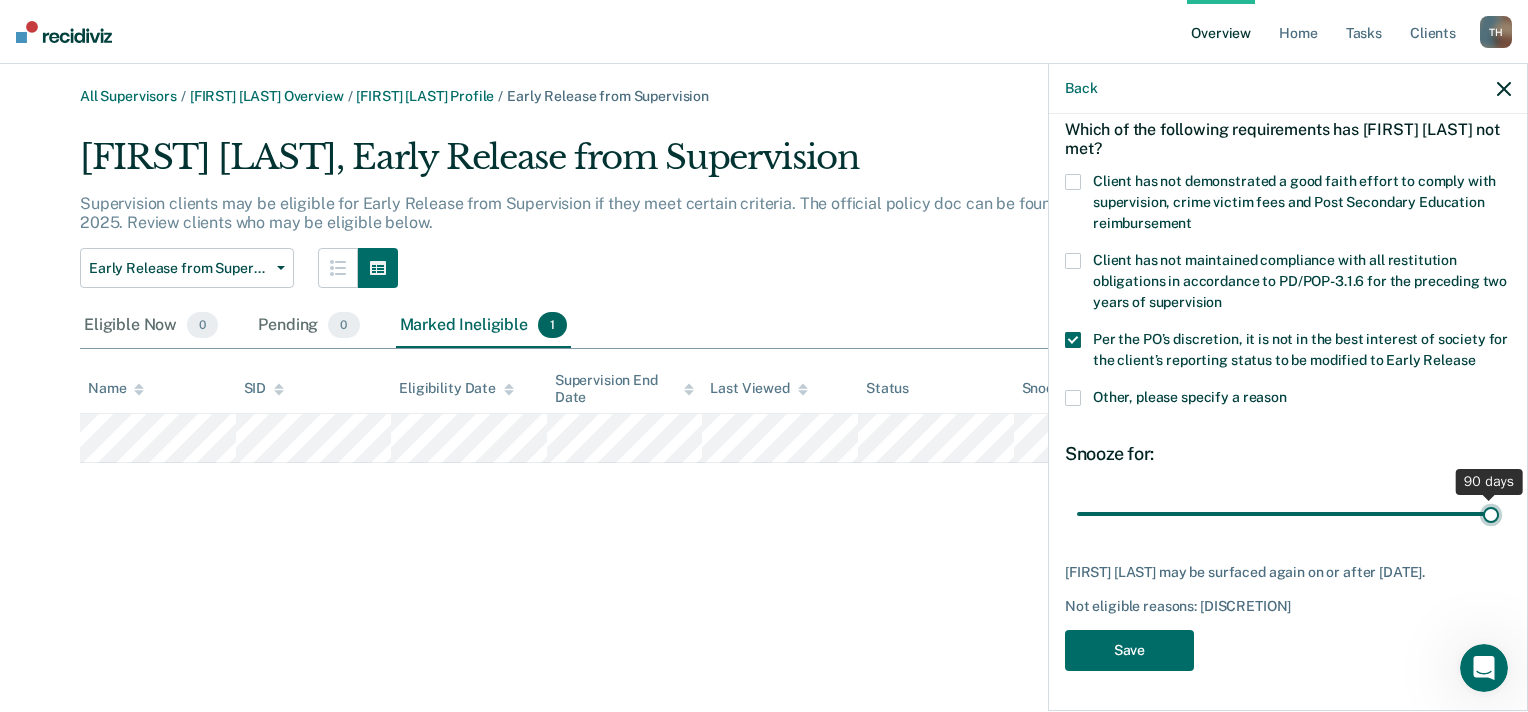 type on "90" 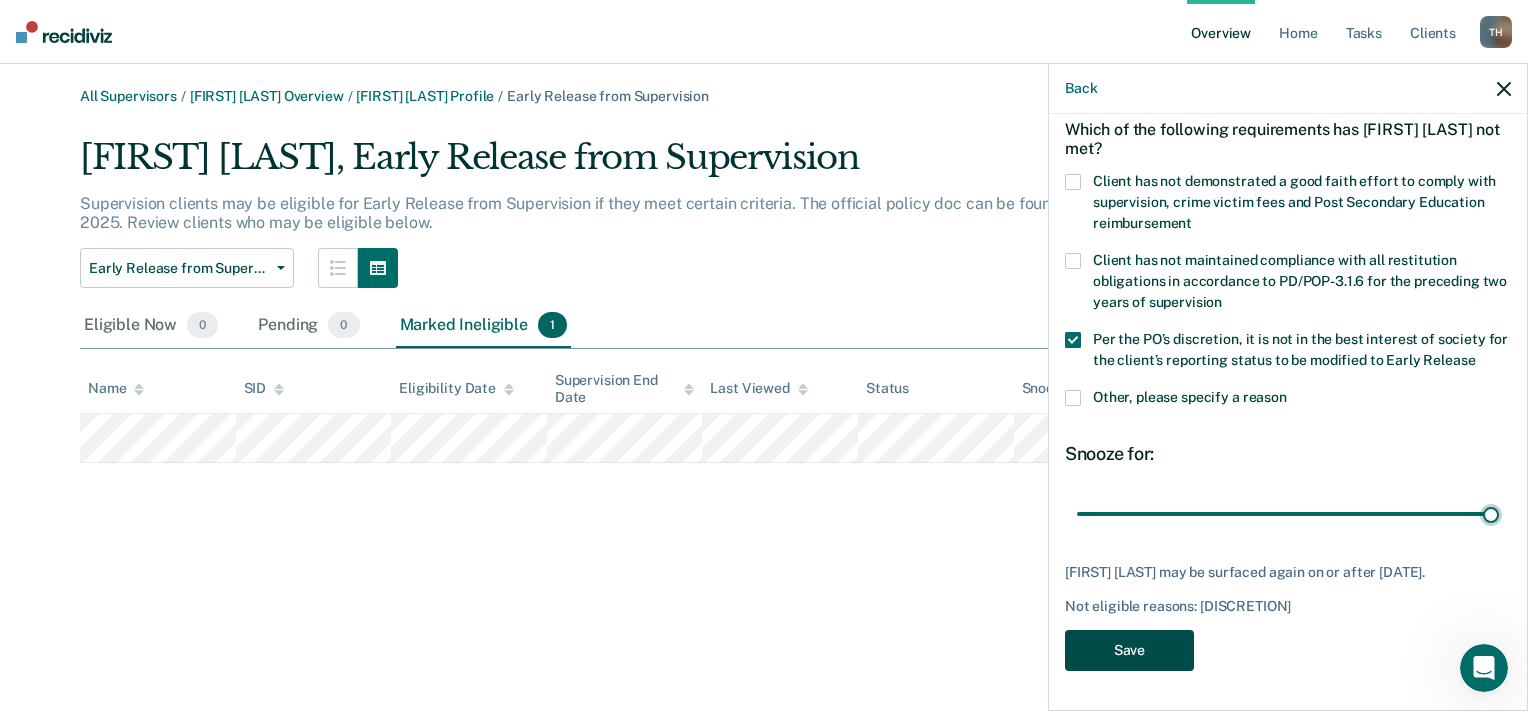 click on "Save" at bounding box center [1129, 650] 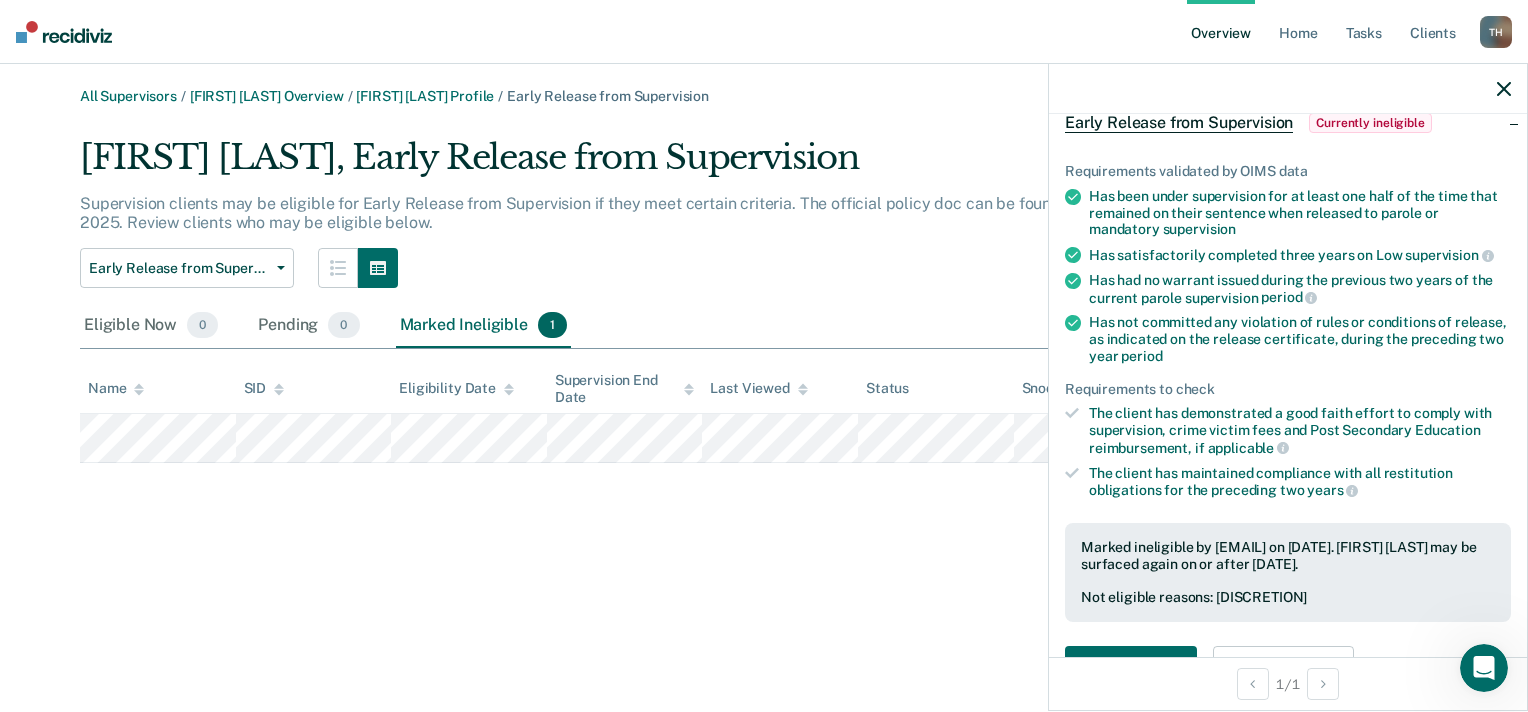 drag, startPoint x: 493, startPoint y: 532, endPoint x: 119, endPoint y: 382, distance: 402.95905 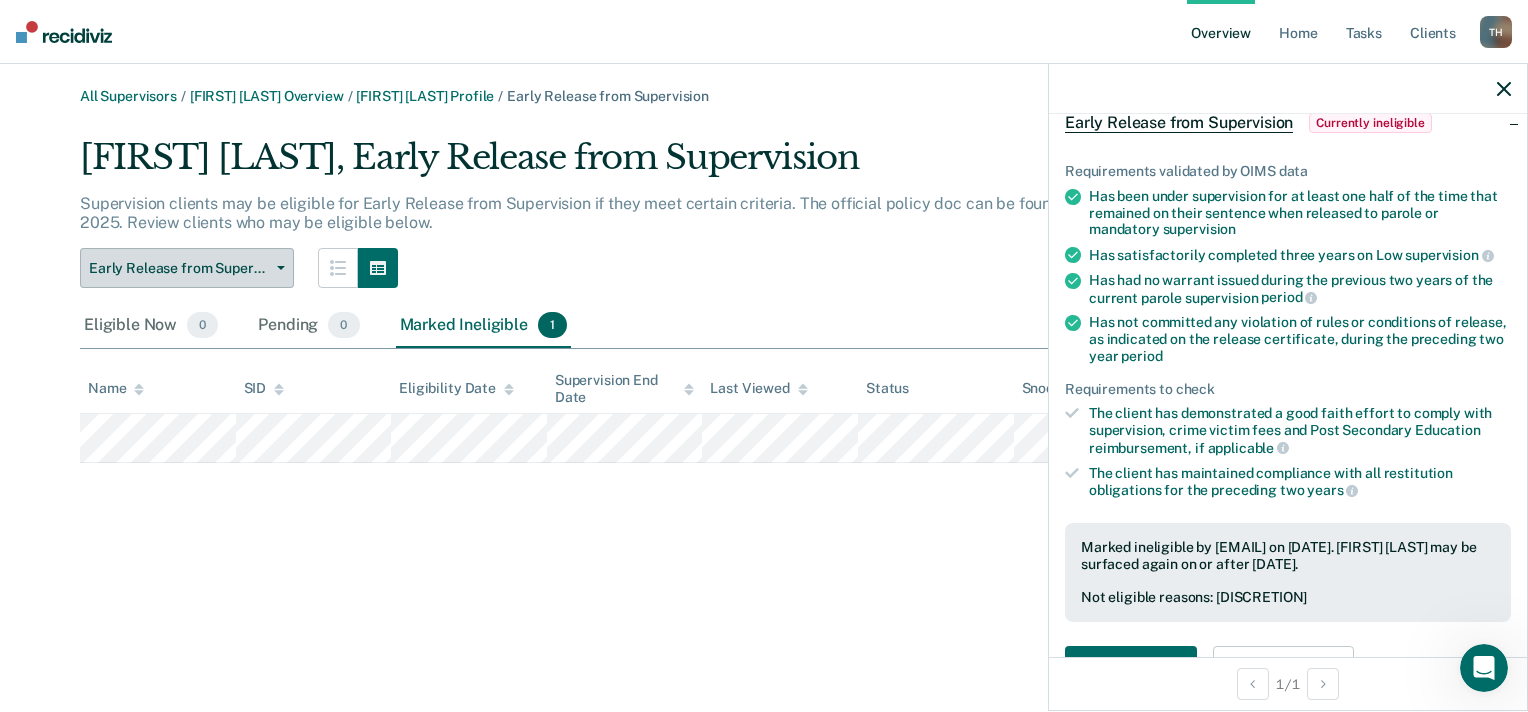 click on "Early Release from Supervision" at bounding box center [179, 268] 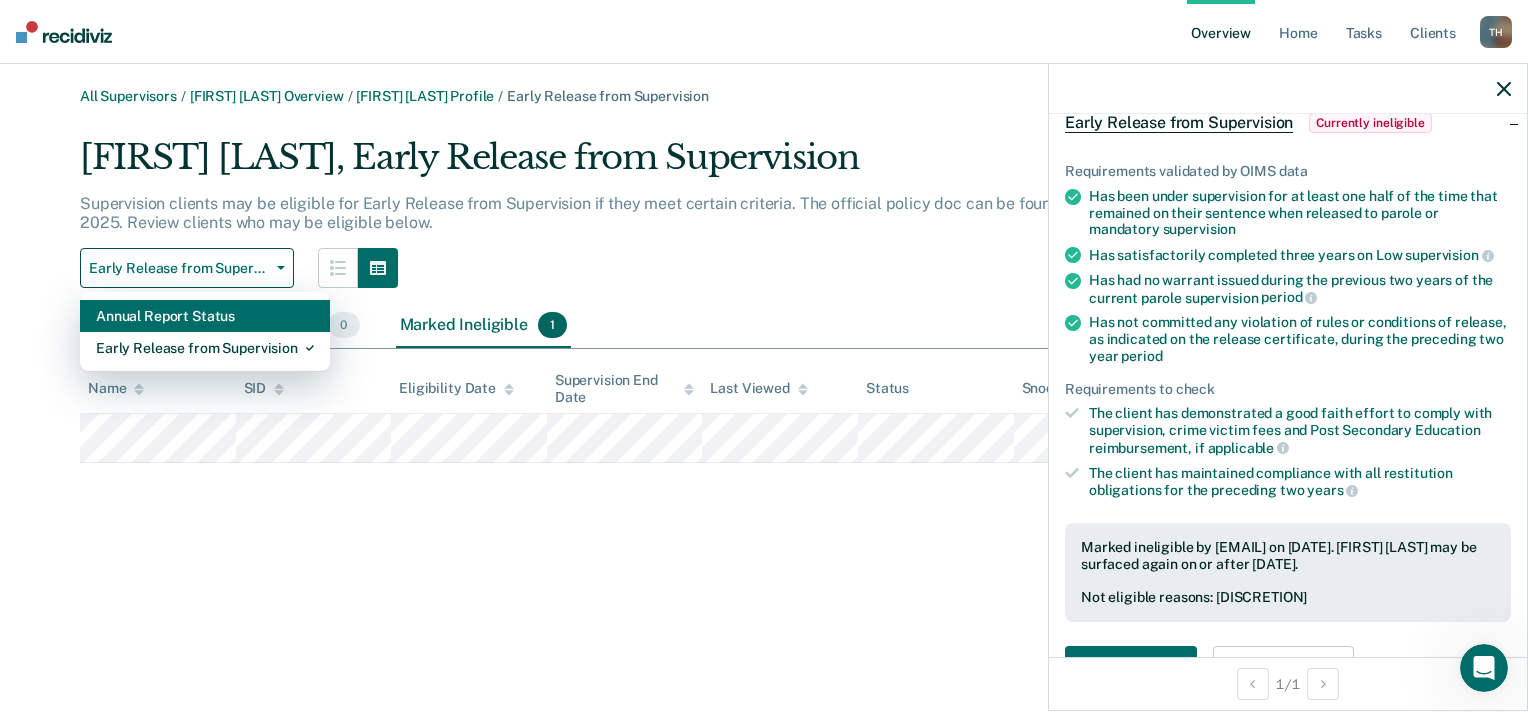 click on "Annual Report Status" at bounding box center [205, 316] 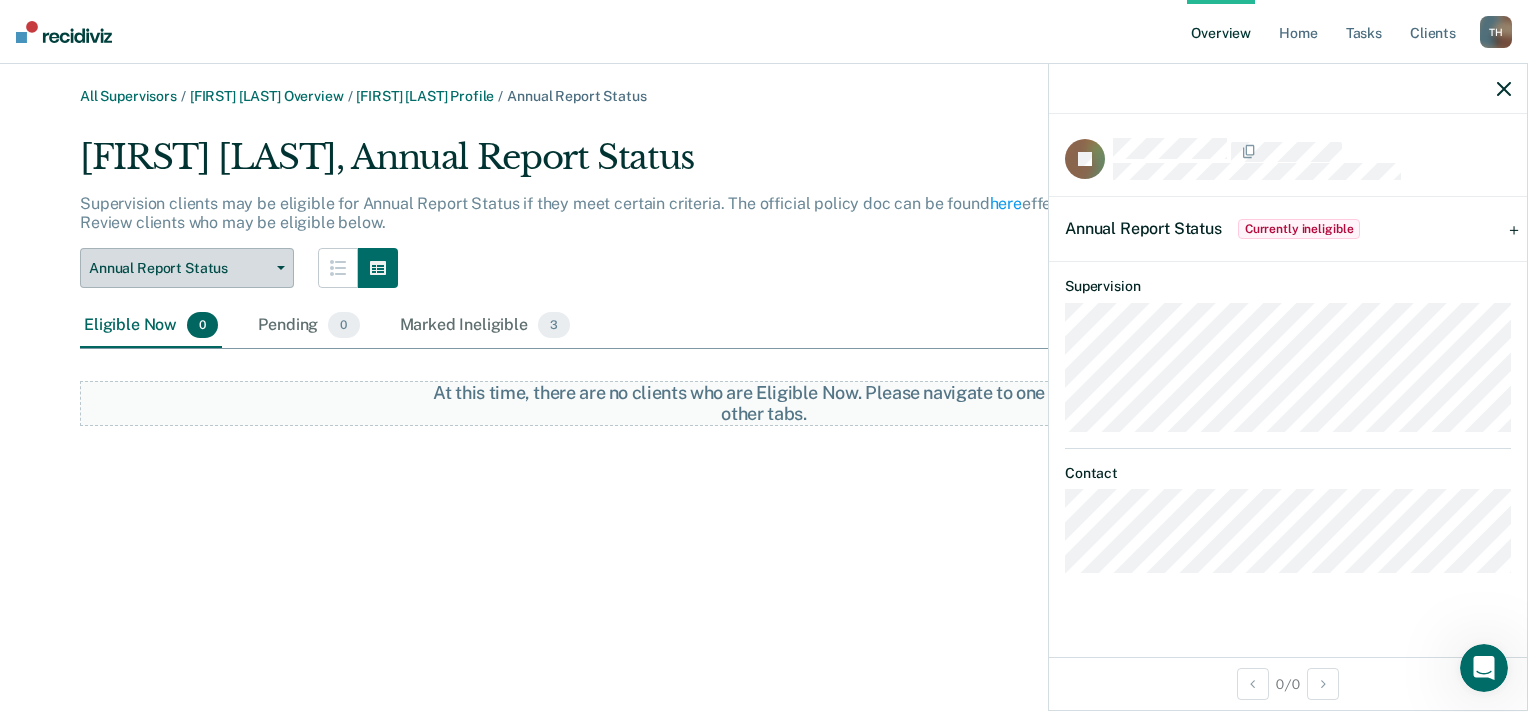 scroll, scrollTop: 0, scrollLeft: 0, axis: both 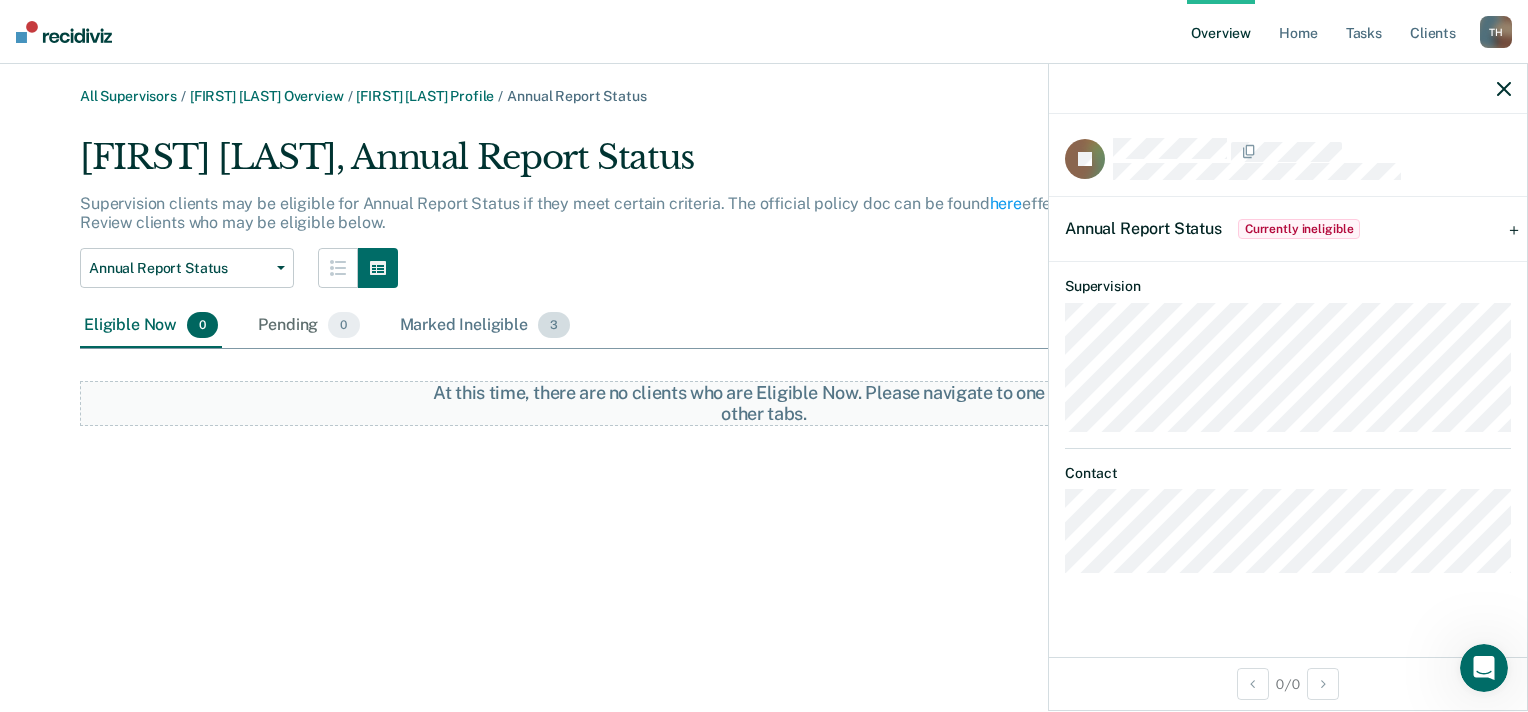 click on "Marked Ineligible 3" at bounding box center (485, 326) 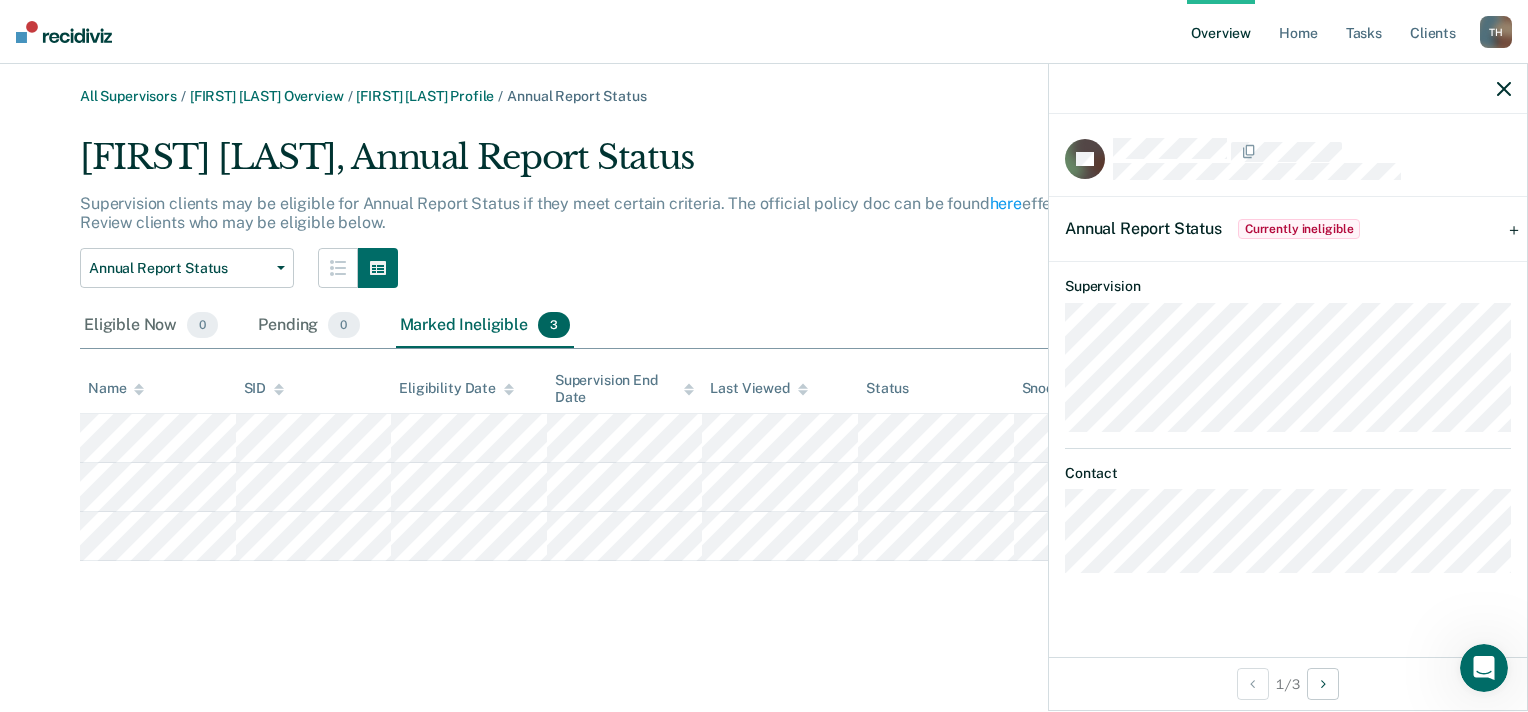 click on "Currently ineligible" at bounding box center (1299, 229) 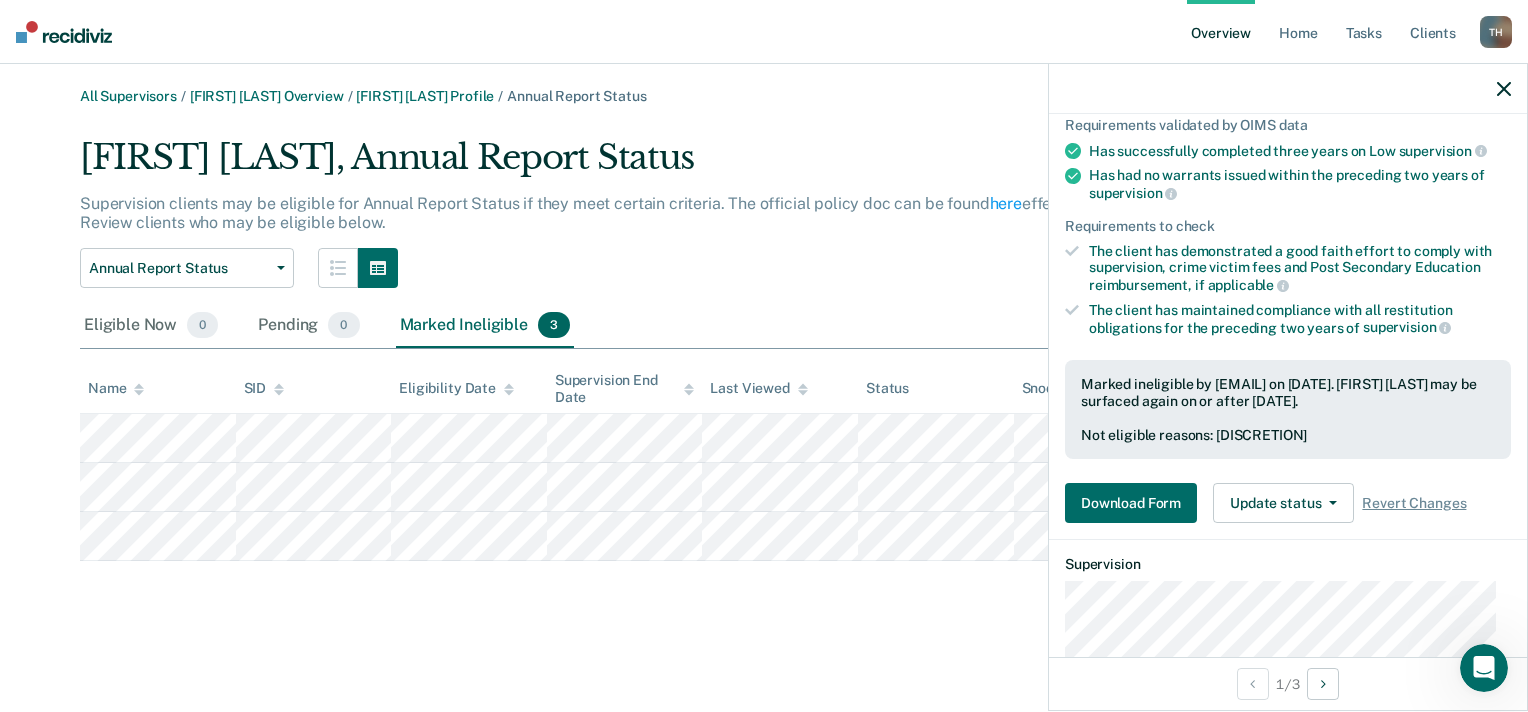 scroll, scrollTop: 396, scrollLeft: 0, axis: vertical 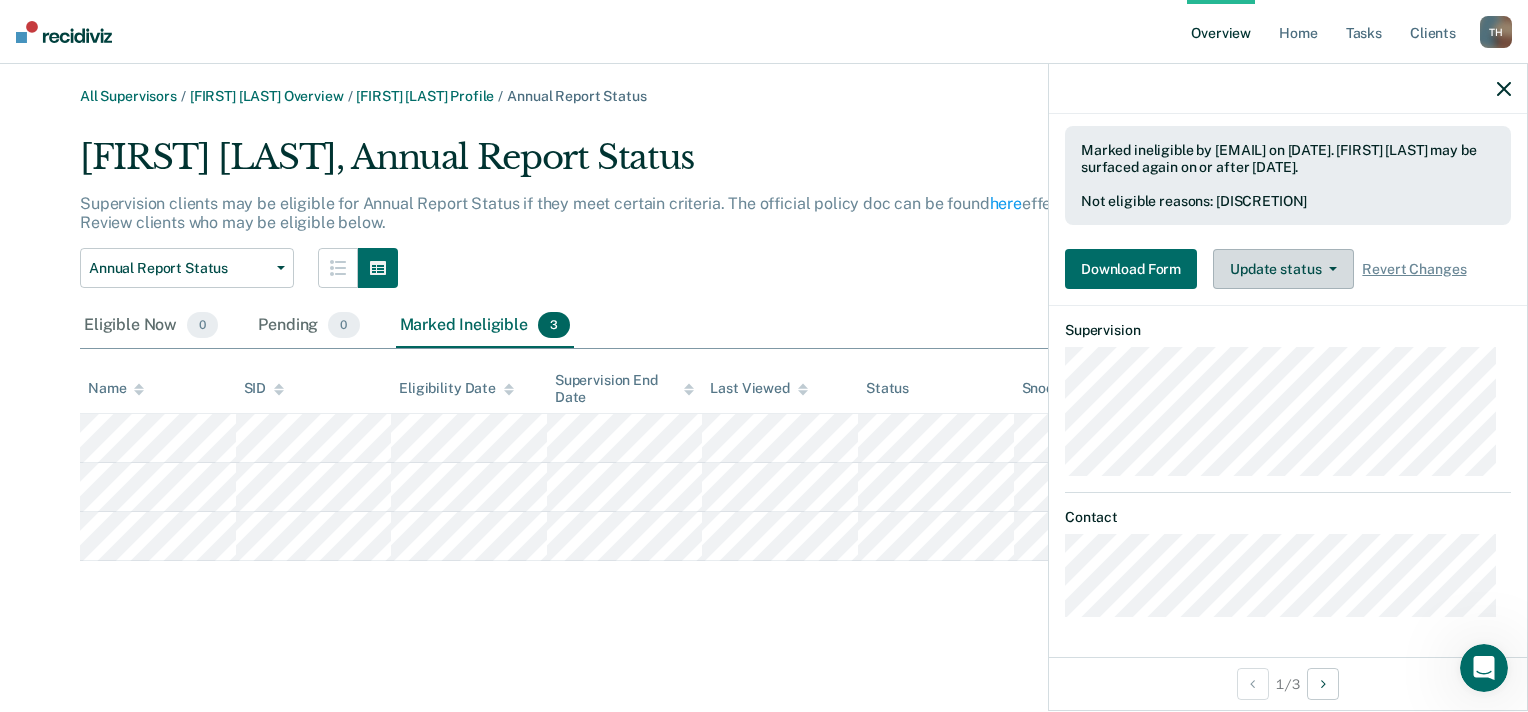 click on "Update status" at bounding box center (1283, 269) 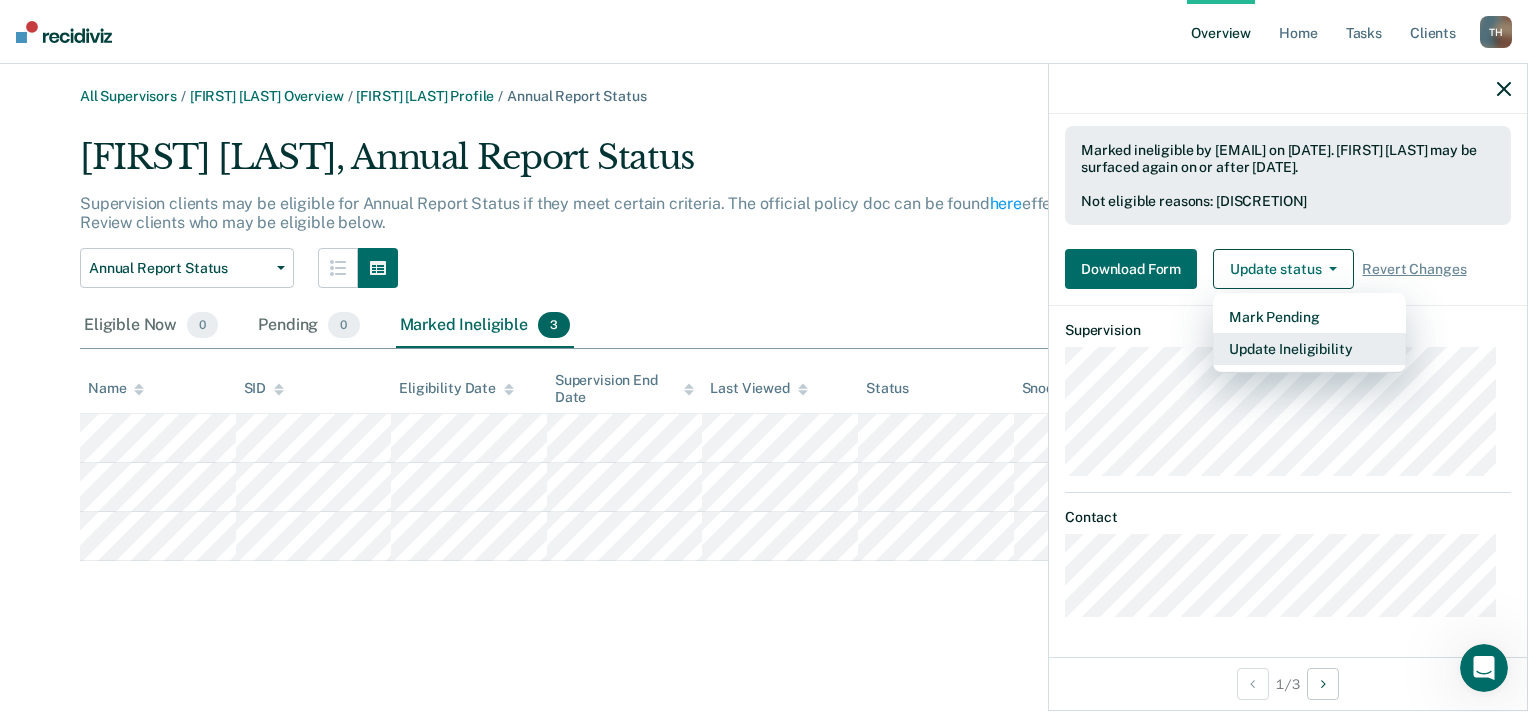 click on "Update Ineligibility" at bounding box center [1309, 349] 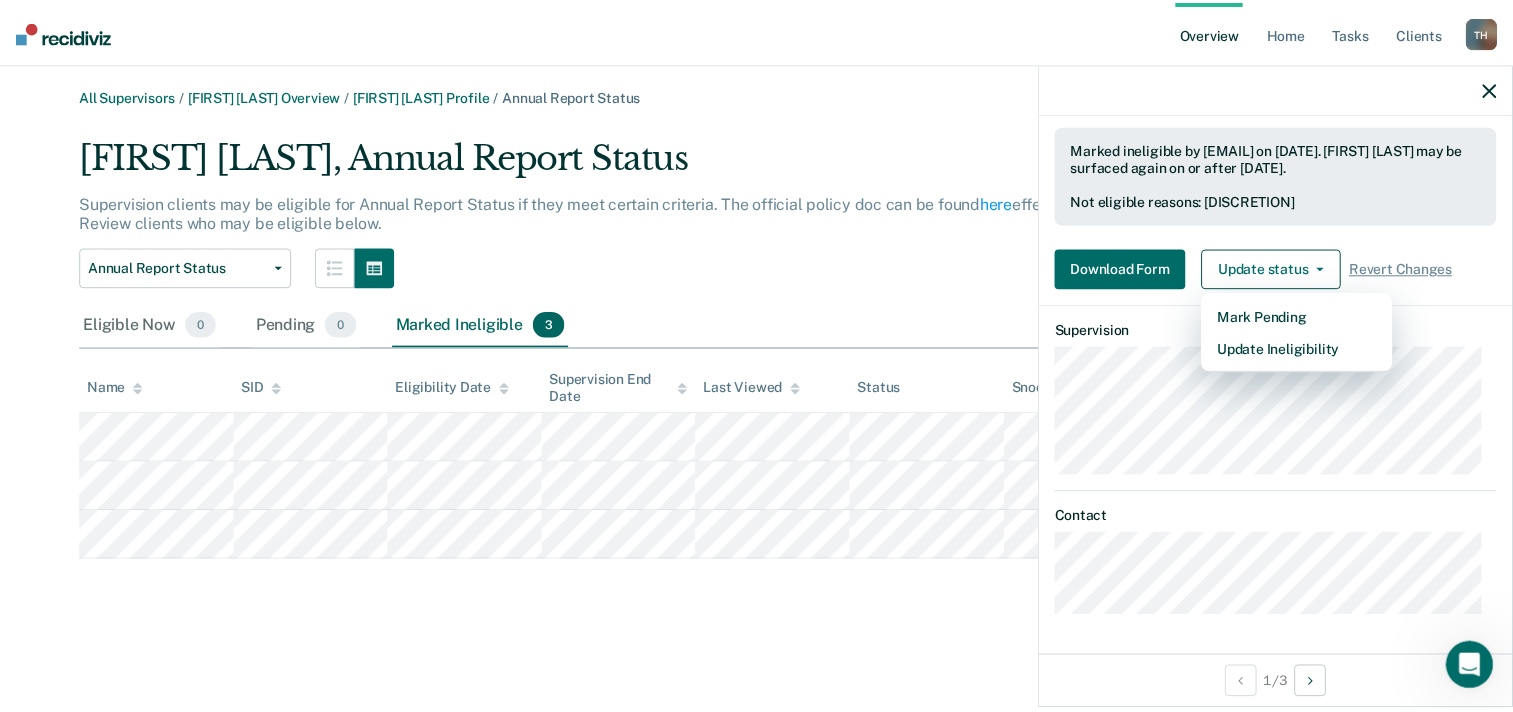 scroll, scrollTop: 110, scrollLeft: 0, axis: vertical 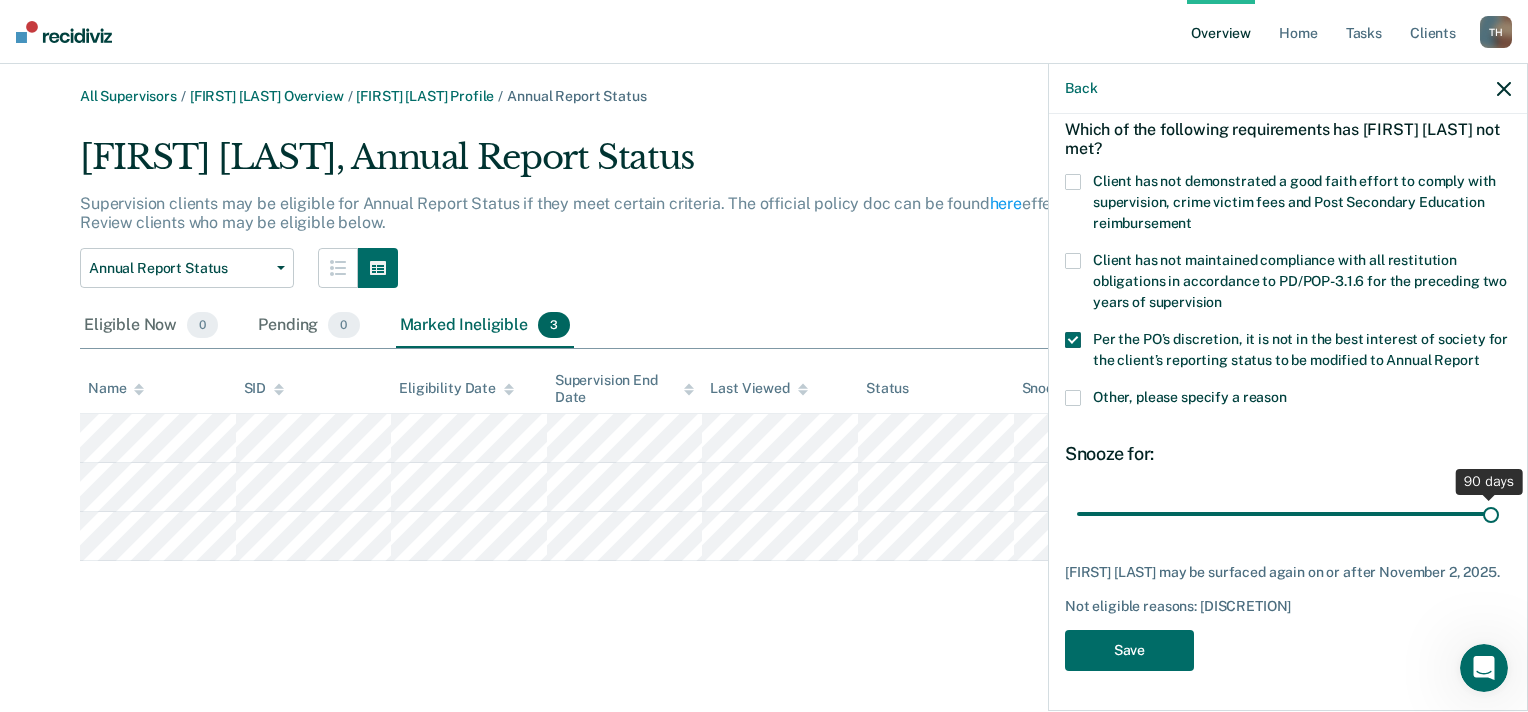 drag, startPoint x: 1212, startPoint y: 515, endPoint x: 1501, endPoint y: 520, distance: 289.04324 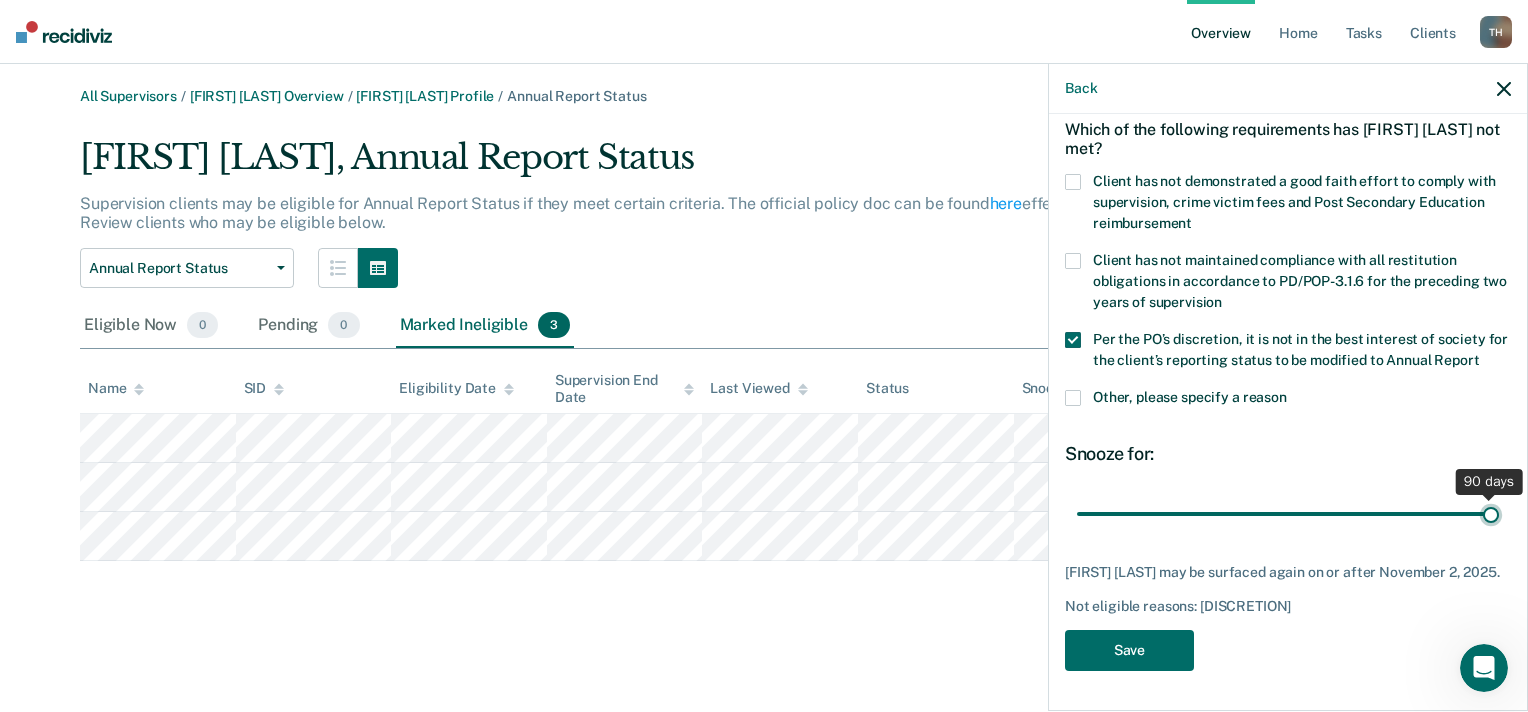 type on "90" 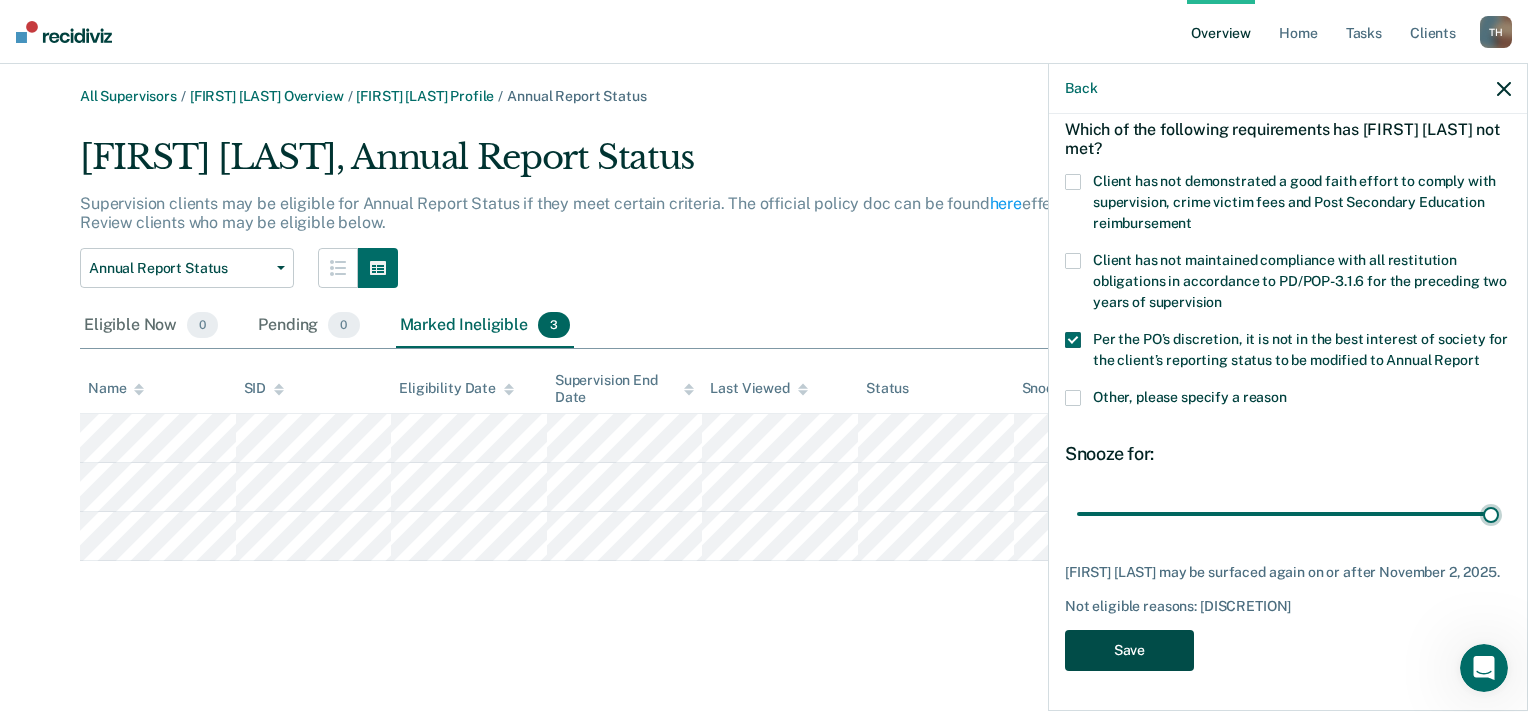 click on "Save" at bounding box center [1129, 650] 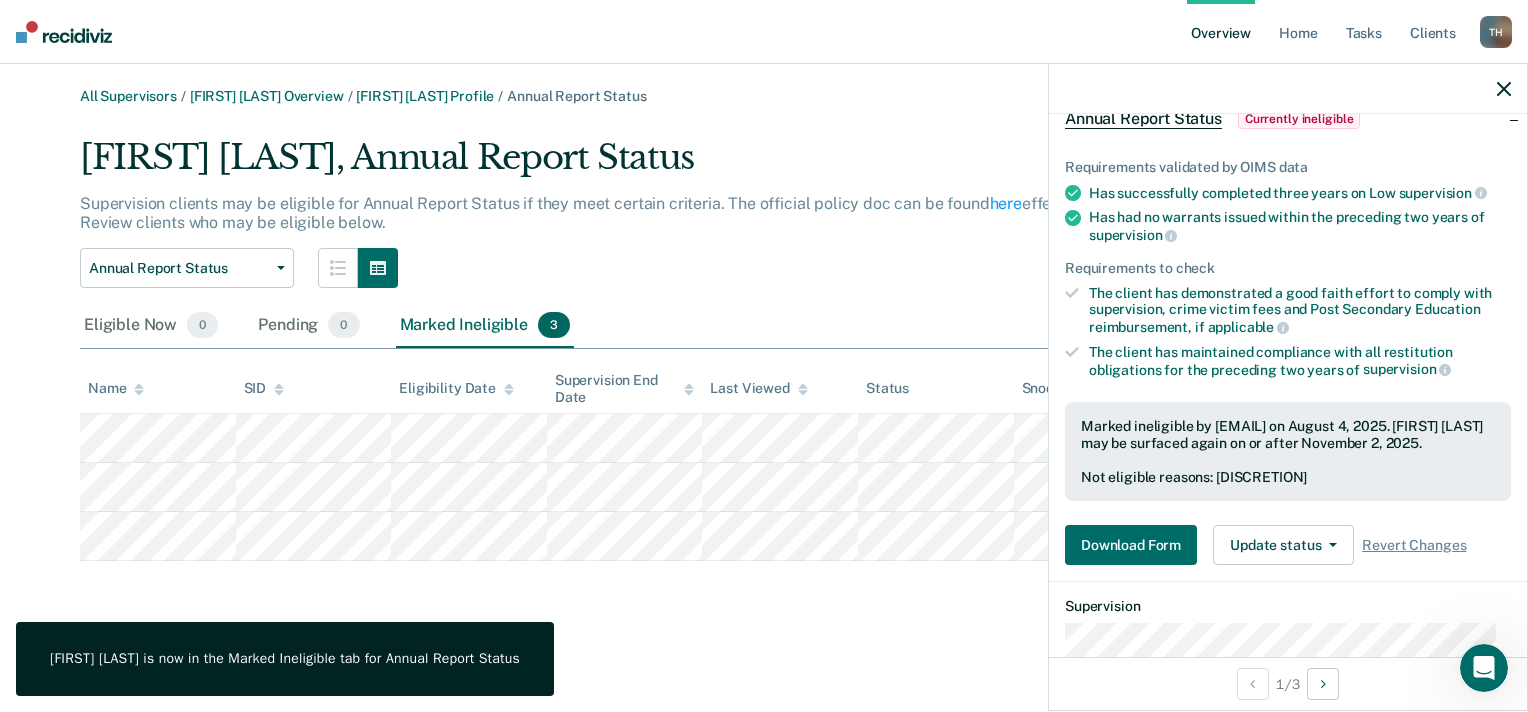 click on "All Supervisors / [FIRST] [LAST] Overview / [FIRST] [LAST] Profile / Annual Report Status [FIRST] [LAST], Annual Report Status   Supervision clients may be eligible for Annual Report Status if they meet certain criteria. The official policy doc can be found  here  effective Jul 1, 2025. Review clients who may be eligible below. Annual Report Status Annual Report Status Early Release from Supervision Eligible Now 0 Pending 0 Marked Ineligible 3
To pick up a draggable item, press the space bar.
While dragging, use the arrow keys to move the item.
Press space again to drop the item in its new position, or press escape to cancel.
Name SID Eligibility Date Supervision End Date Last Viewed Status Snooze ends in" at bounding box center (764, 368) 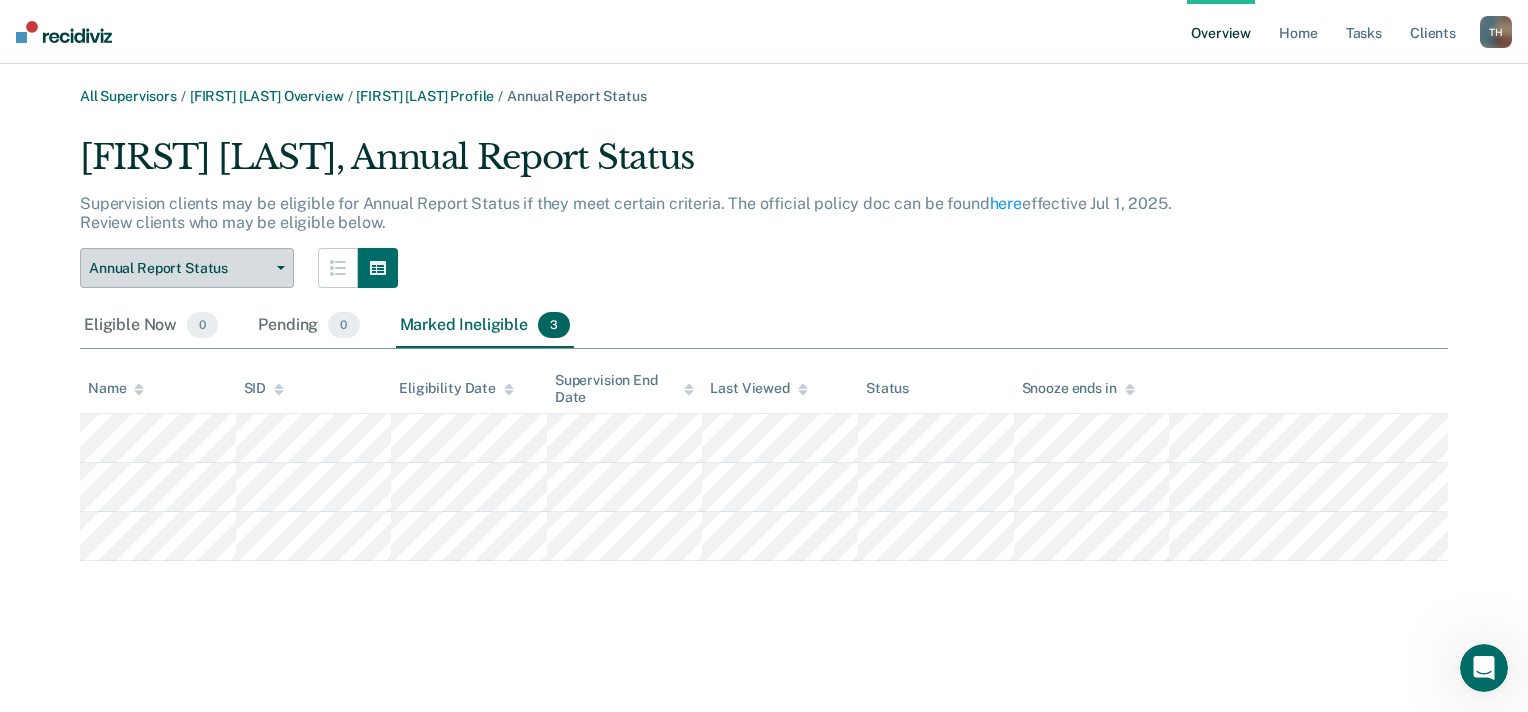 click on "Annual Report Status" at bounding box center (179, 268) 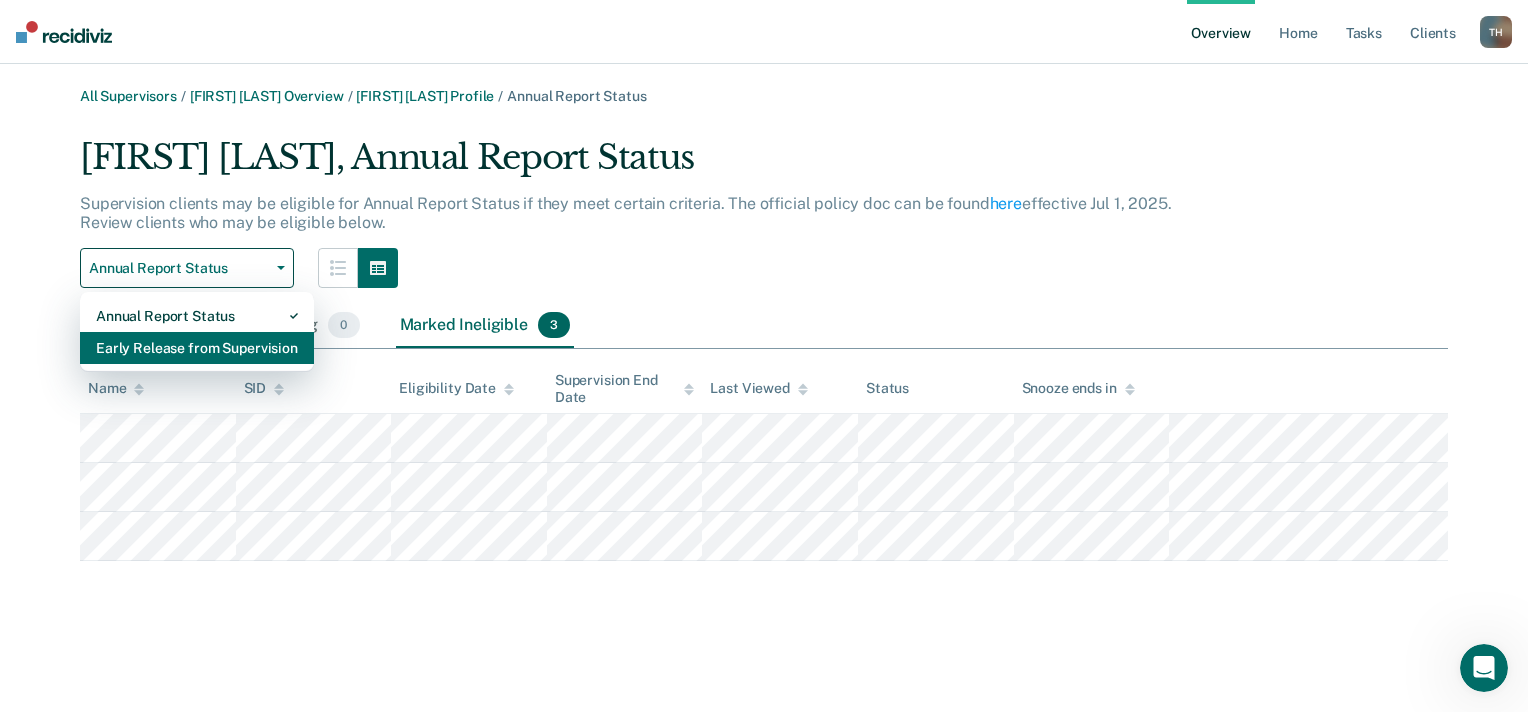 click on "Early Release from Supervision" at bounding box center (197, 348) 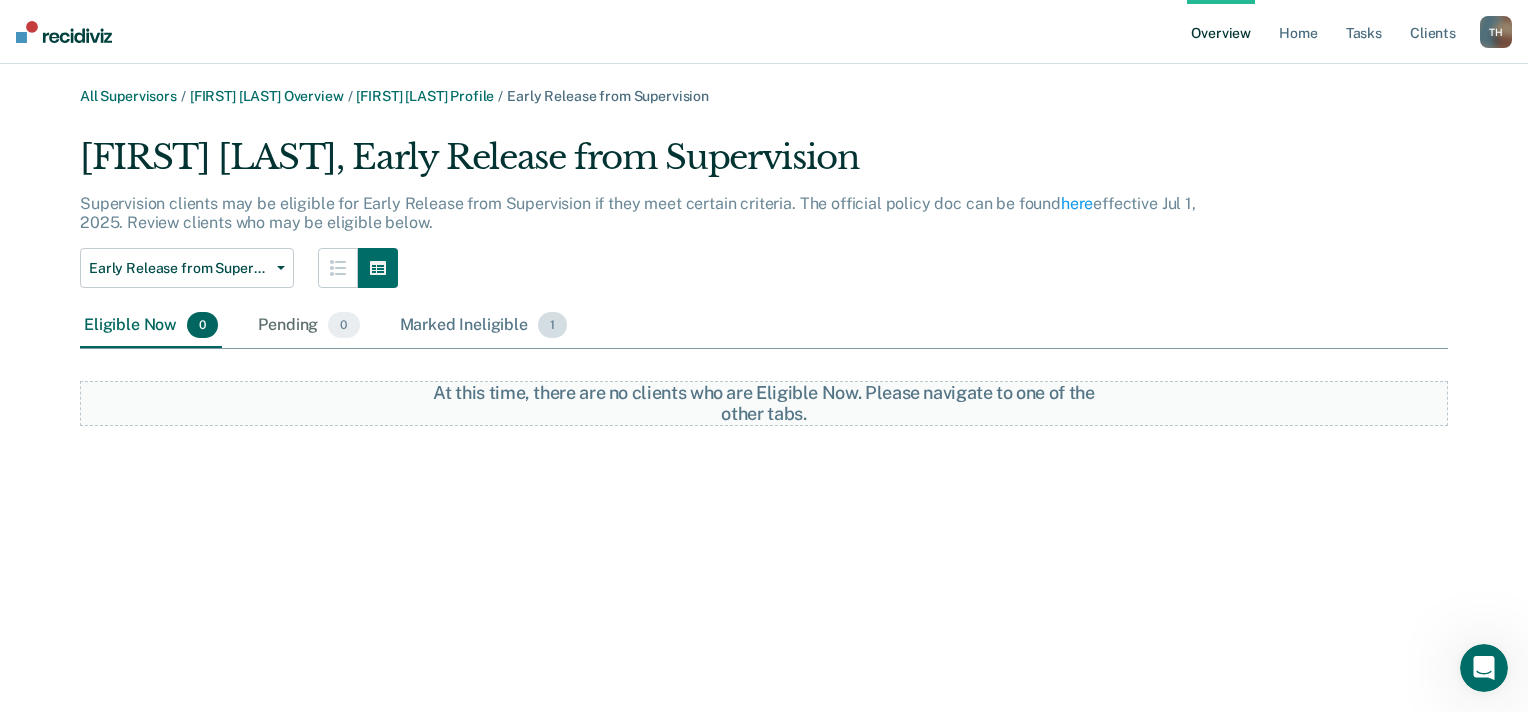 click on "Marked Ineligible 1" at bounding box center [484, 326] 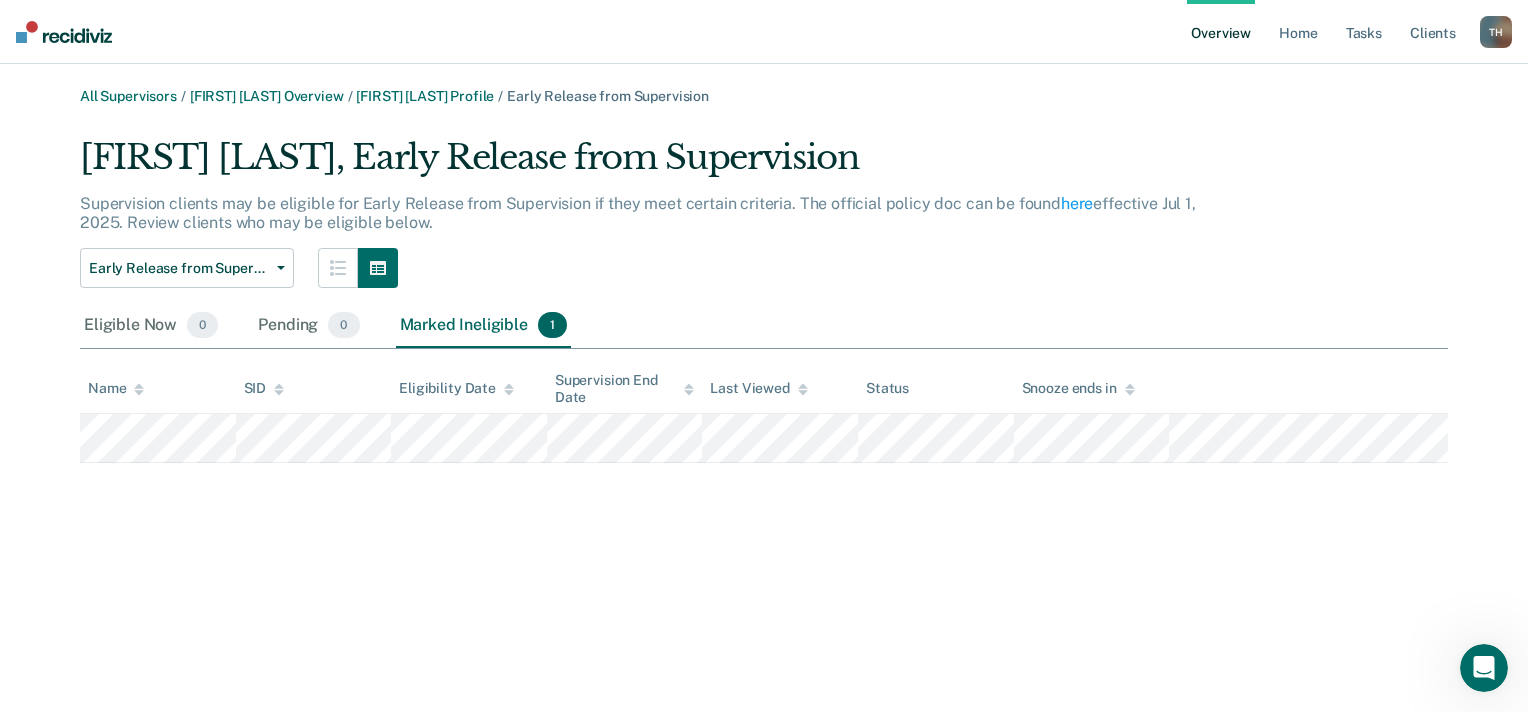 click on "All Supervisors / [FIRST] [LAST] Overview / [FIRST] [LAST] Profile / Early Release from Supervision [FIRST] [LAST], Early Release from Supervision   Supervision clients may be eligible for Early Release from Supervision if they meet certain criteria. The official policy doc can be found  here  effective Jul 1, 2025. Review clients who may be eligible below. Early Release from Supervision Annual Report Status Early Release from Supervision Eligible Now 0 Pending 0 Marked Ineligible 1
To pick up a draggable item, press the space bar.
While dragging, use the arrow keys to move the item.
Press space again to drop the item in its new position, or press escape to cancel.
Name SID Eligibility Date Supervision End Date Last Viewed Status Snooze ends in" at bounding box center [764, 368] 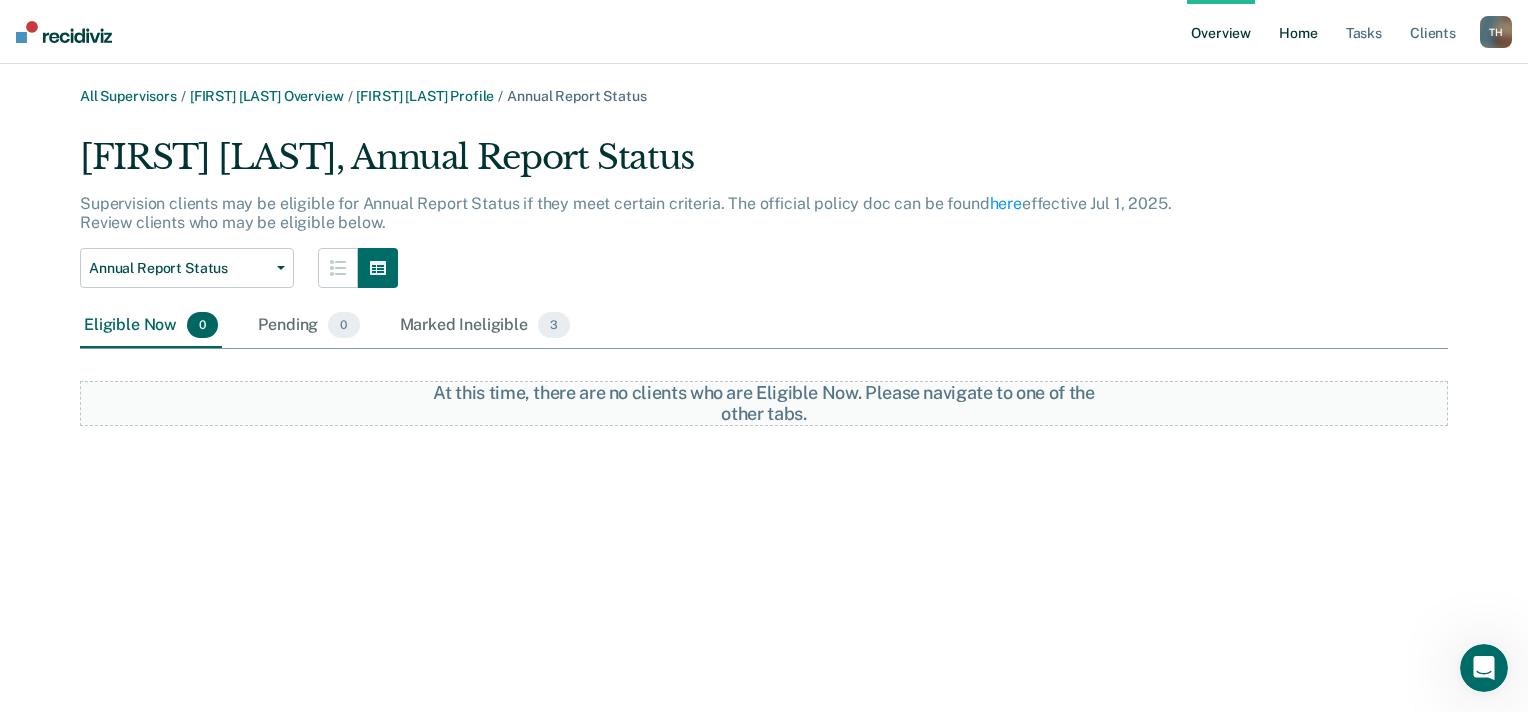click on "Home" at bounding box center (1298, 32) 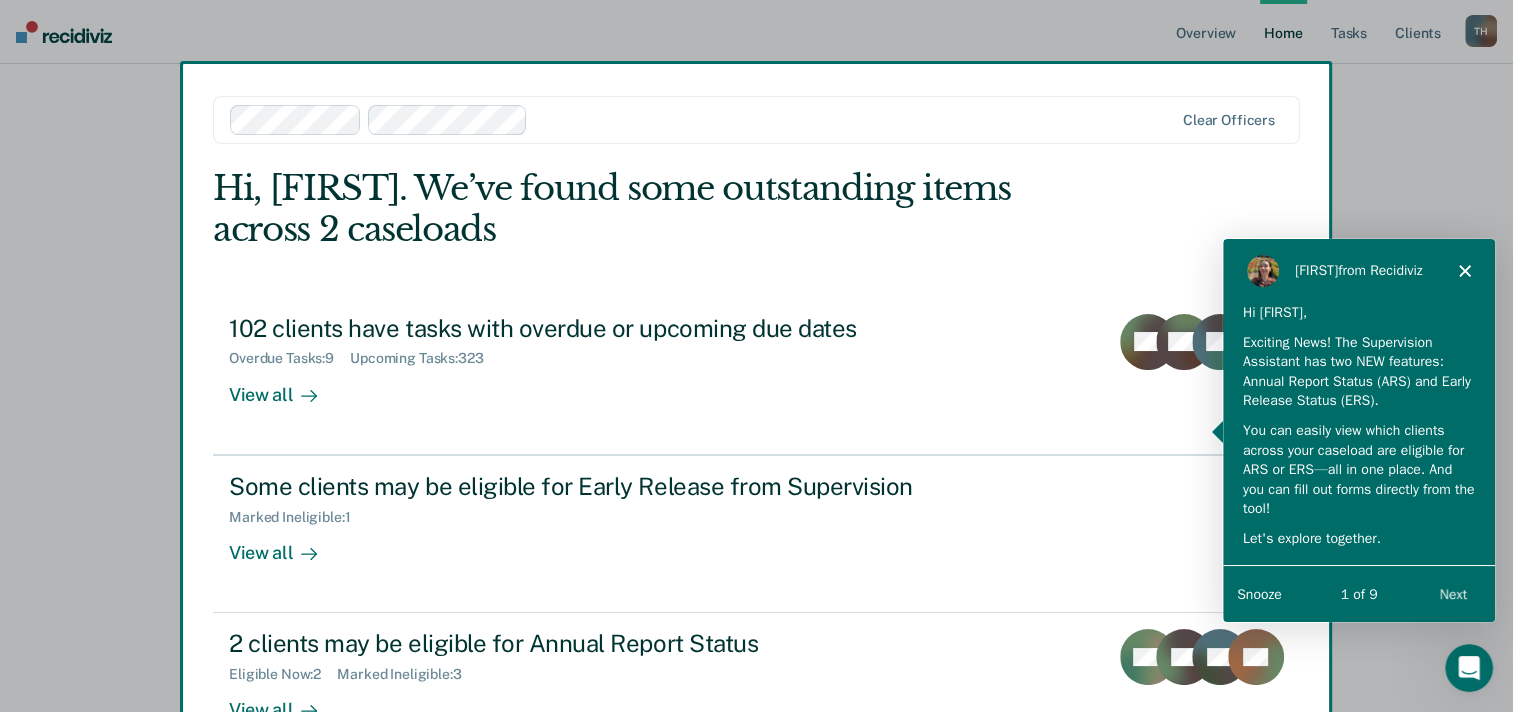 scroll, scrollTop: 0, scrollLeft: 0, axis: both 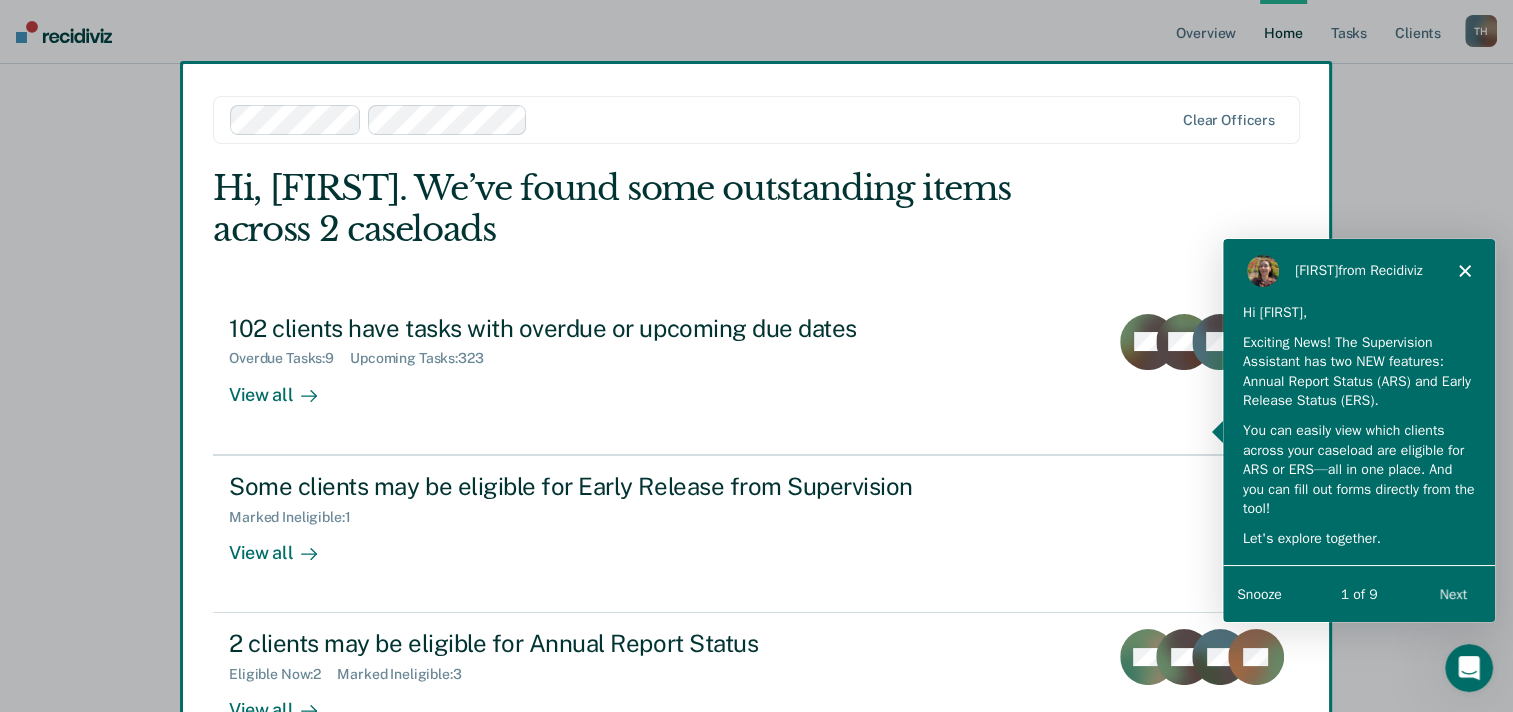 click at bounding box center [756, 356] 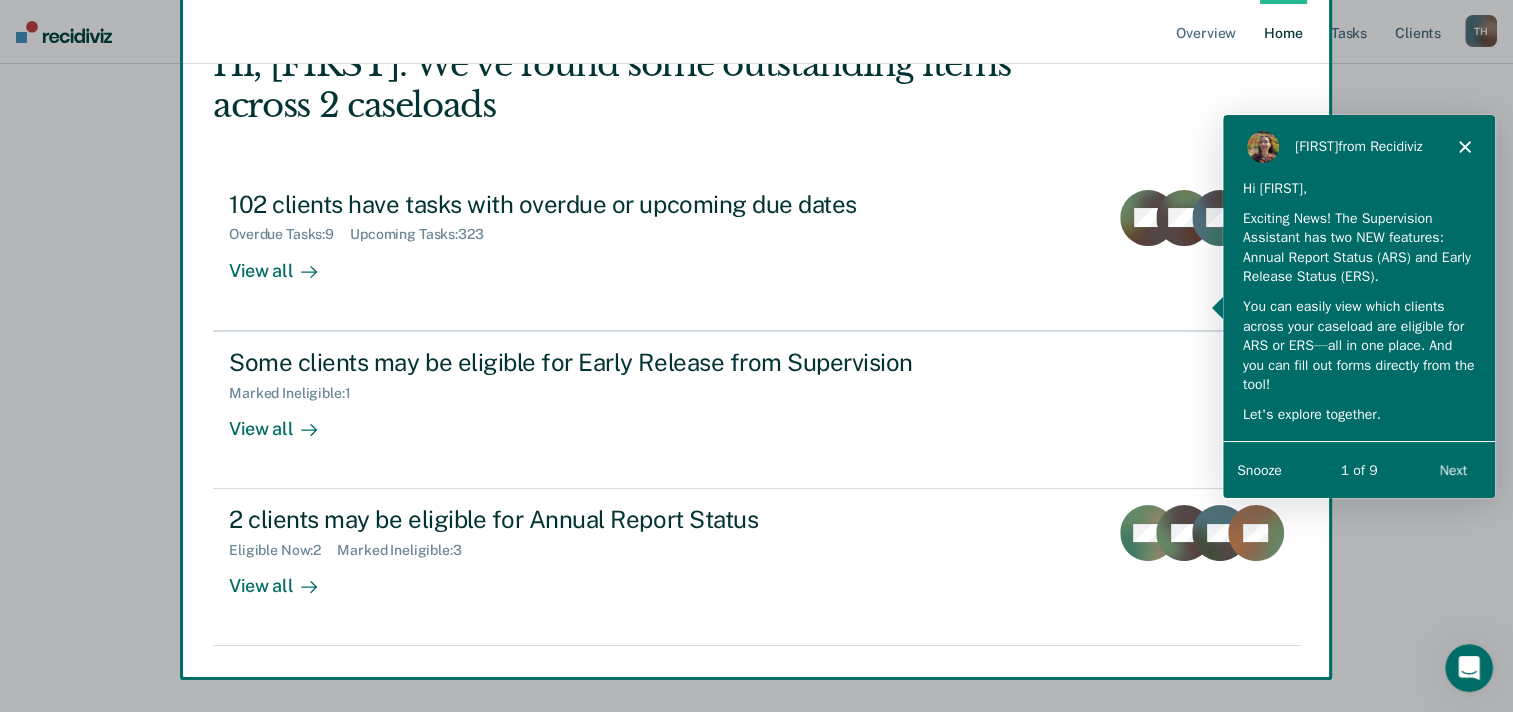scroll, scrollTop: 137, scrollLeft: 0, axis: vertical 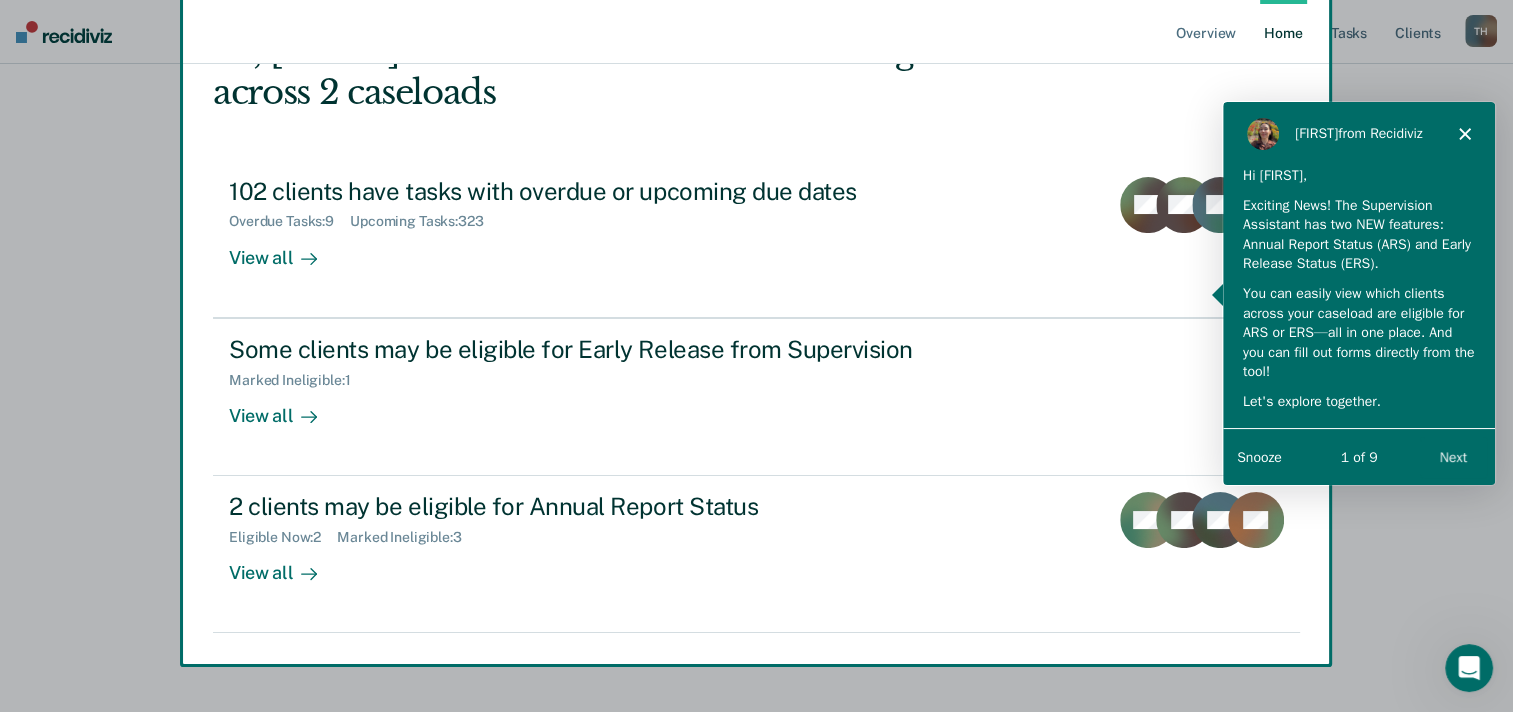 click 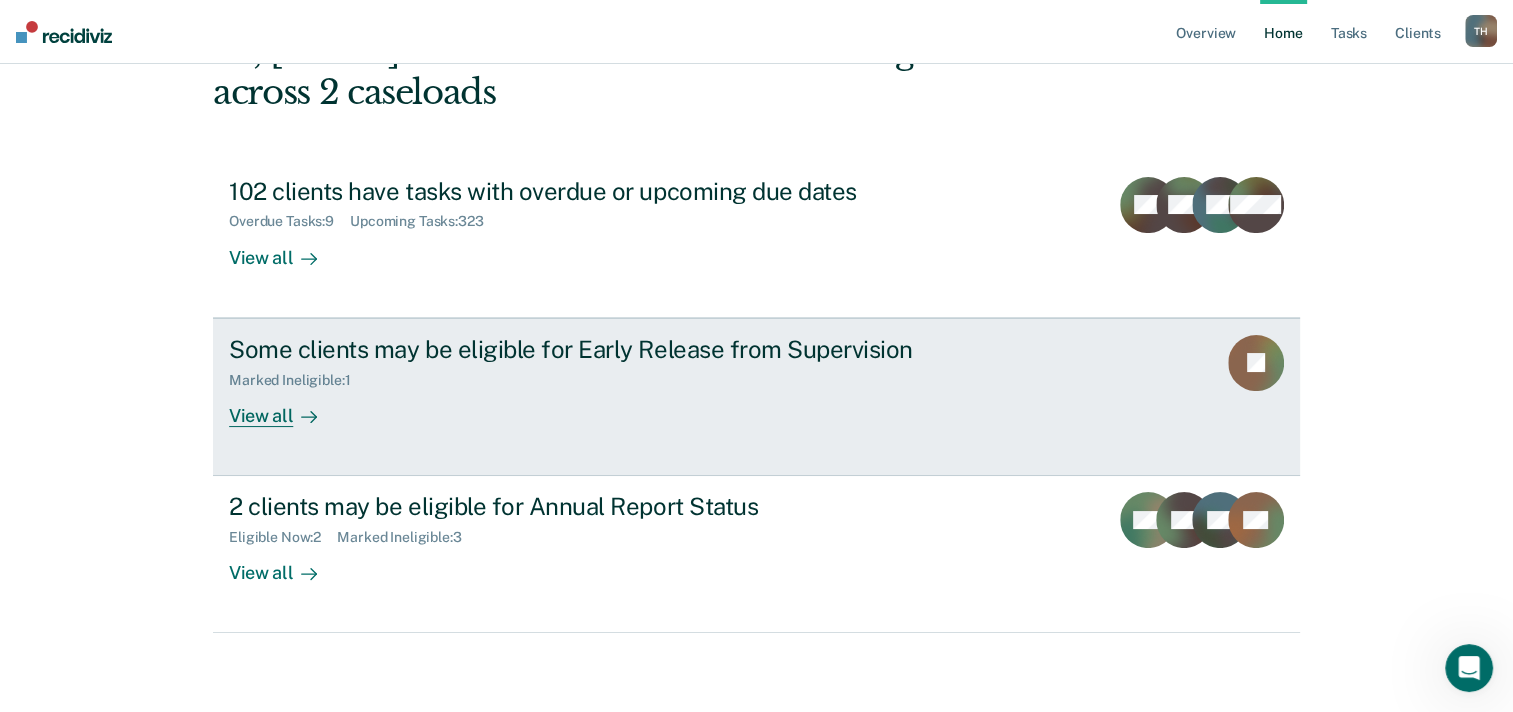 click on "View all" at bounding box center [285, 407] 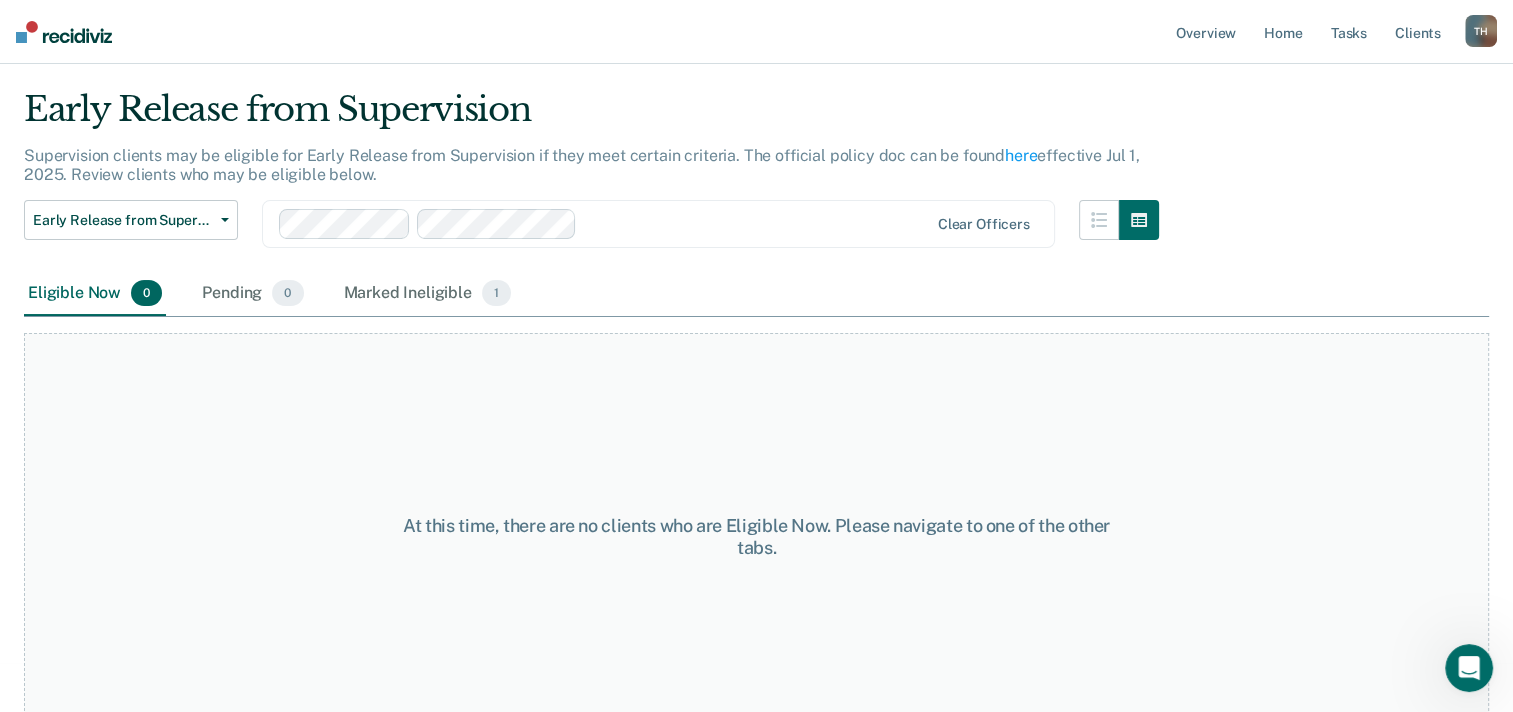 scroll, scrollTop: 76, scrollLeft: 0, axis: vertical 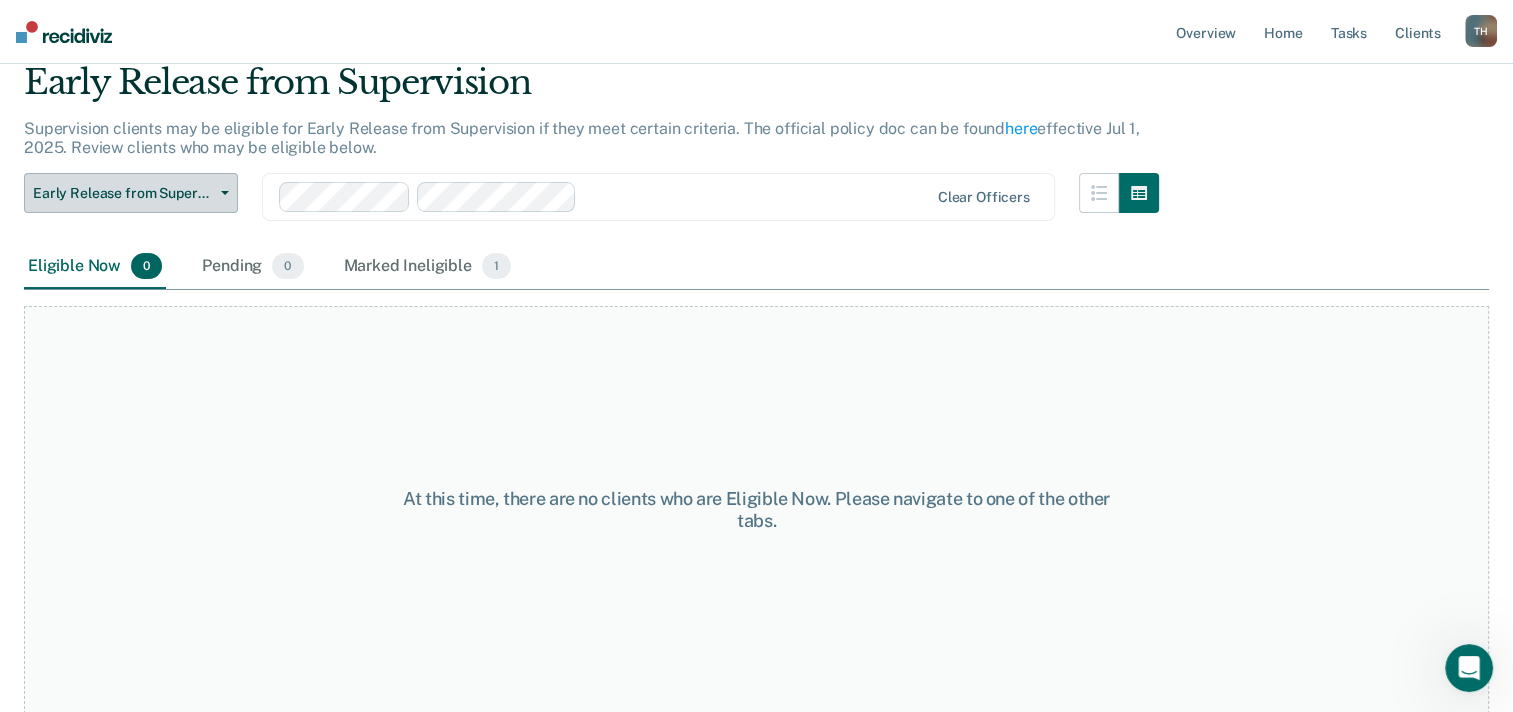 click on "Early Release from Supervision" at bounding box center [123, 193] 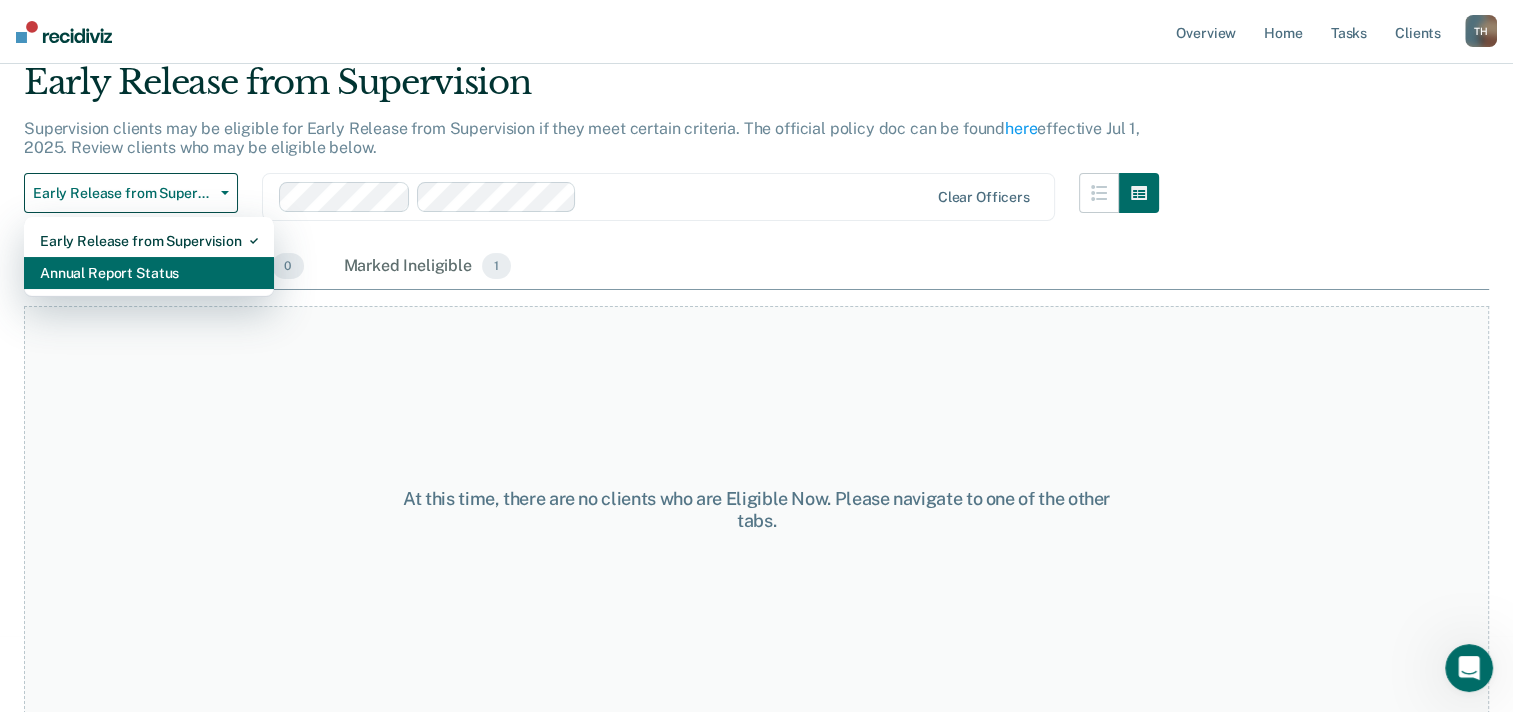 click on "Annual Report Status" at bounding box center (149, 273) 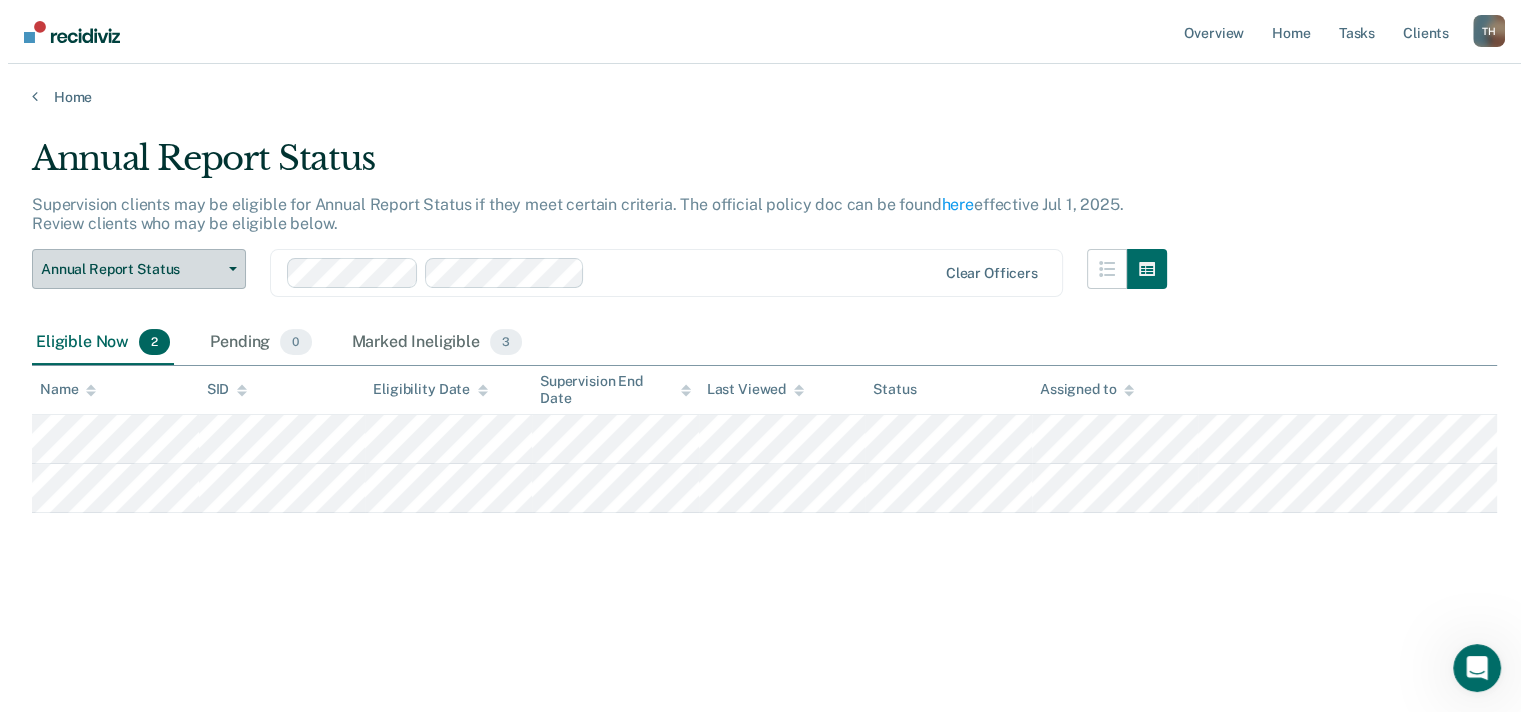 scroll, scrollTop: 0, scrollLeft: 0, axis: both 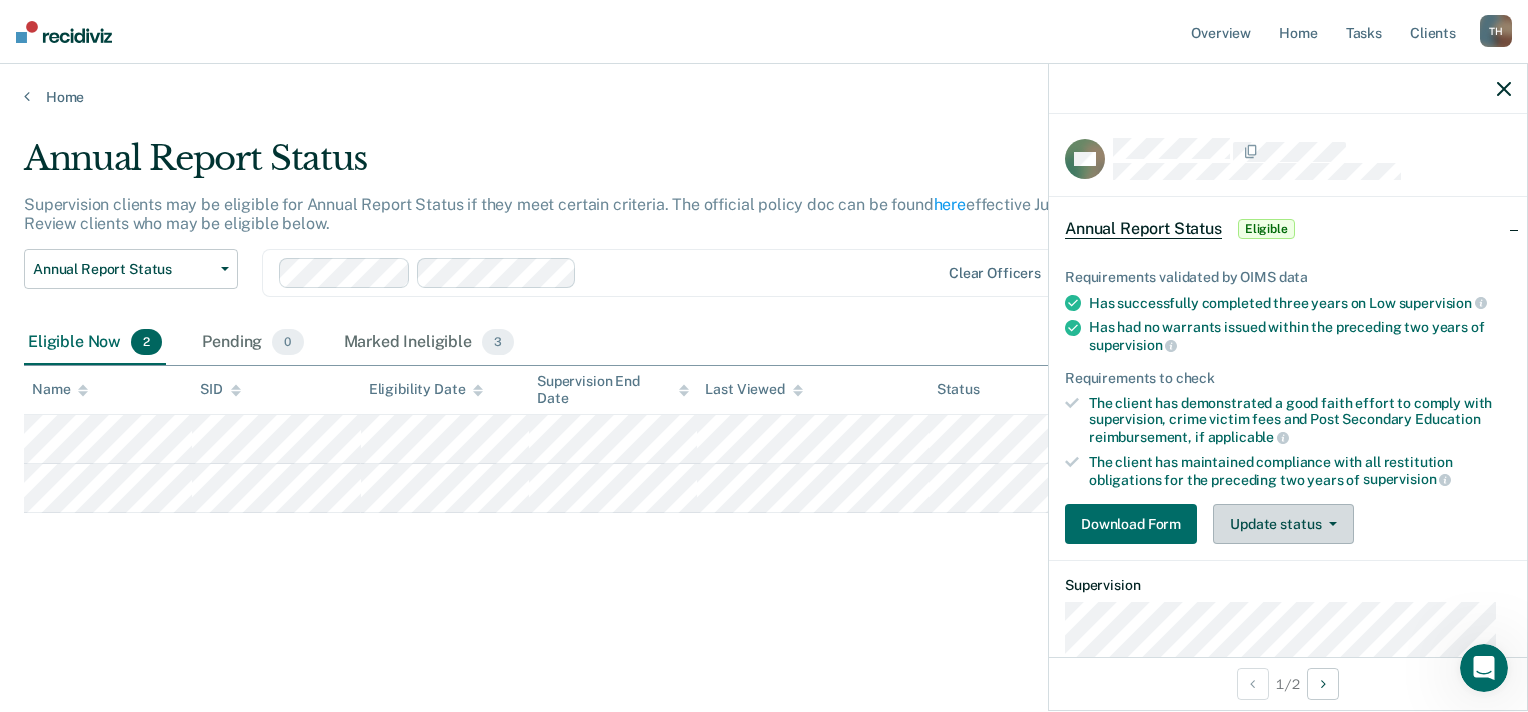click on "Update status" at bounding box center [1283, 524] 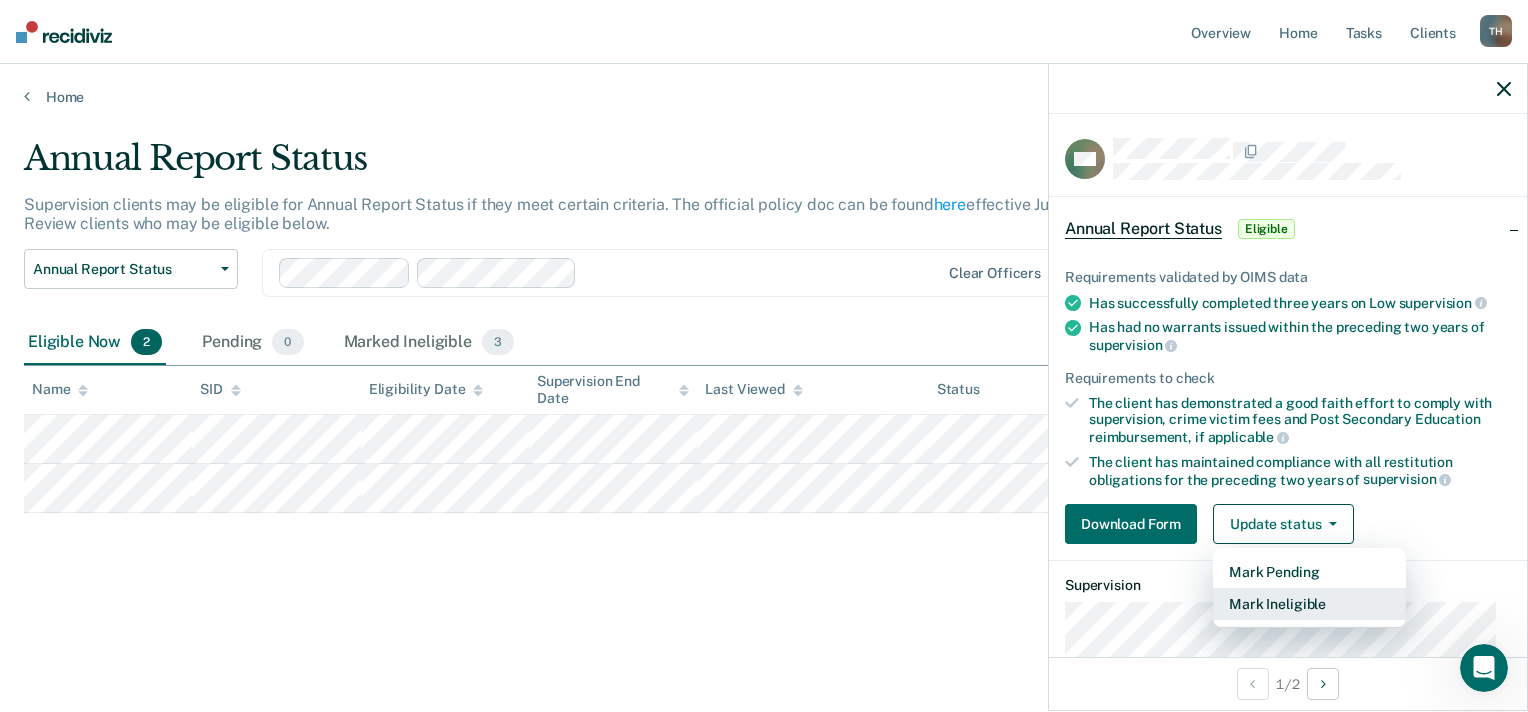 click on "Mark Ineligible" at bounding box center [1309, 604] 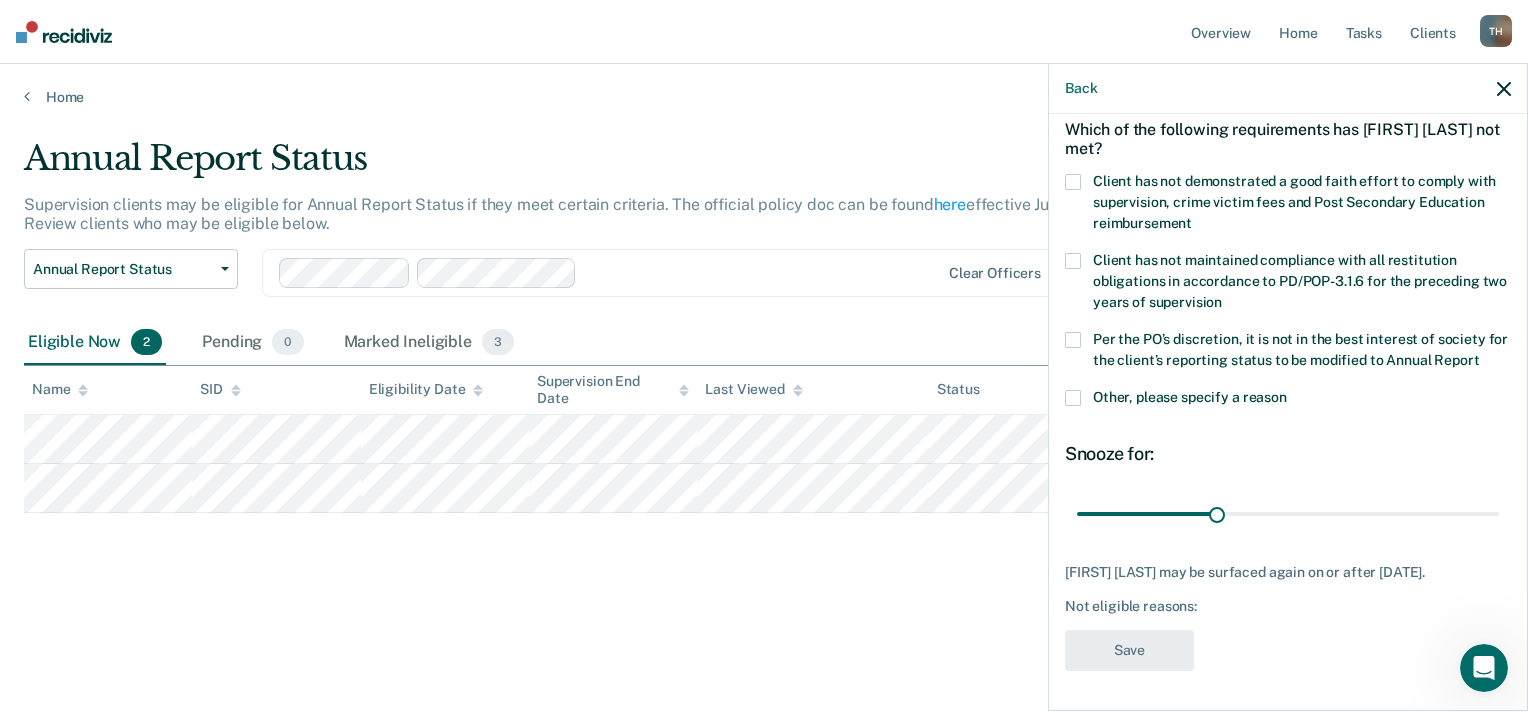 scroll, scrollTop: 127, scrollLeft: 0, axis: vertical 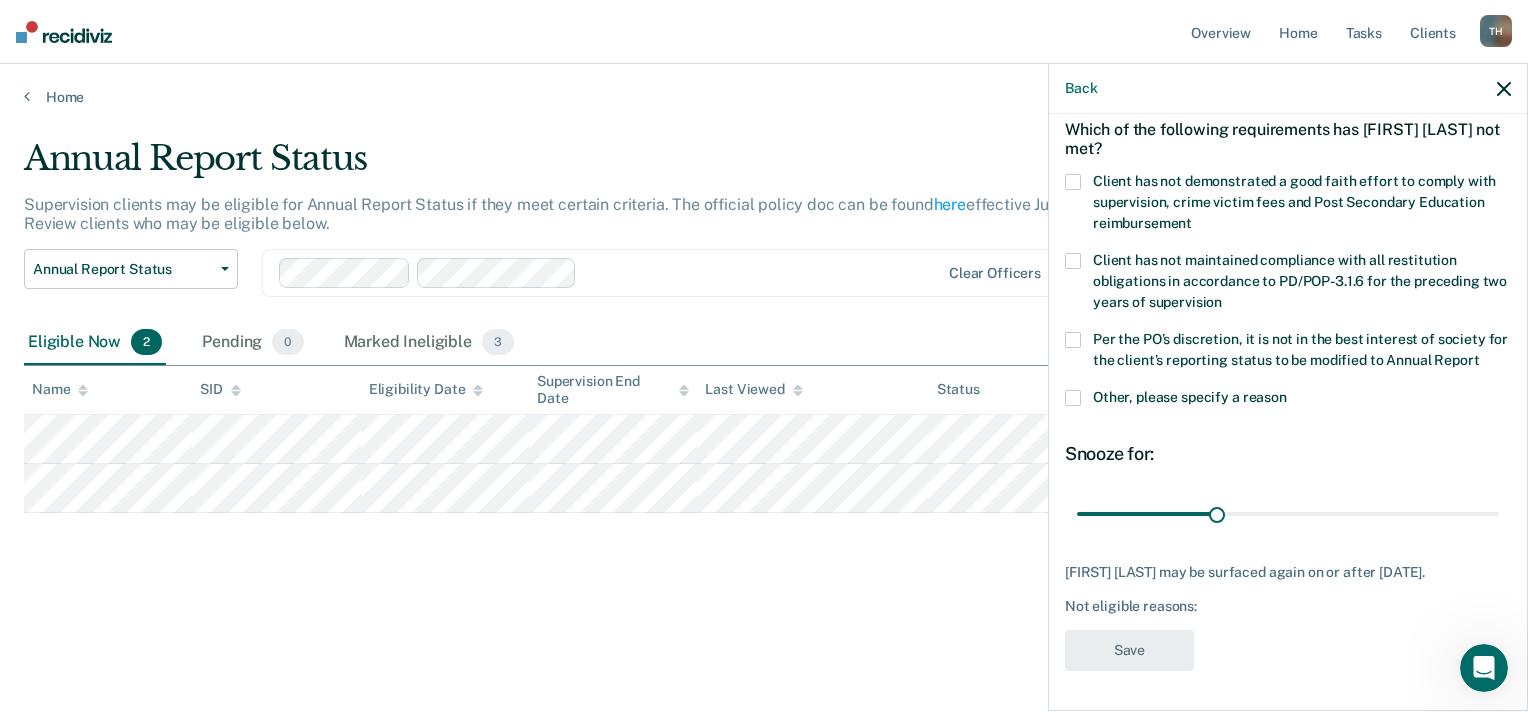 click at bounding box center (1073, 340) 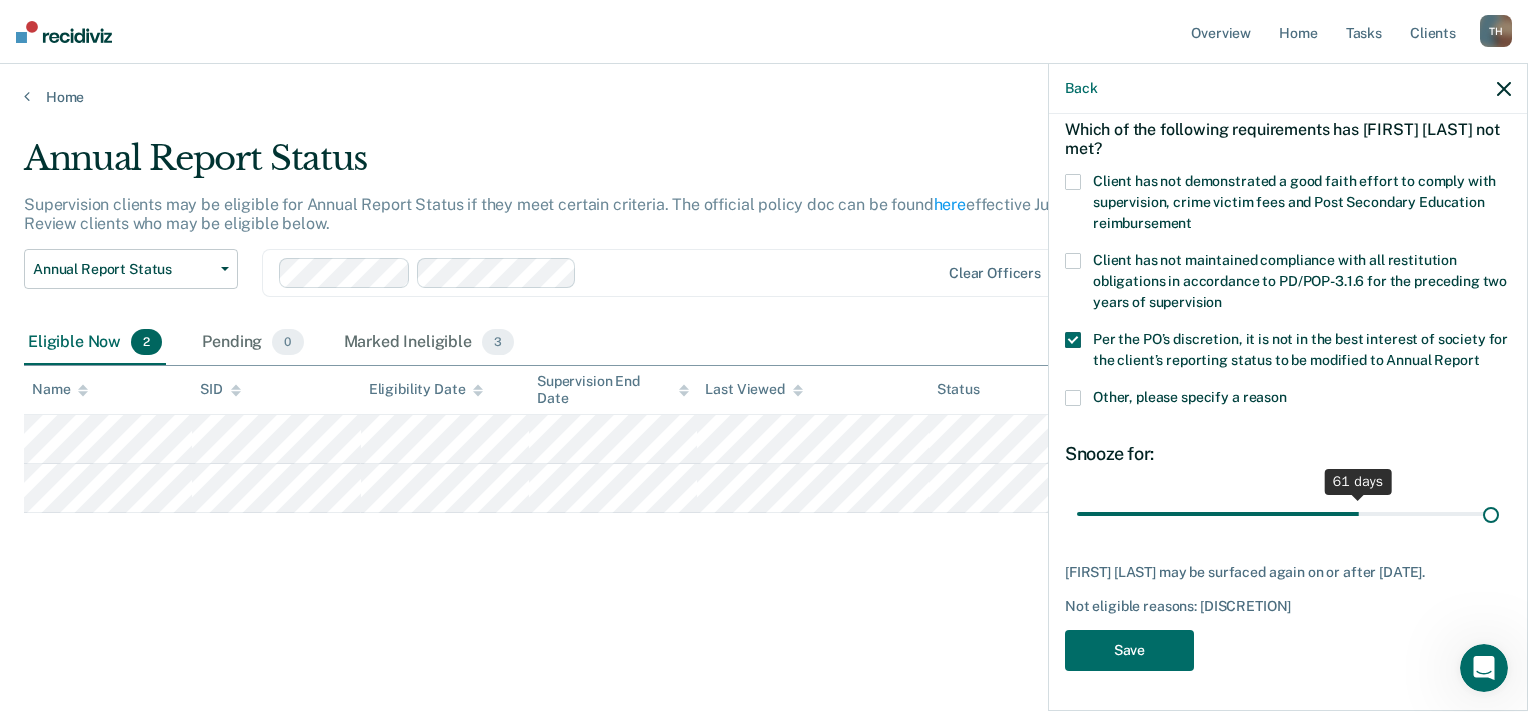 scroll, scrollTop: 127, scrollLeft: 0, axis: vertical 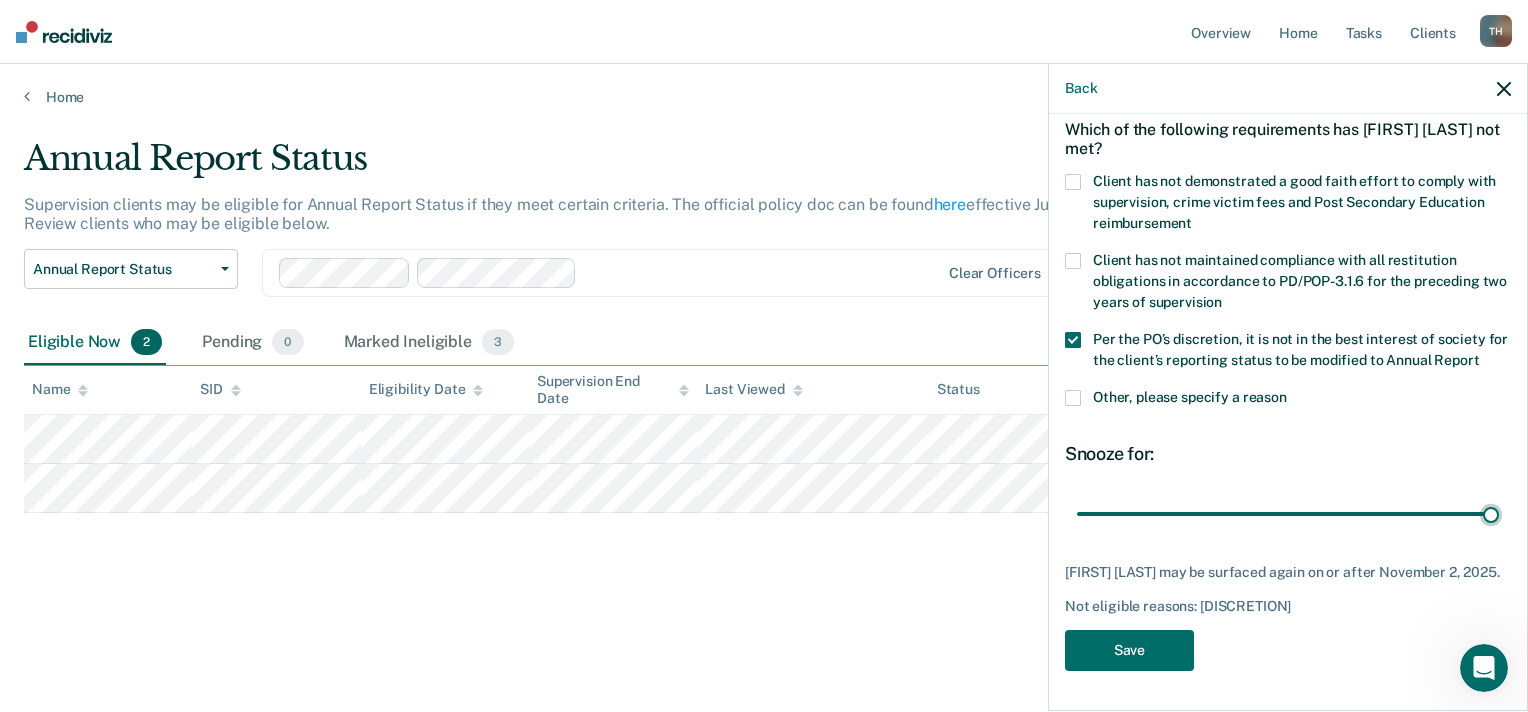 drag, startPoint x: 1218, startPoint y: 504, endPoint x: 1526, endPoint y: 519, distance: 308.36505 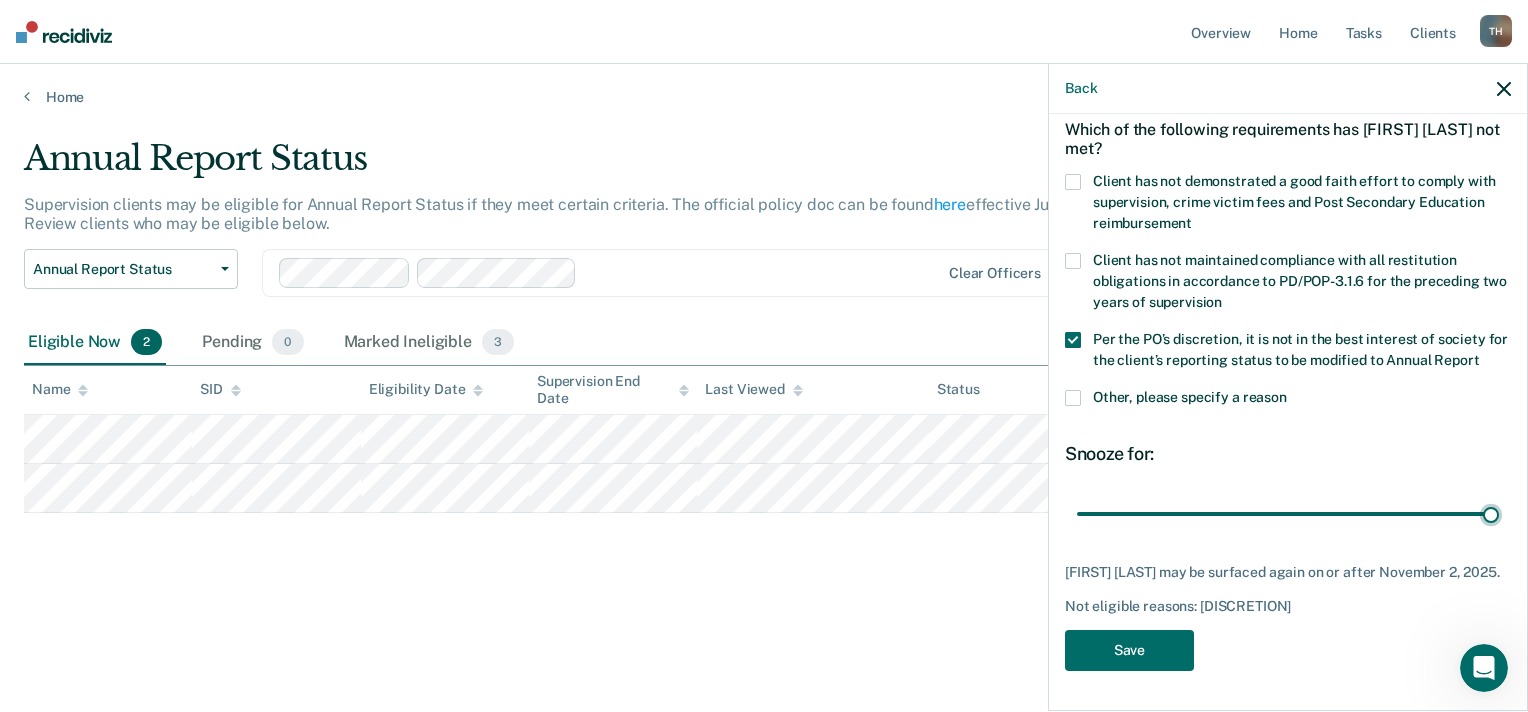 type on "90" 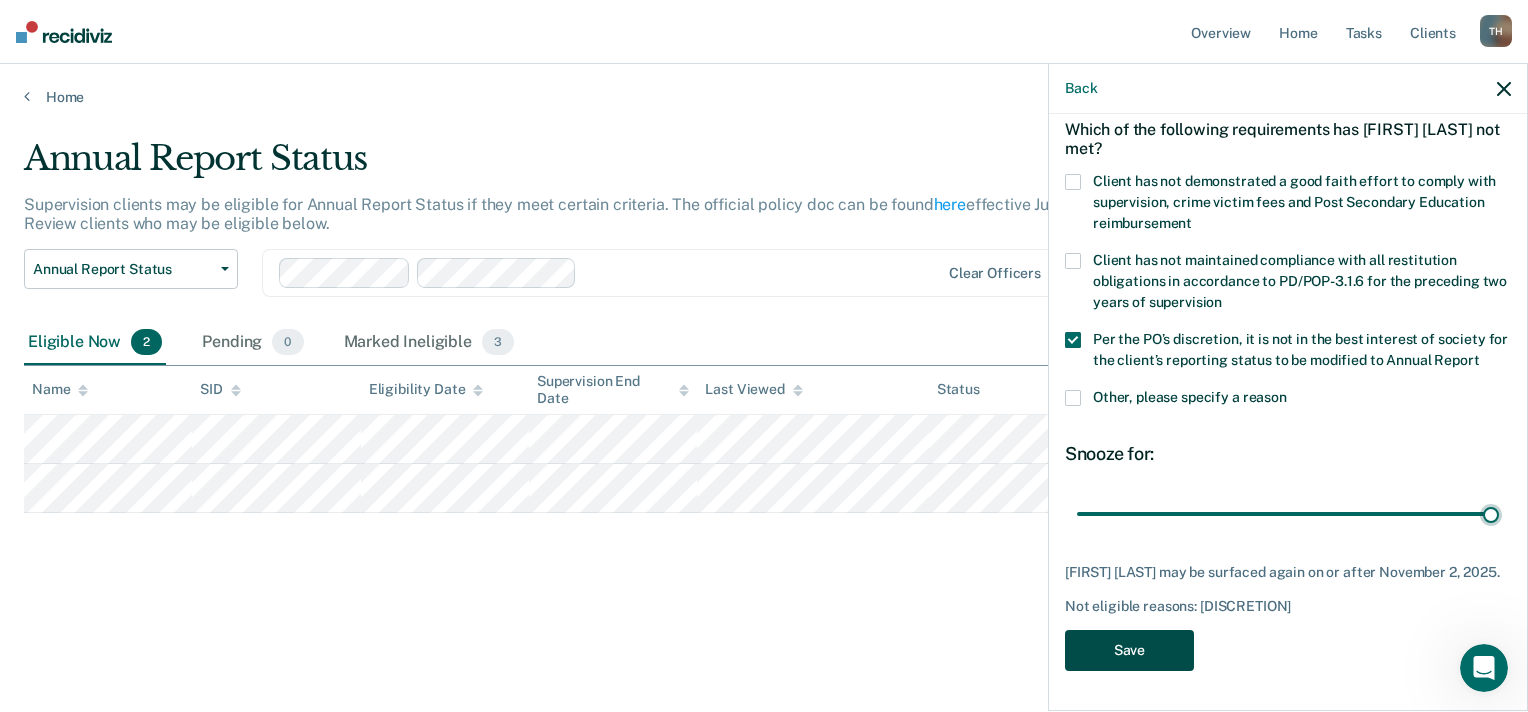 click on "Save" at bounding box center [1129, 650] 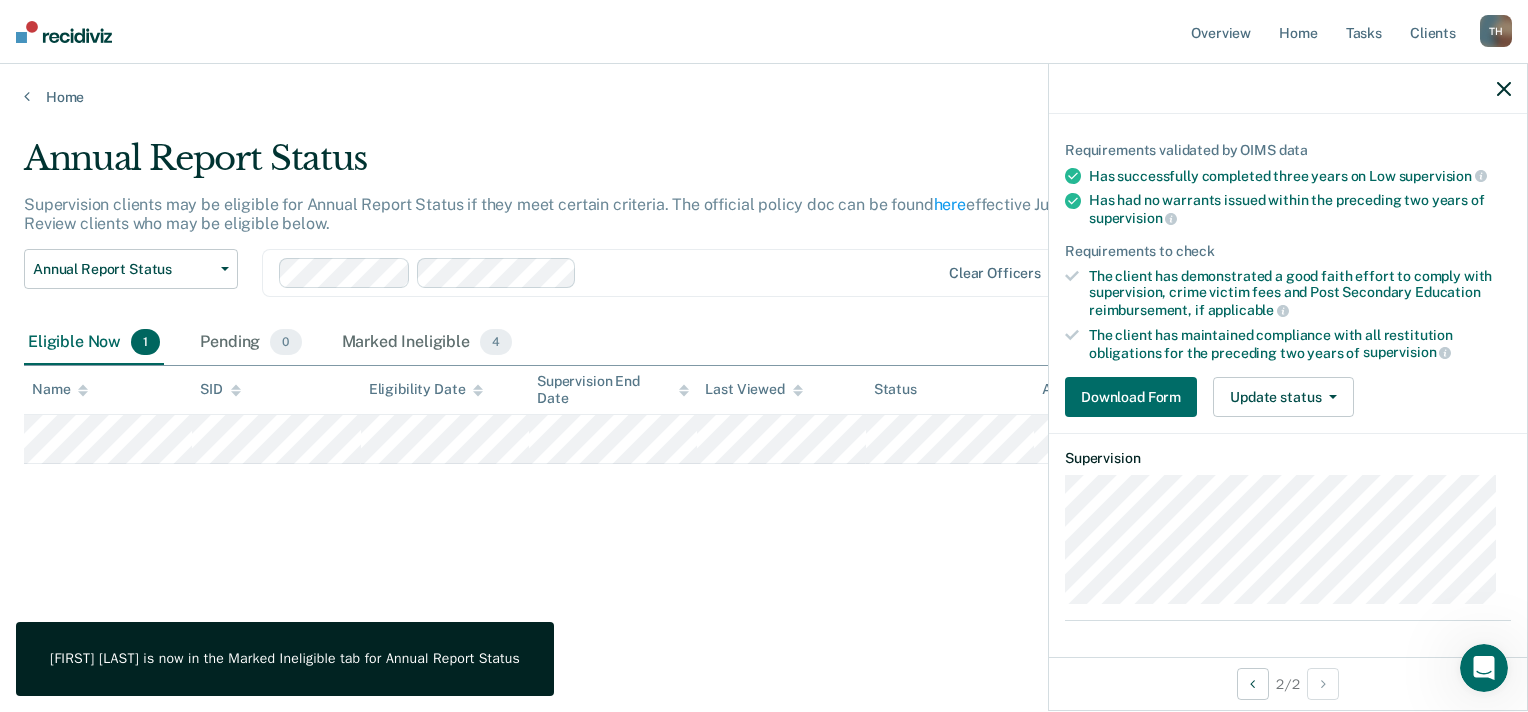 scroll, scrollTop: 124, scrollLeft: 0, axis: vertical 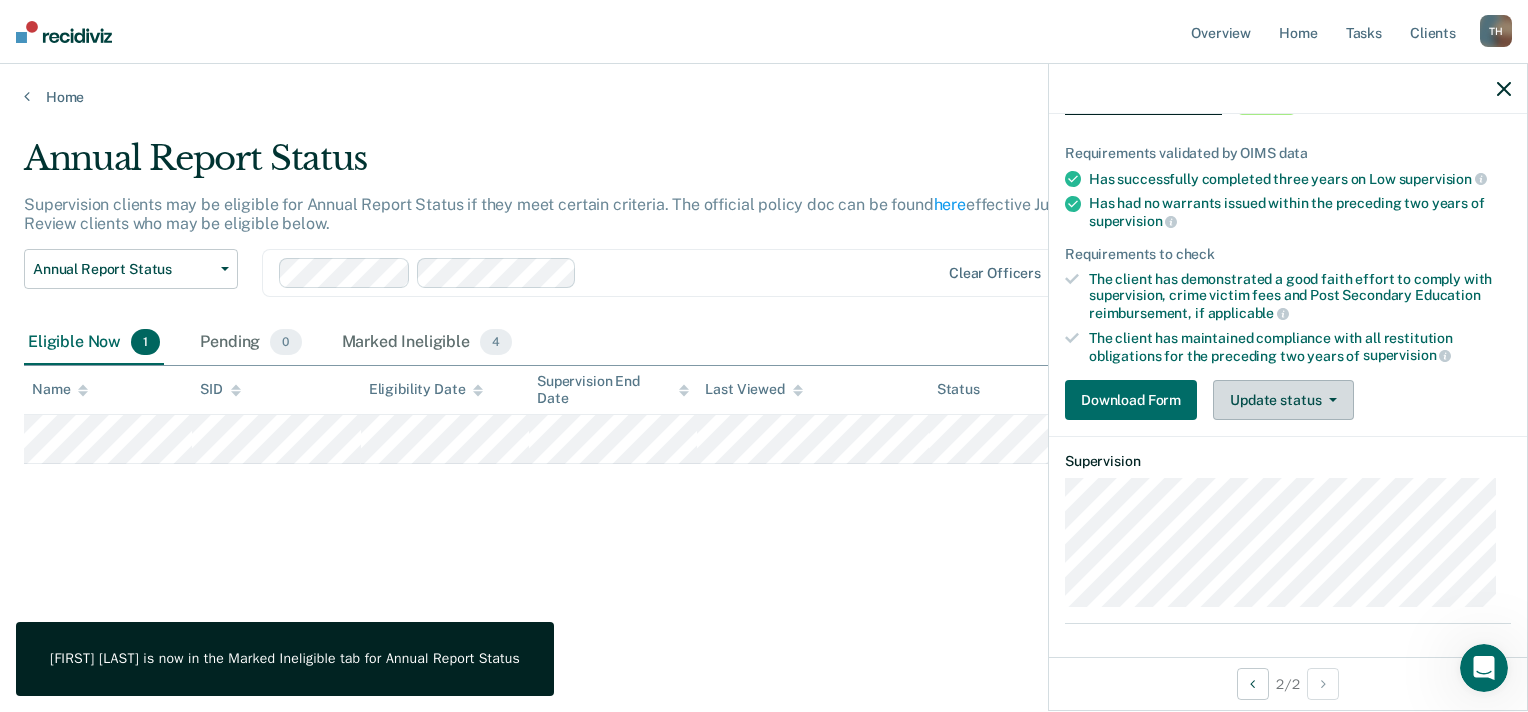 click on "Update status" at bounding box center (1283, 400) 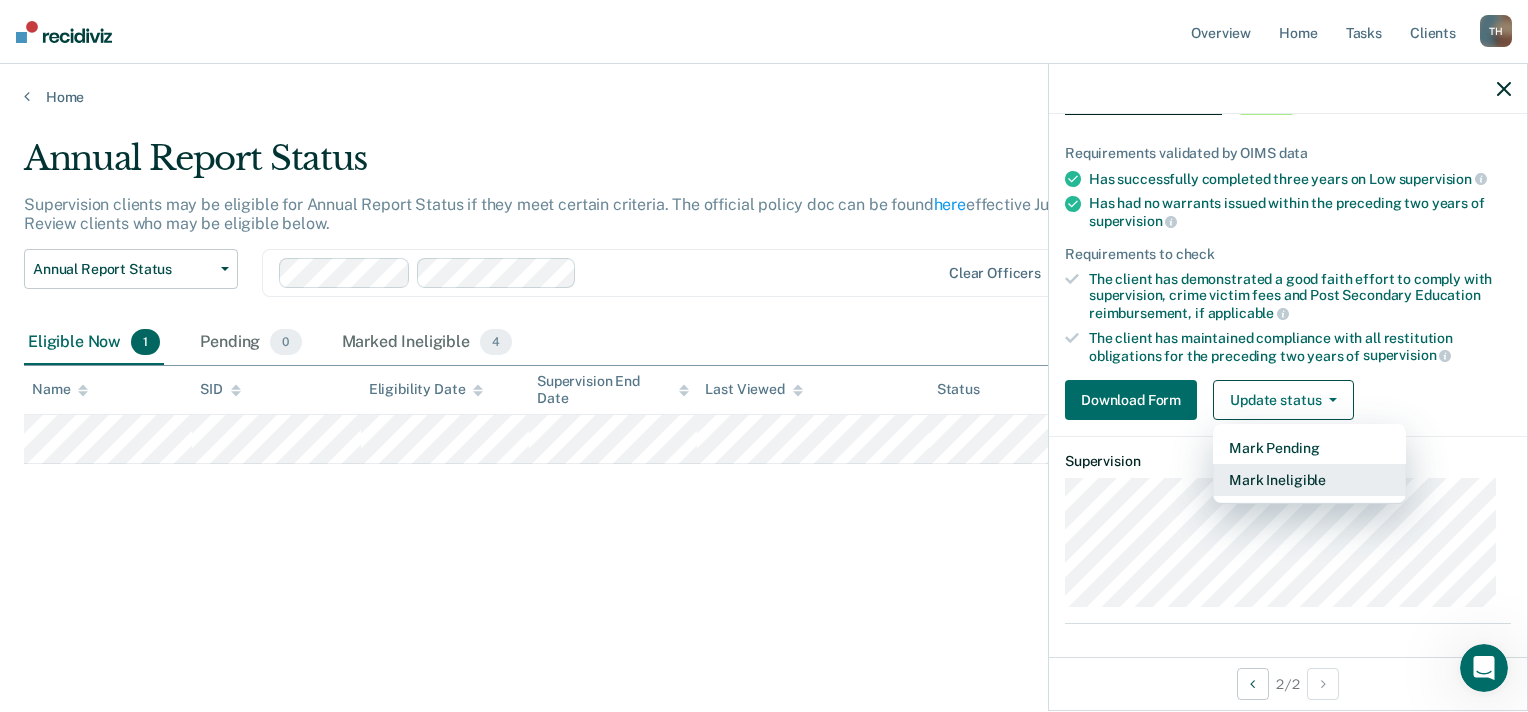 click on "Mark Ineligible" at bounding box center [1309, 480] 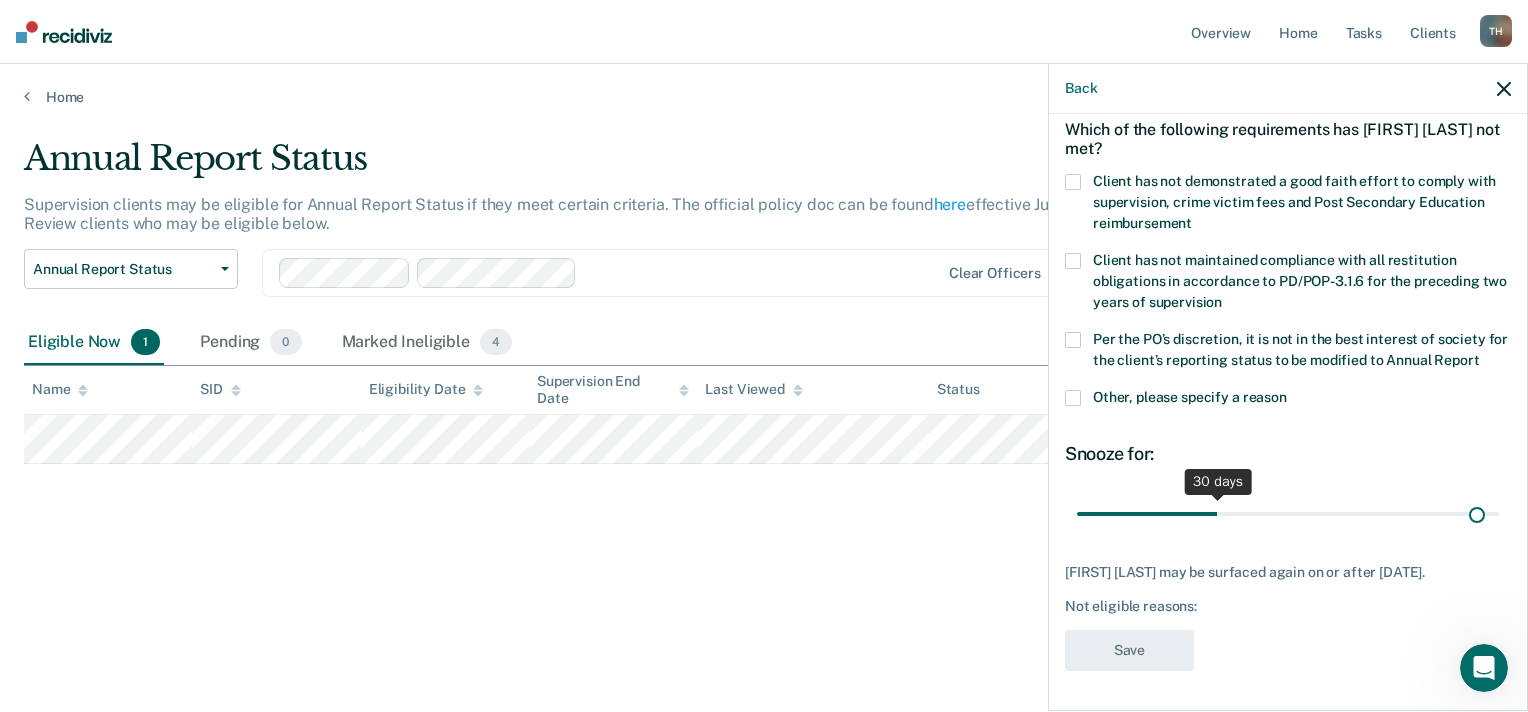 scroll, scrollTop: 124, scrollLeft: 0, axis: vertical 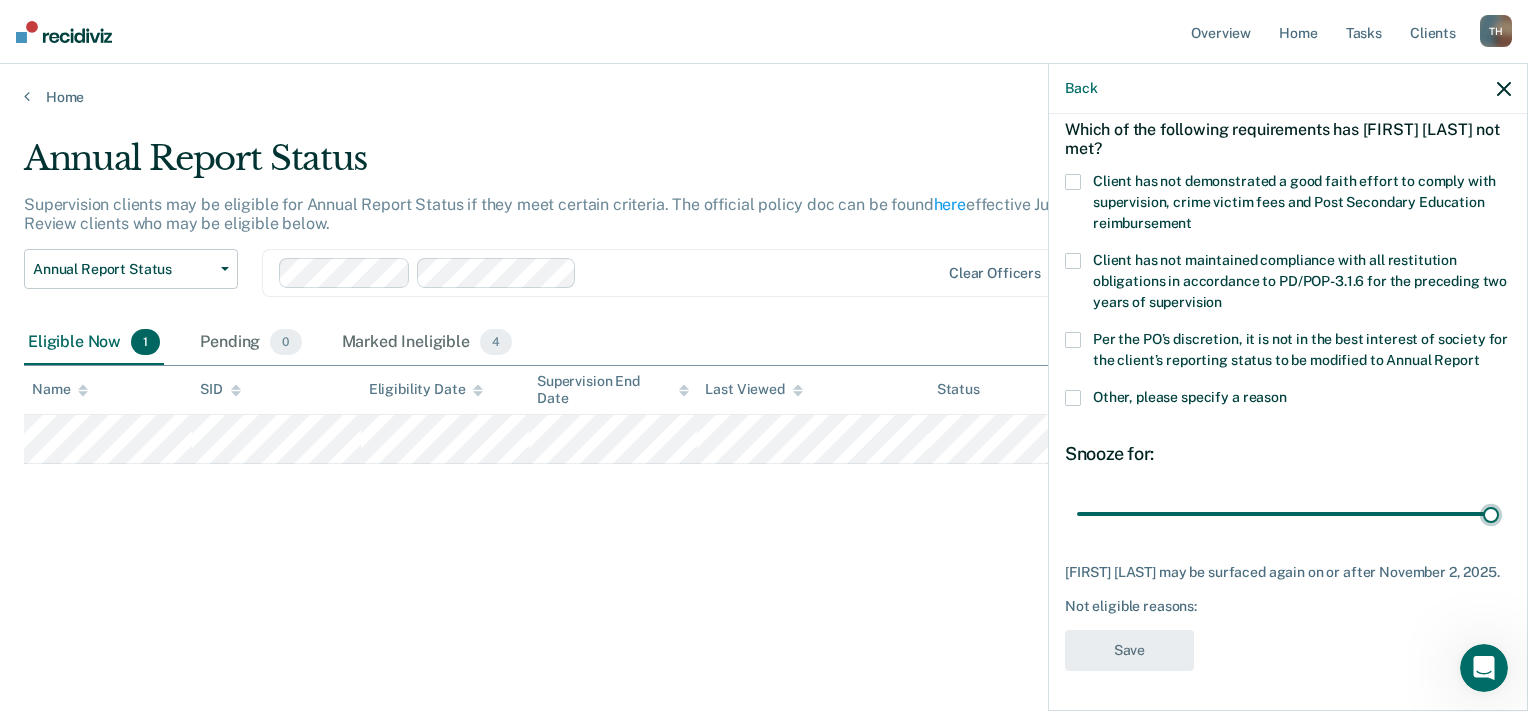 drag, startPoint x: 1212, startPoint y: 506, endPoint x: 1482, endPoint y: 520, distance: 270.36273 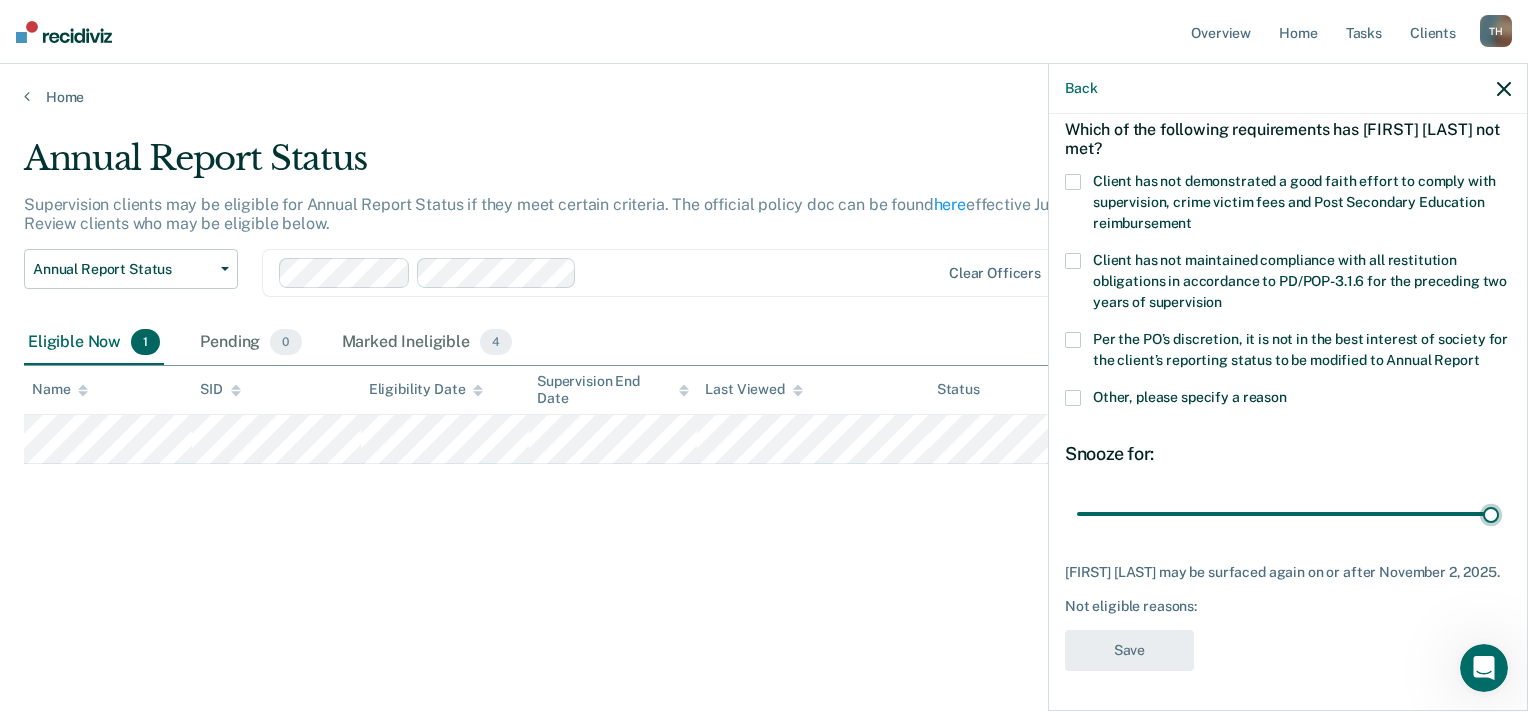 type on "90" 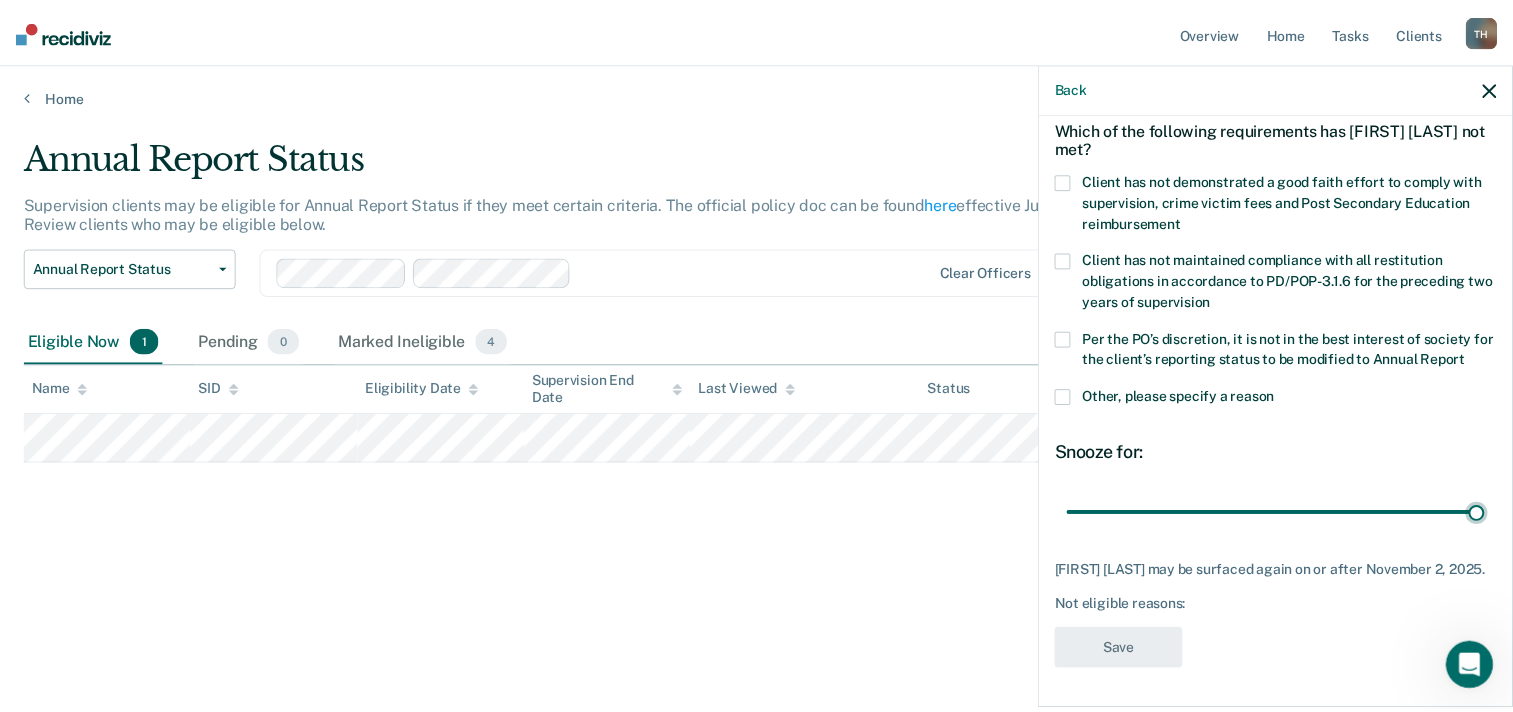 scroll, scrollTop: 127, scrollLeft: 0, axis: vertical 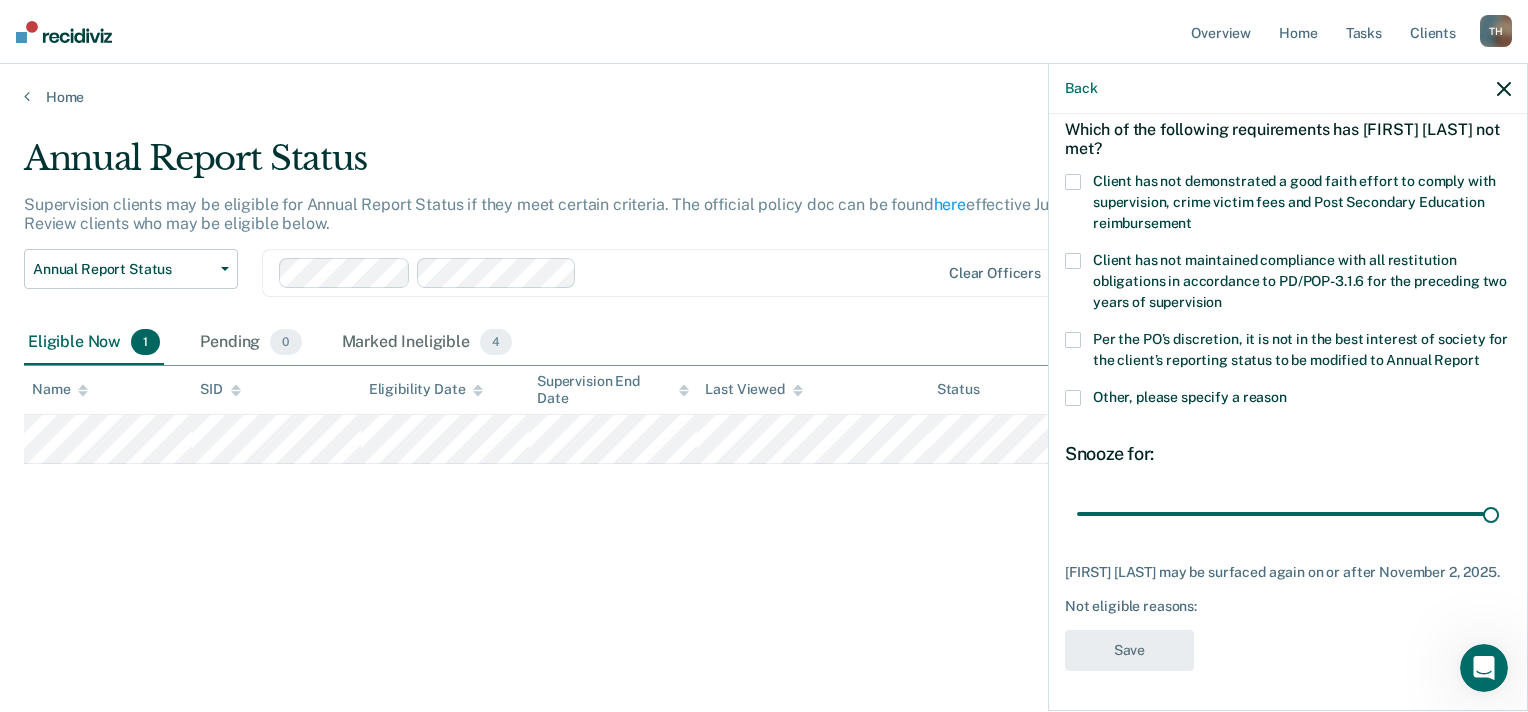 click on "Client has not maintained compliance with all restitution obligations in accordance to PD/POP-3.1.6 for the preceding two years of supervision" at bounding box center (1288, 292) 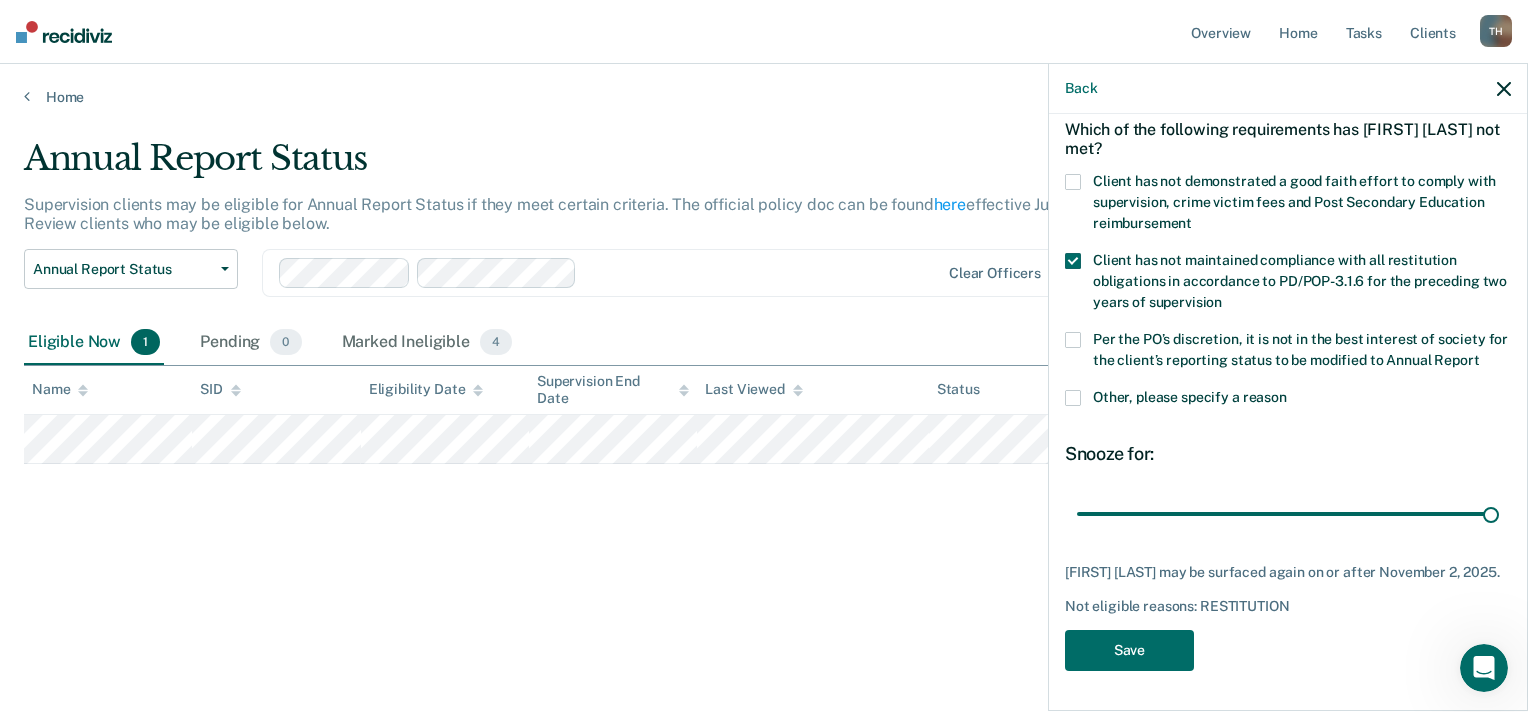 click at bounding box center (1073, 340) 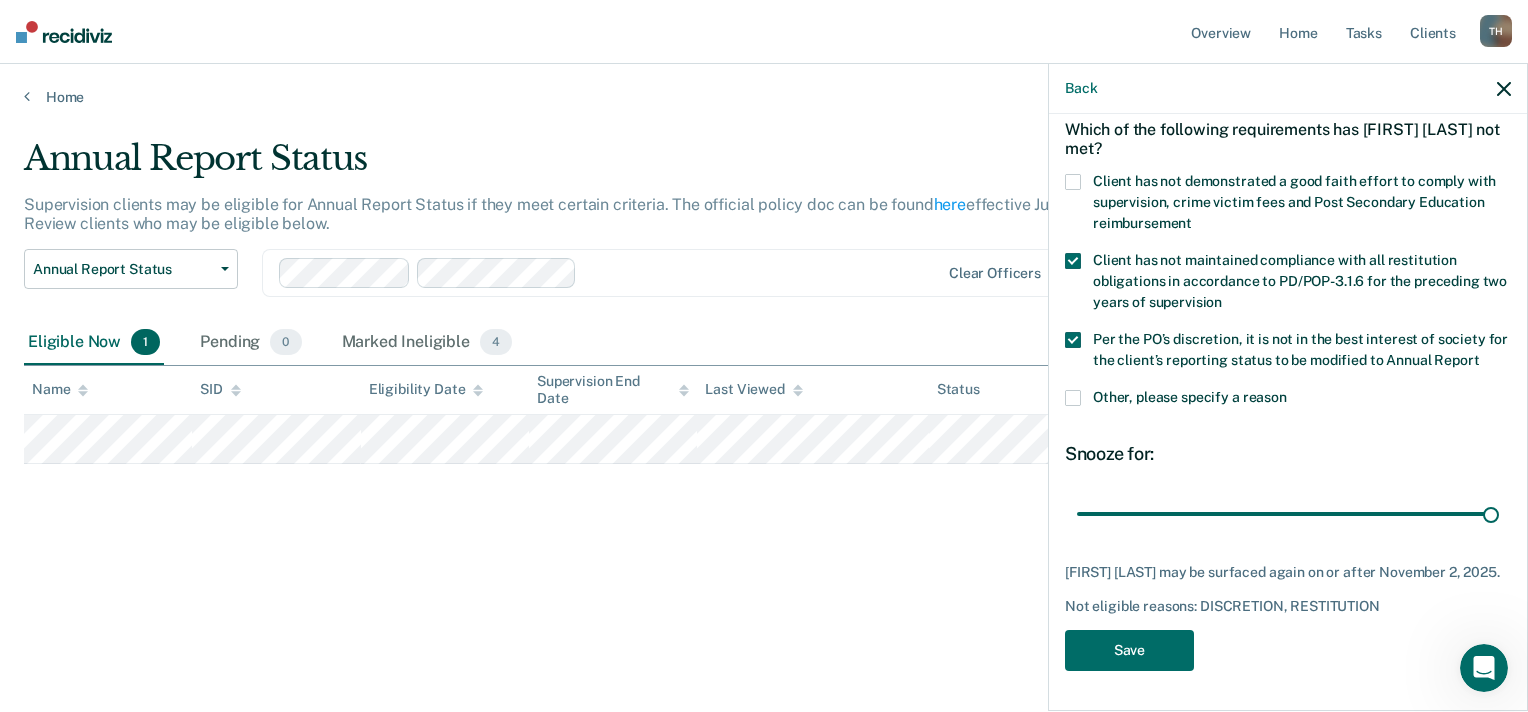 click on "Client has not maintained compliance with all restitution obligations in accordance to PD/POP-3.1.6 for the preceding two years of supervision" at bounding box center [1288, 284] 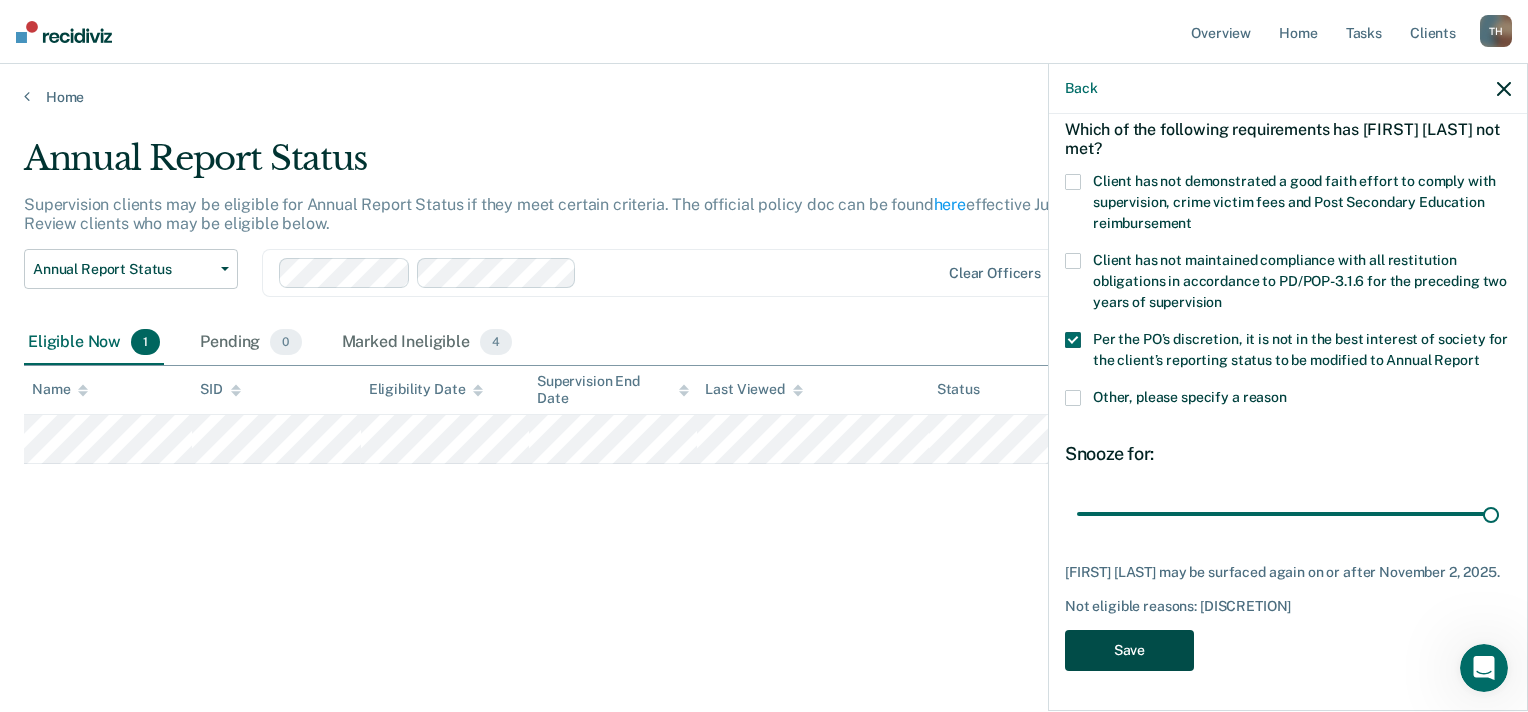 click on "Save" at bounding box center (1129, 650) 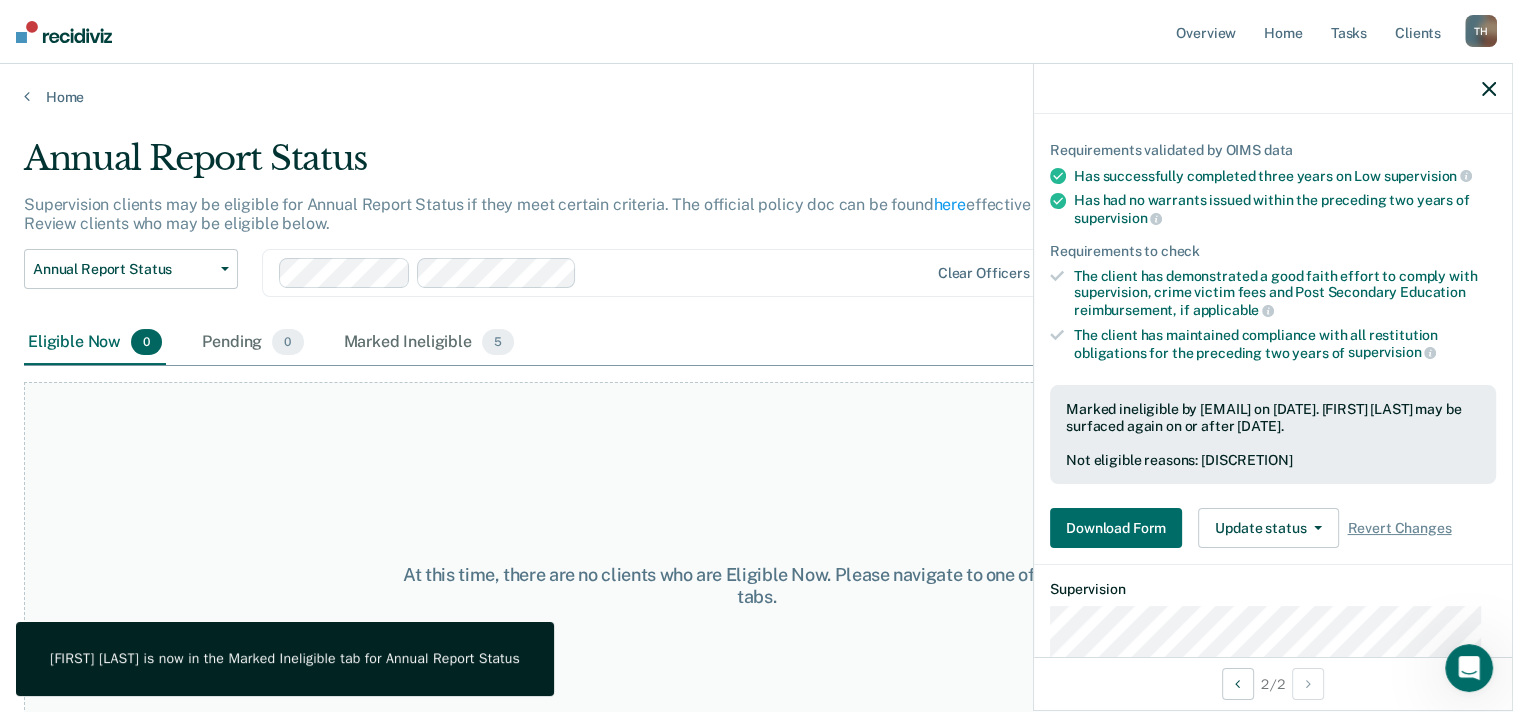 click on "At this time, there are no clients who are Eligible Now. Please navigate to one of the other tabs." at bounding box center (756, 586) 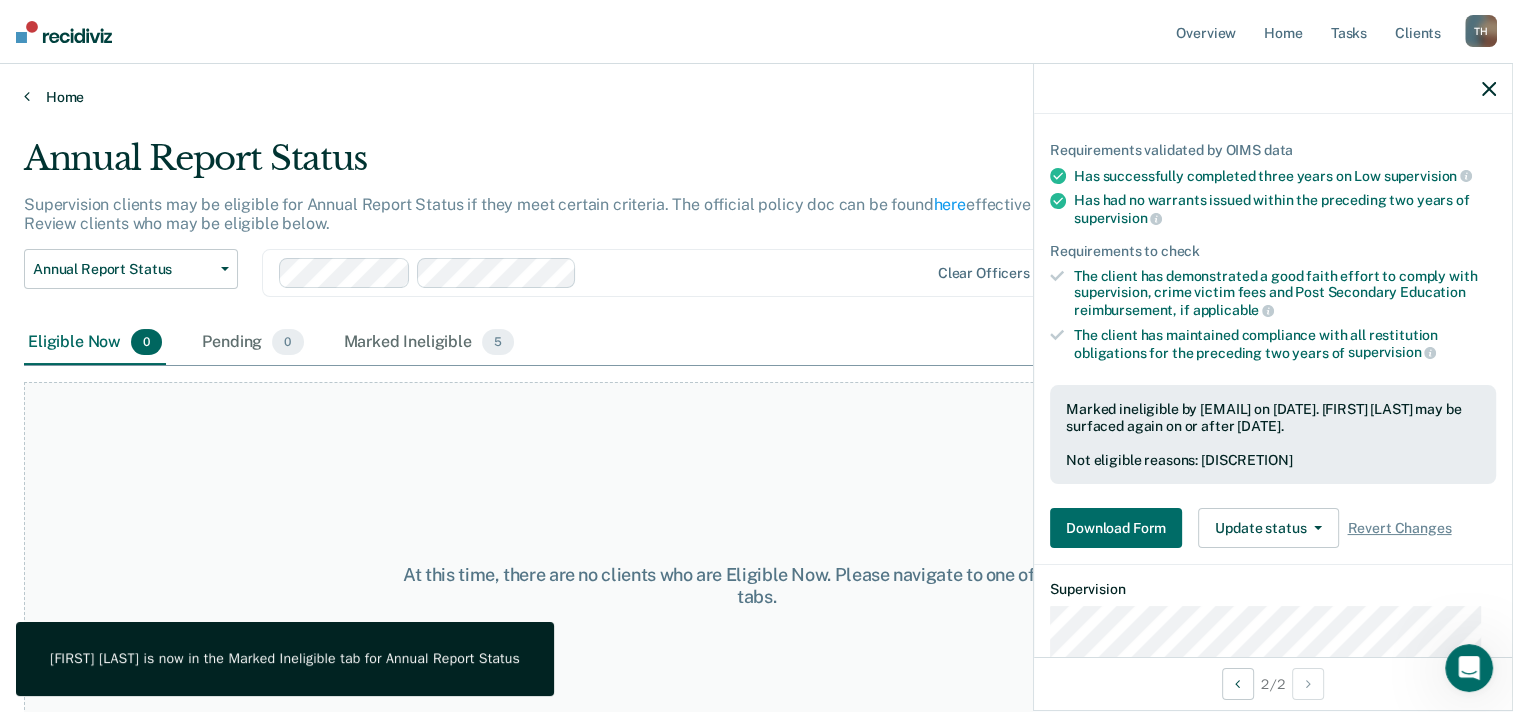 click on "Home" at bounding box center [756, 97] 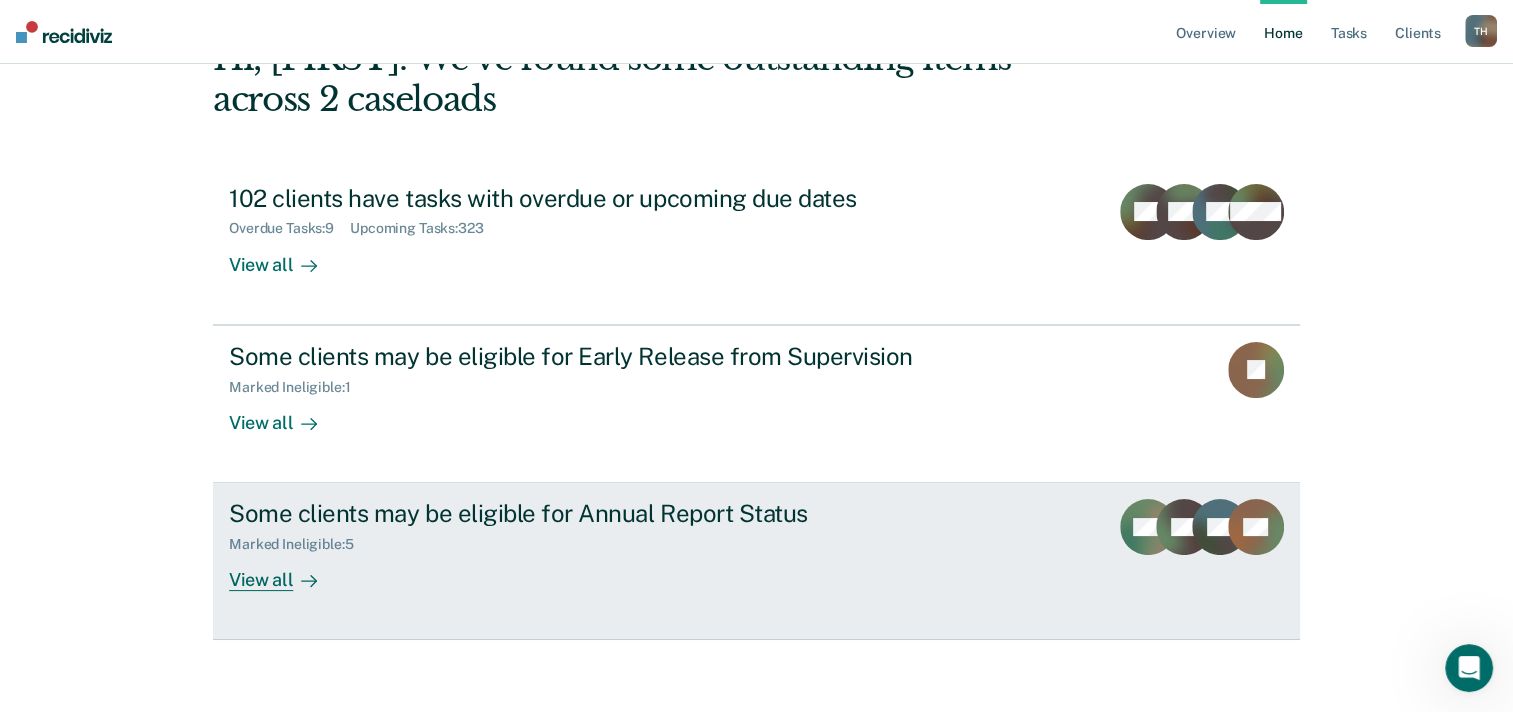 scroll, scrollTop: 137, scrollLeft: 0, axis: vertical 